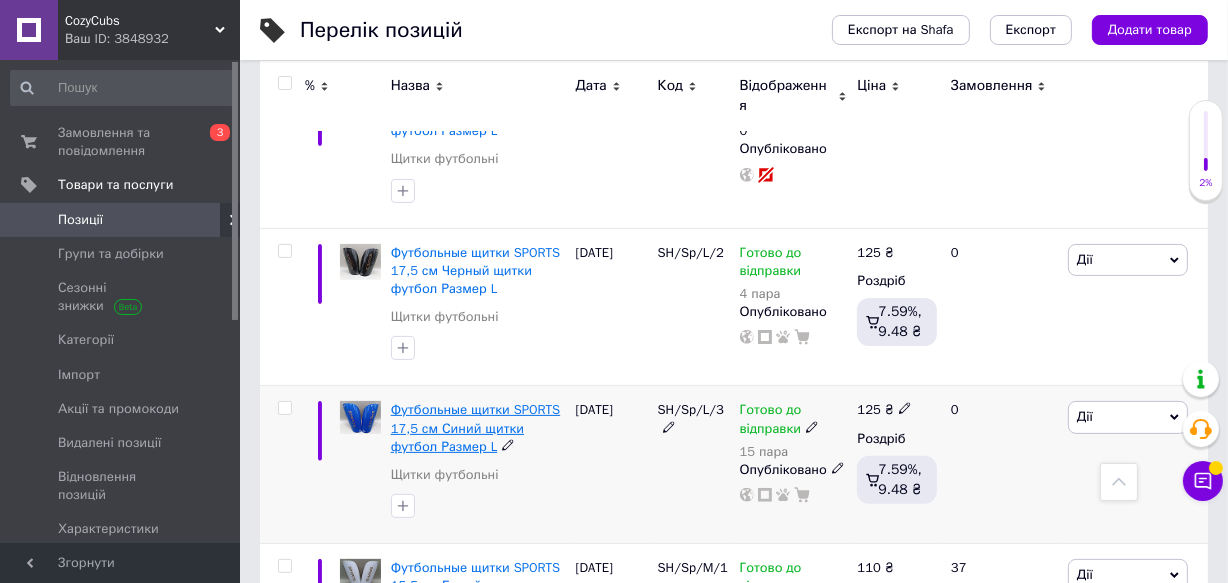 scroll, scrollTop: 272, scrollLeft: 0, axis: vertical 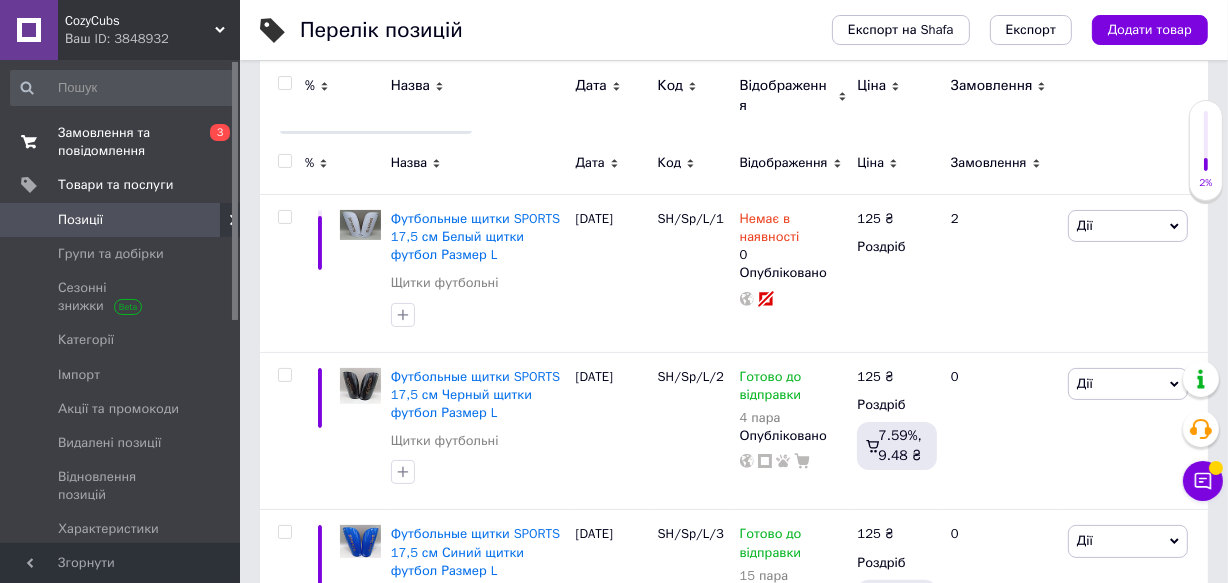click on "Замовлення та повідомлення" at bounding box center (121, 142) 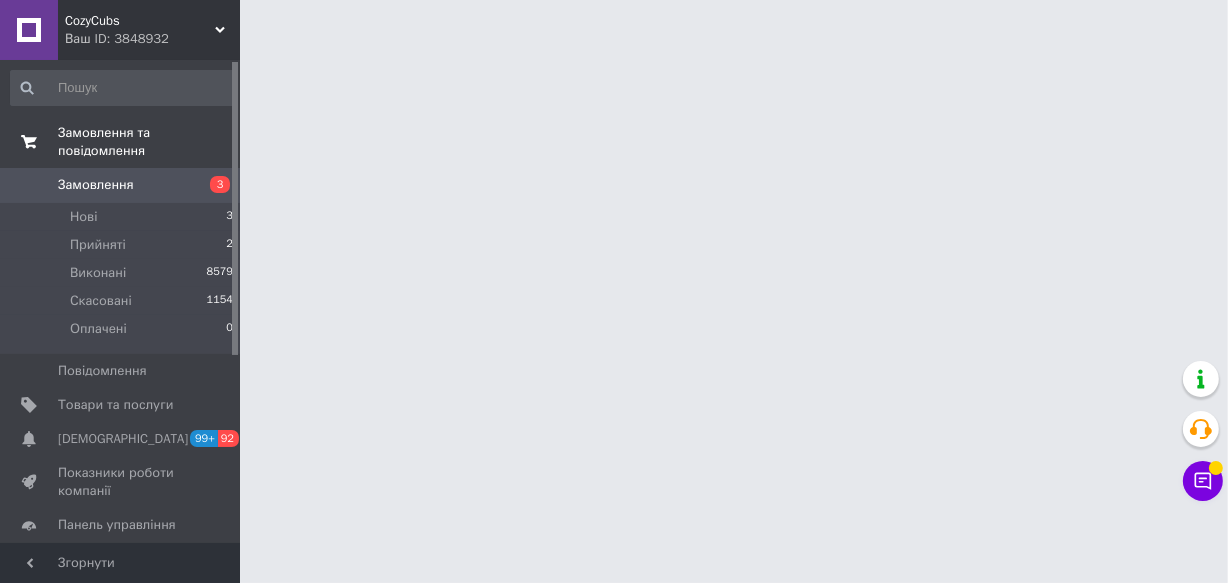 scroll, scrollTop: 0, scrollLeft: 0, axis: both 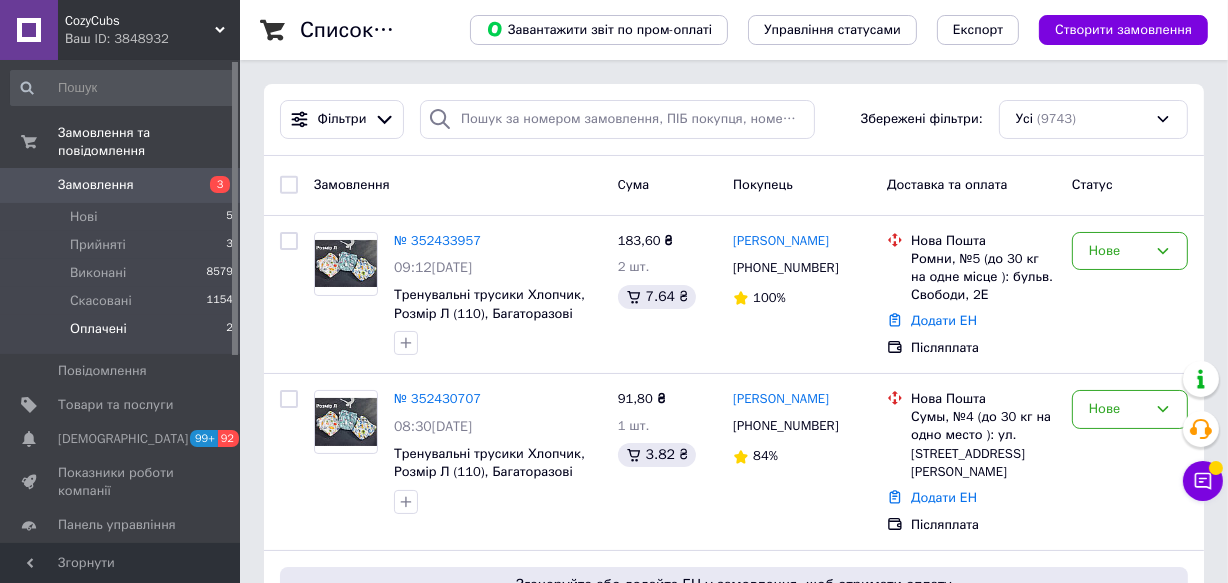 click on "Оплачені" at bounding box center (98, 329) 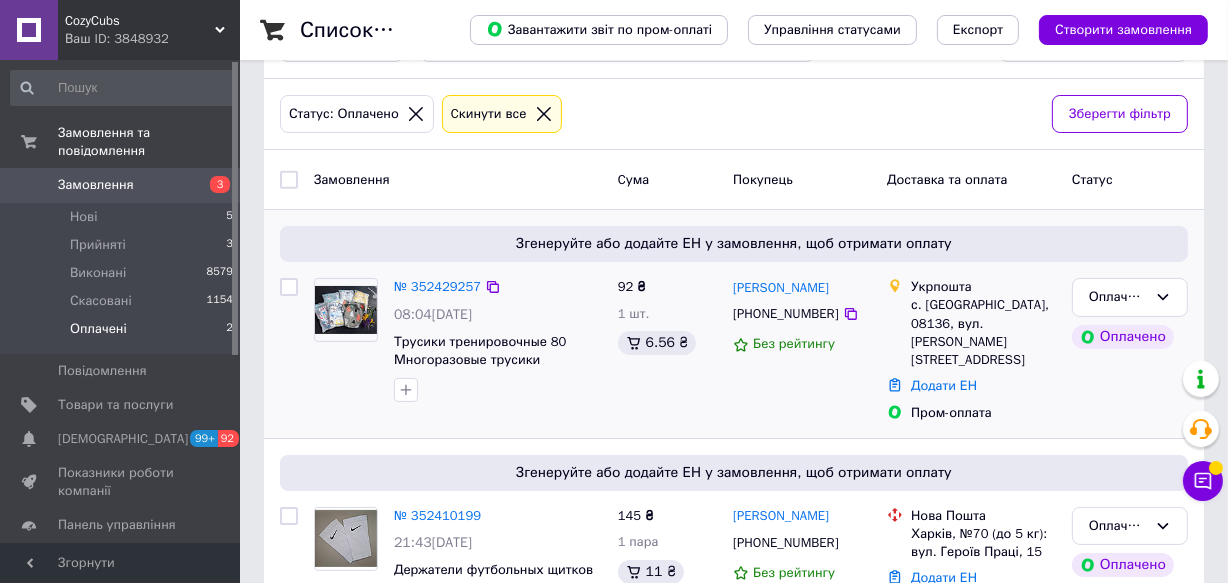 scroll, scrollTop: 144, scrollLeft: 0, axis: vertical 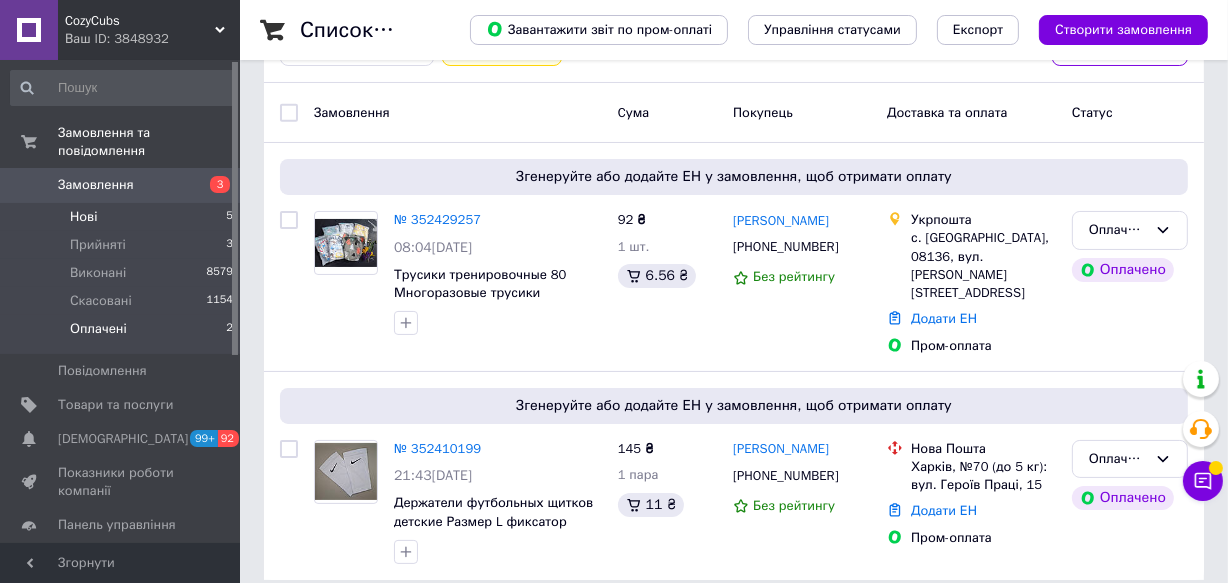 click on "Нові 5" at bounding box center [122, 217] 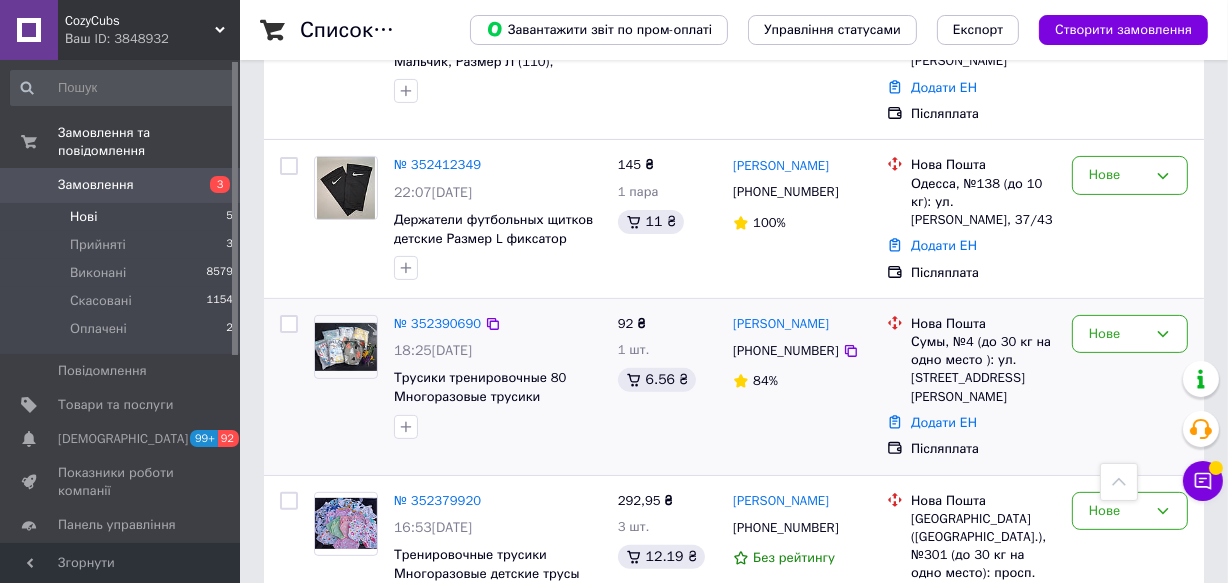 scroll, scrollTop: 573, scrollLeft: 0, axis: vertical 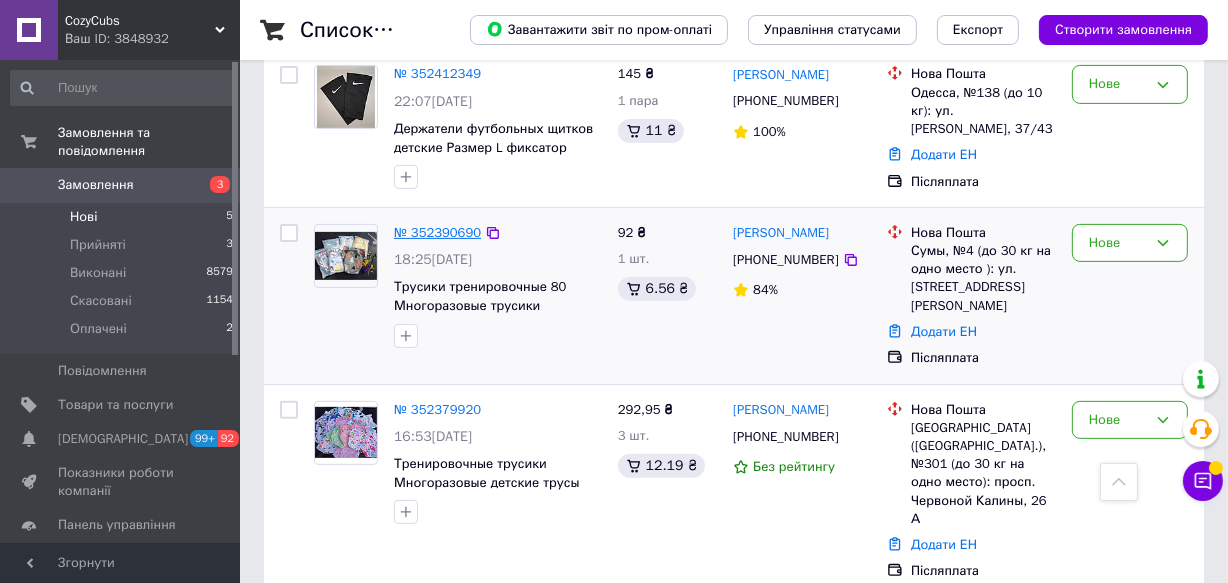 click on "№ 352390690" at bounding box center (437, 232) 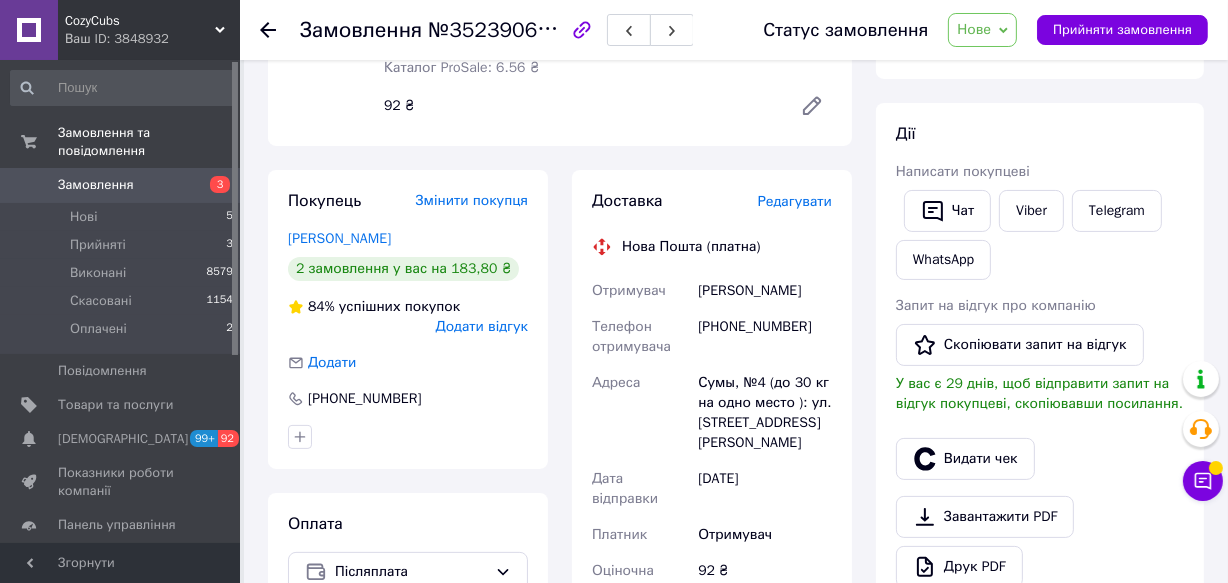scroll, scrollTop: 210, scrollLeft: 0, axis: vertical 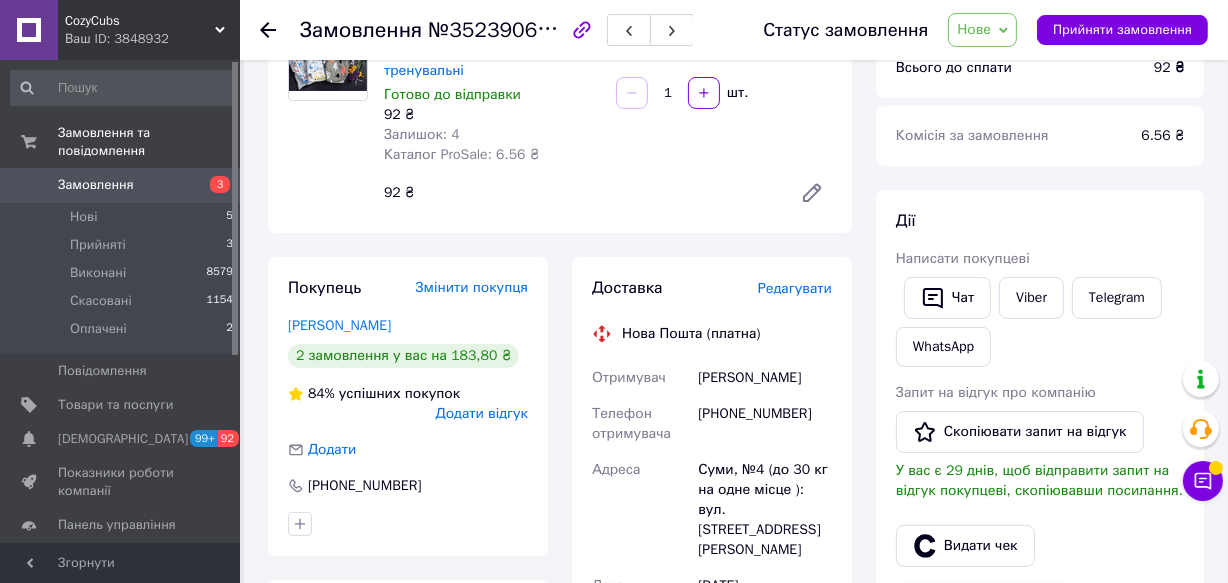 click 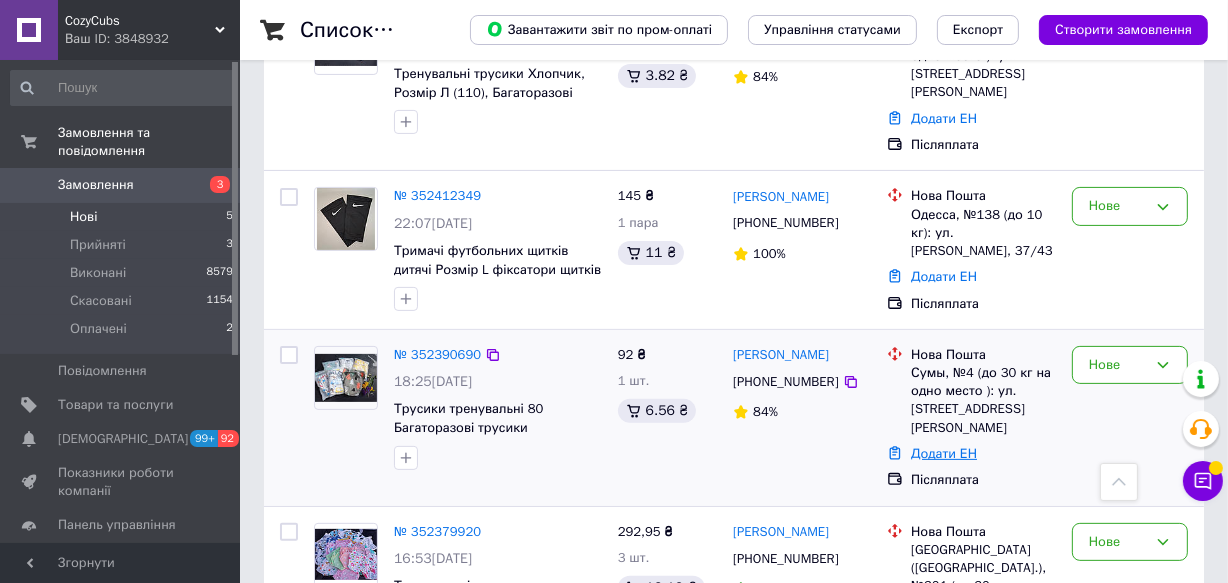 scroll, scrollTop: 454, scrollLeft: 0, axis: vertical 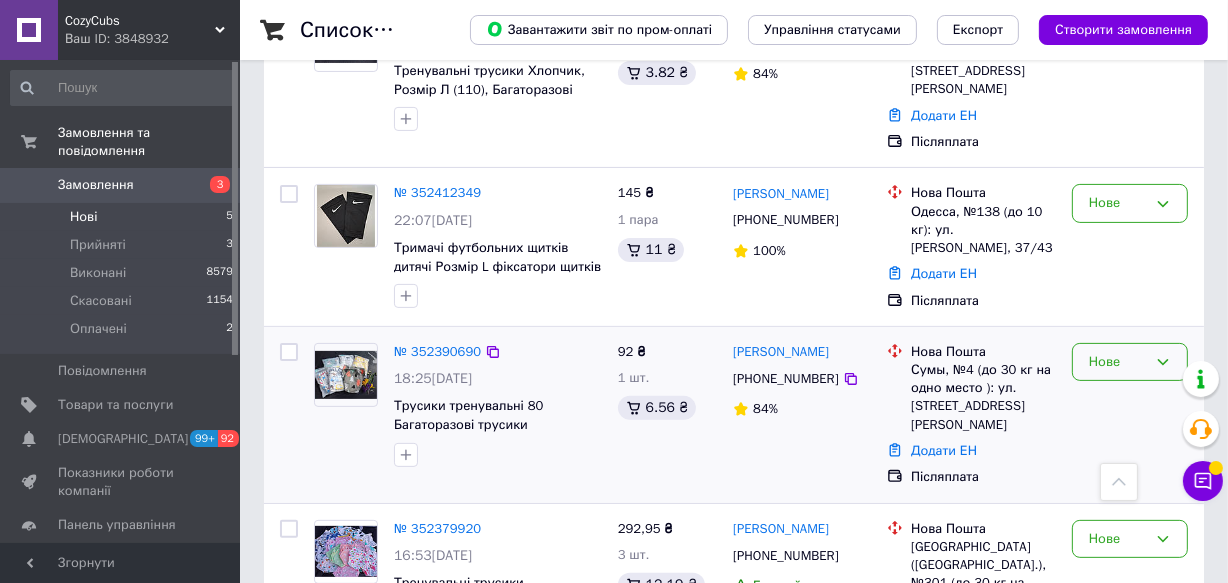 click on "Нове" at bounding box center (1130, 362) 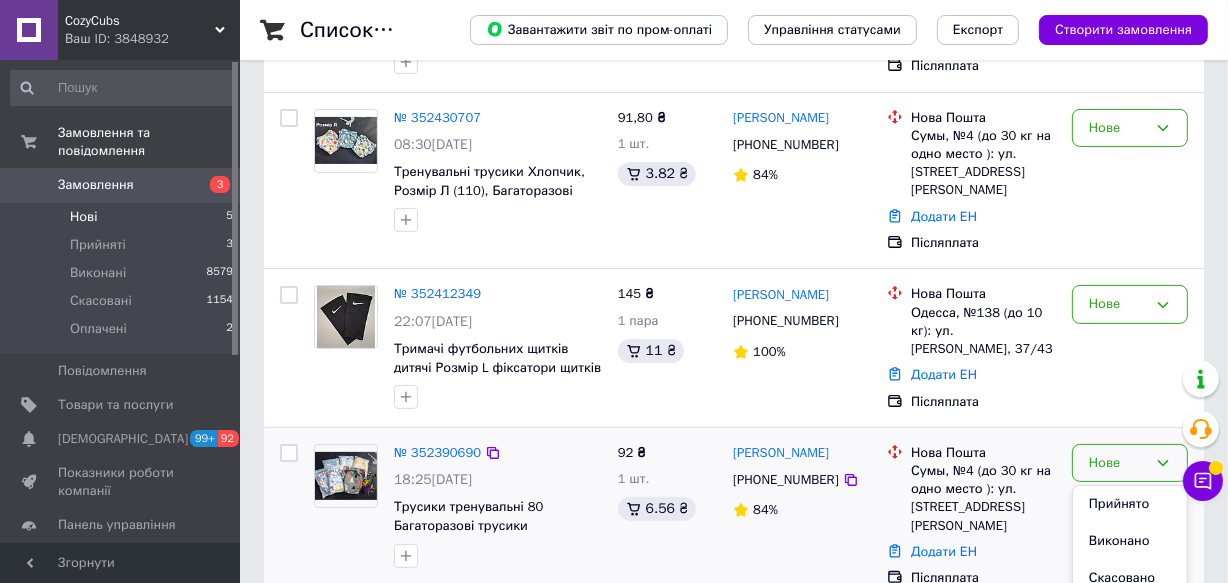 scroll, scrollTop: 454, scrollLeft: 0, axis: vertical 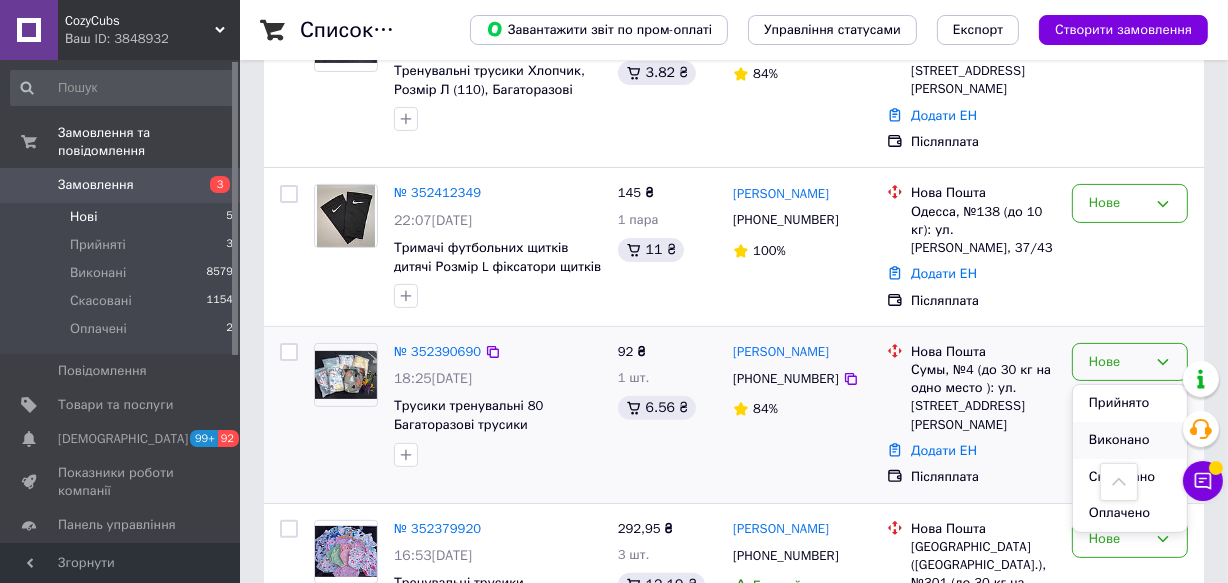 click on "Виконано" at bounding box center (1130, 440) 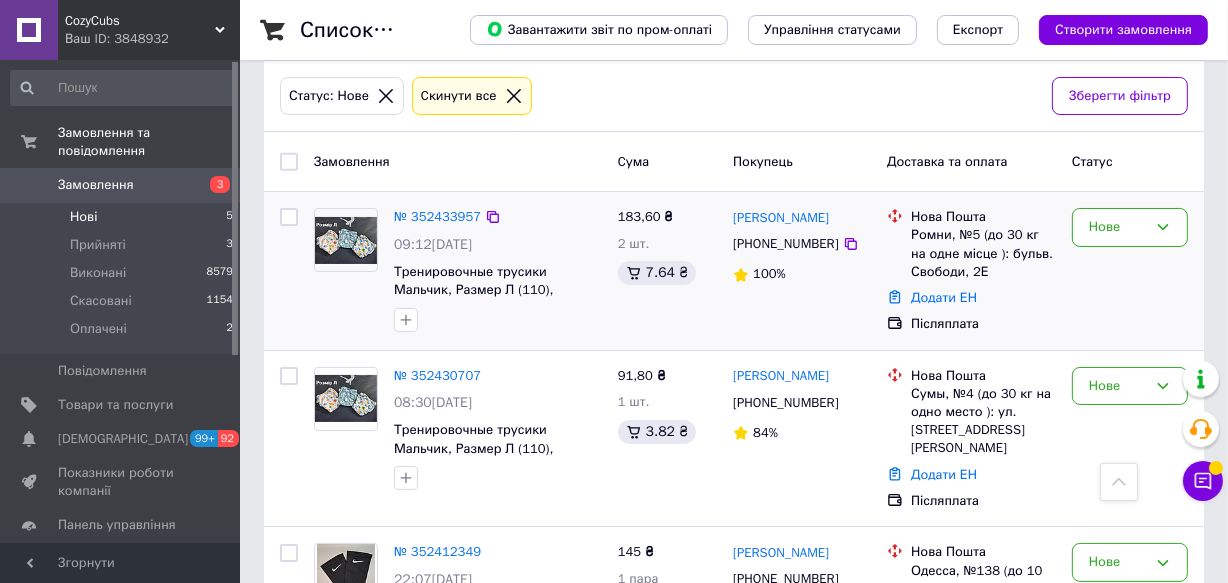 scroll, scrollTop: 0, scrollLeft: 0, axis: both 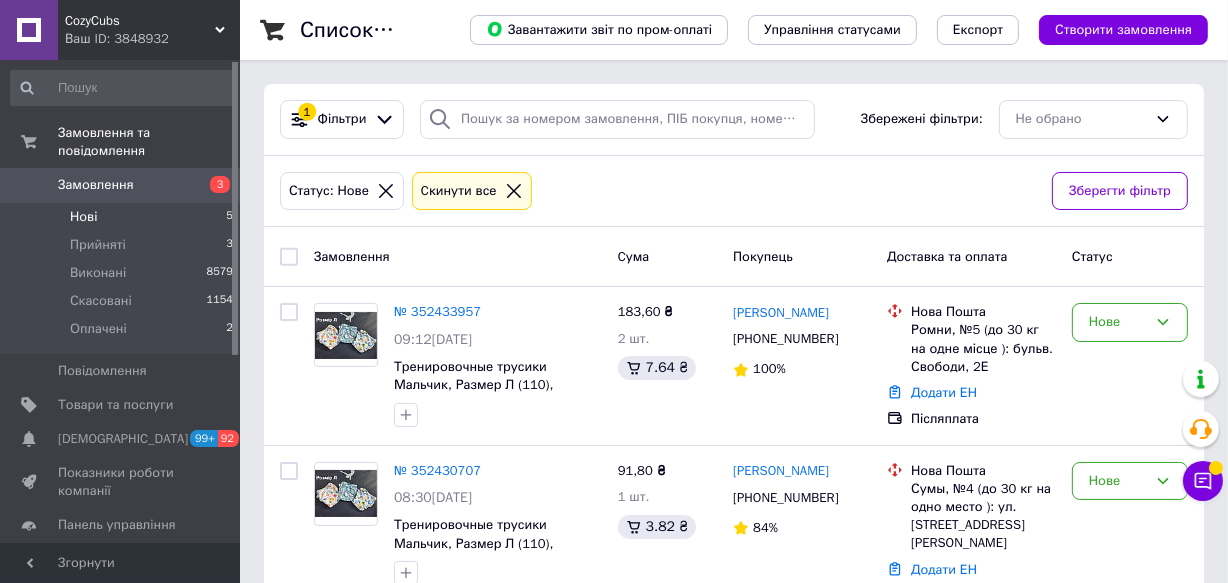 click on "Нові" at bounding box center (83, 217) 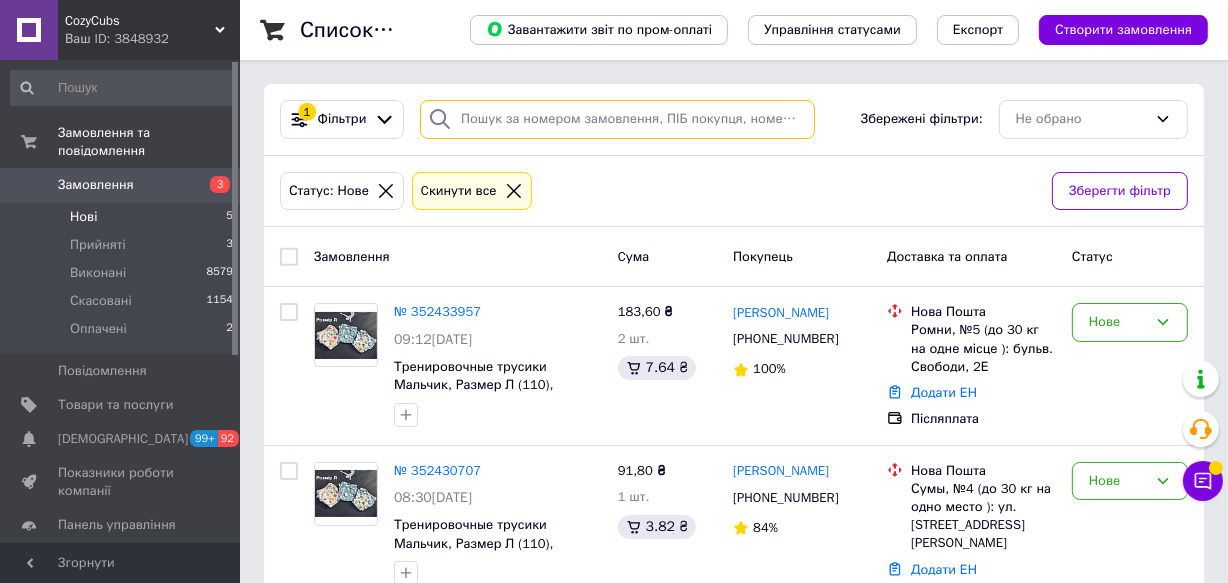 click at bounding box center (617, 119) 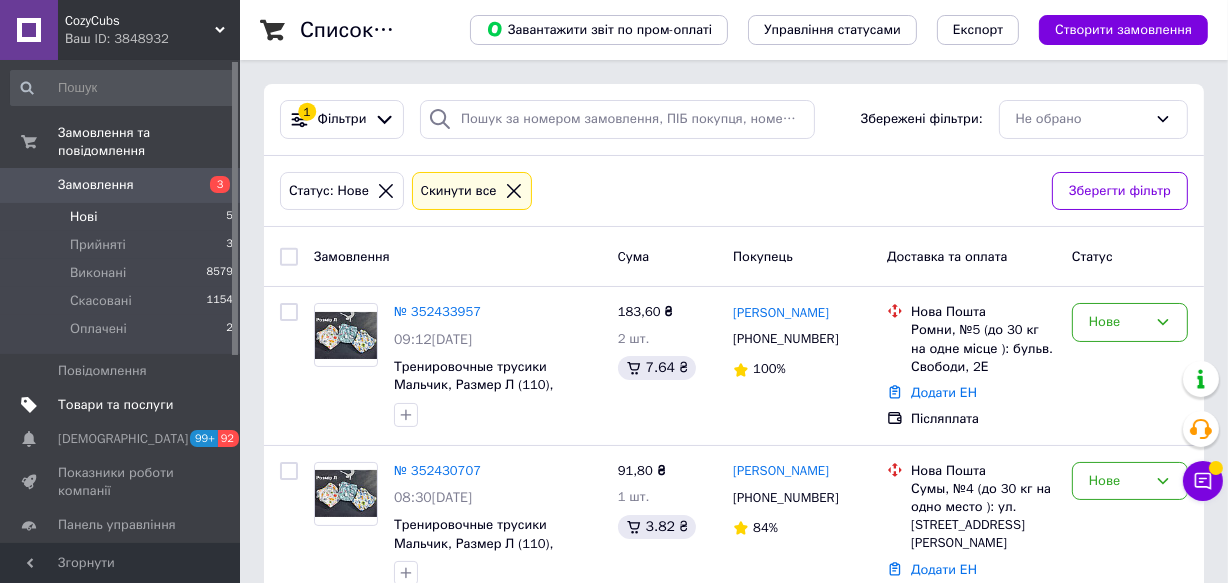 click on "Товари та послуги" at bounding box center (122, 405) 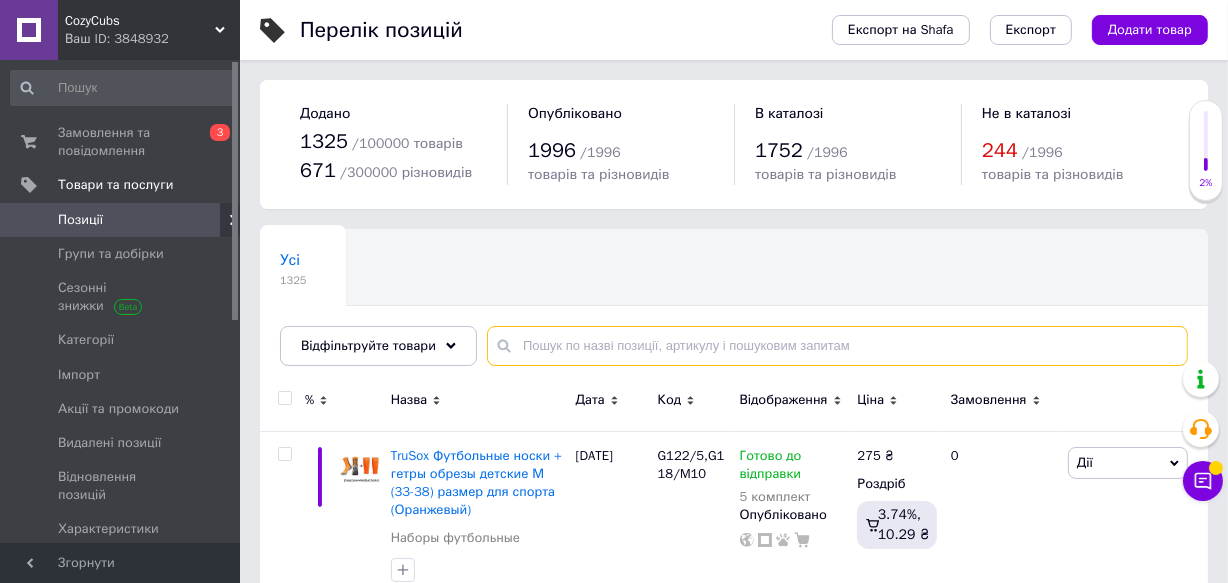 click at bounding box center (837, 346) 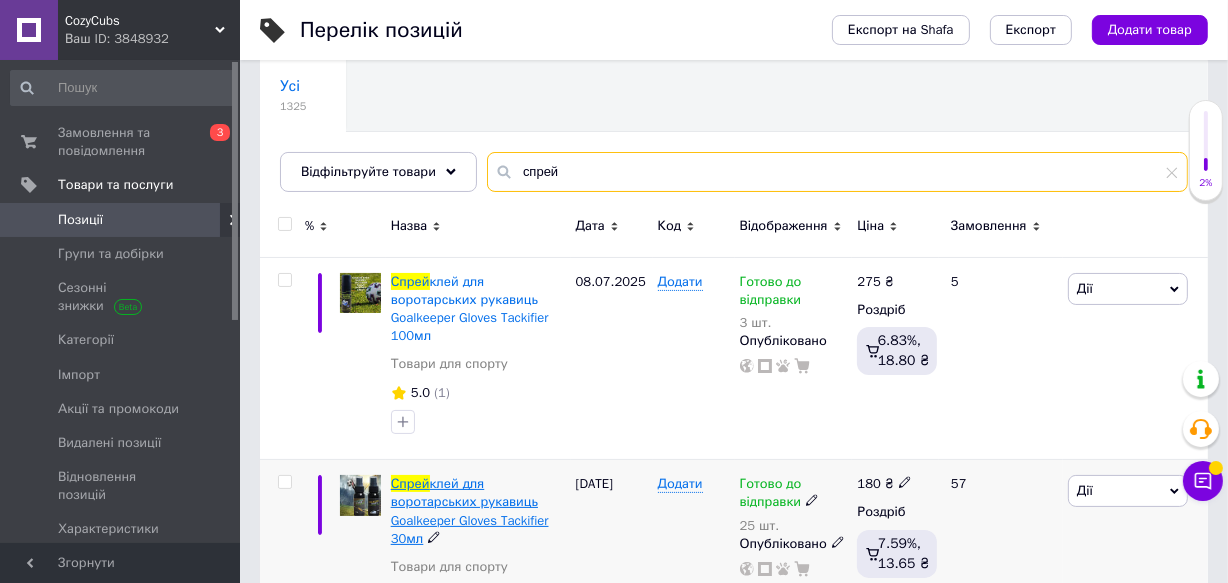 scroll, scrollTop: 272, scrollLeft: 0, axis: vertical 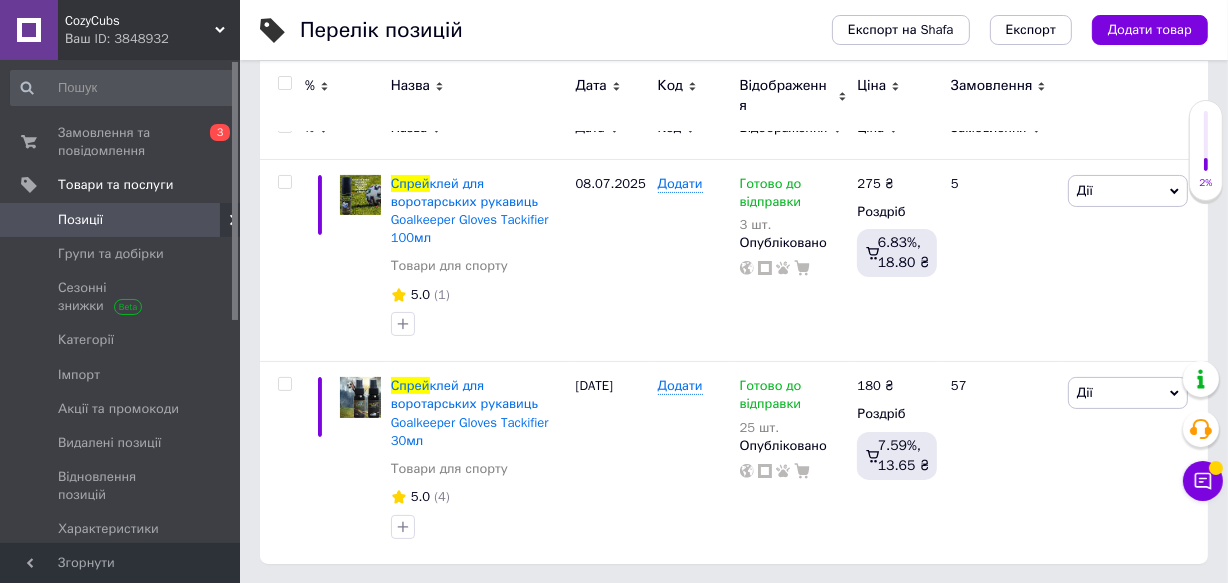 type on "спрей" 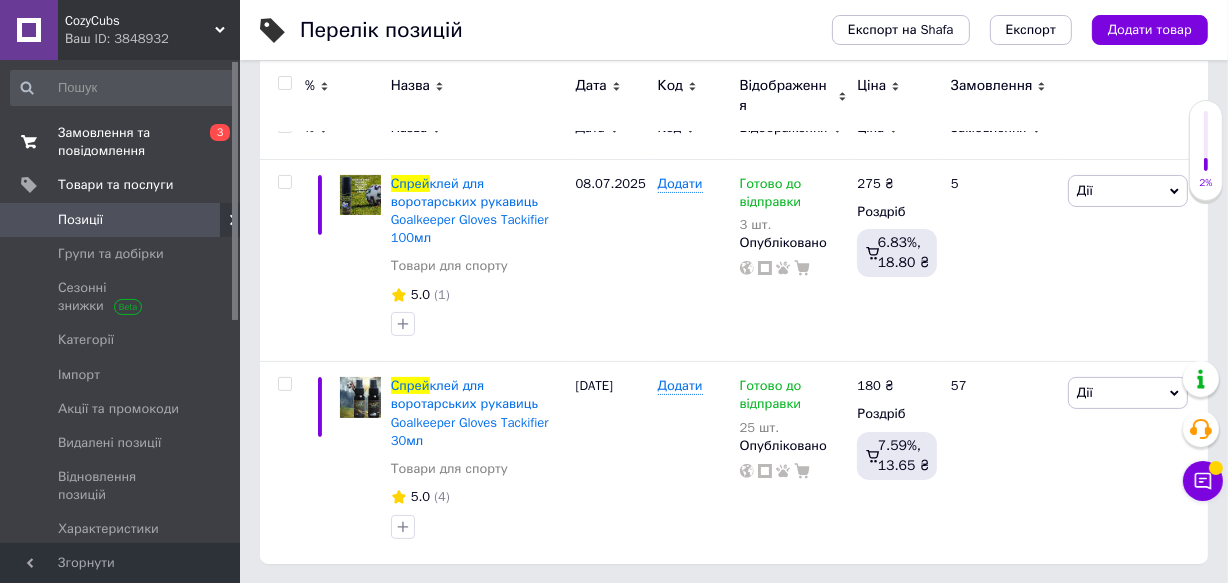 click on "Замовлення та повідомлення" at bounding box center (121, 142) 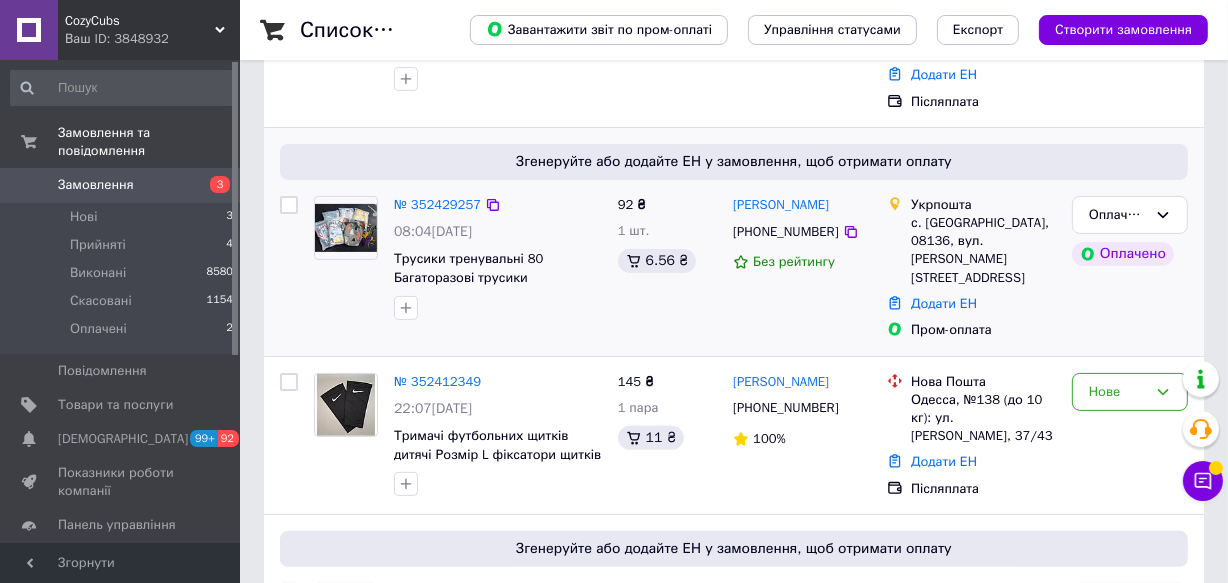 scroll, scrollTop: 454, scrollLeft: 0, axis: vertical 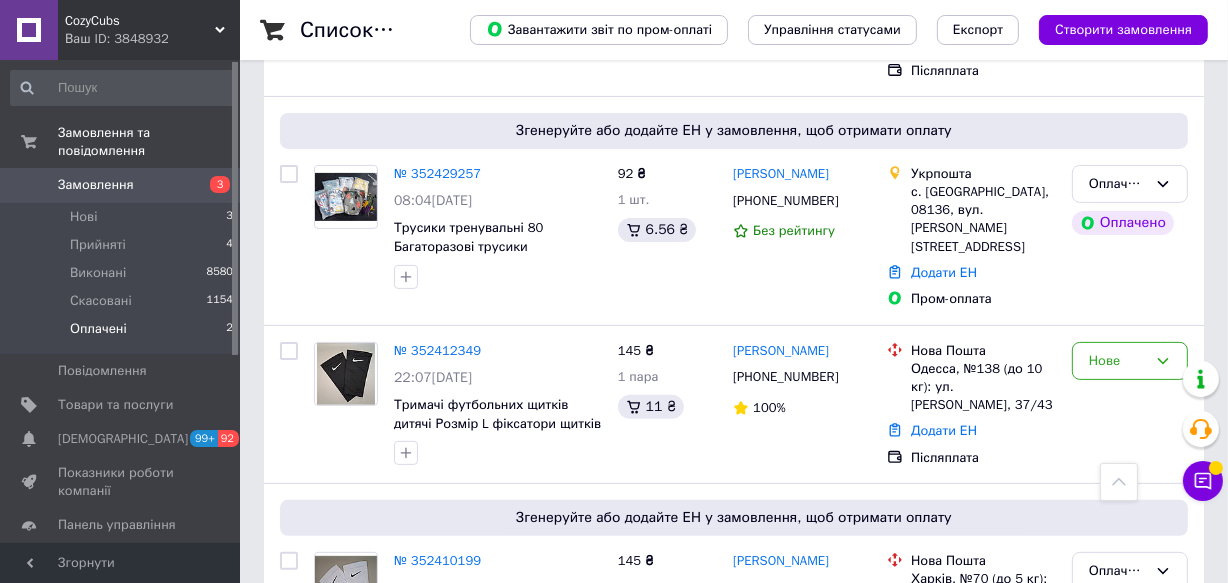 click on "Оплачені" at bounding box center [98, 329] 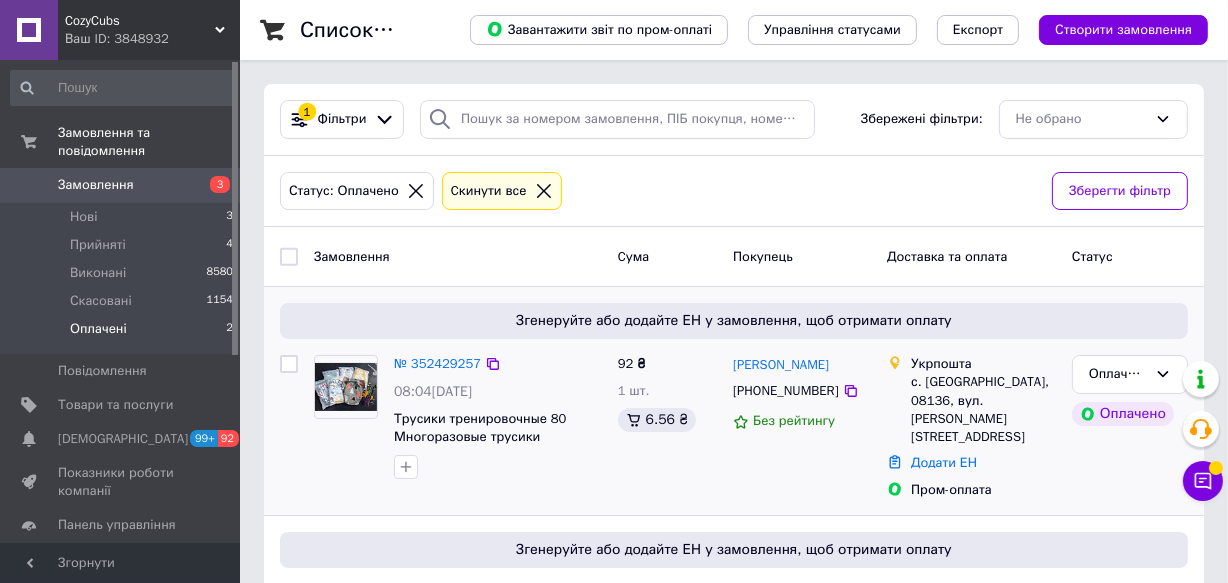 scroll, scrollTop: 144, scrollLeft: 0, axis: vertical 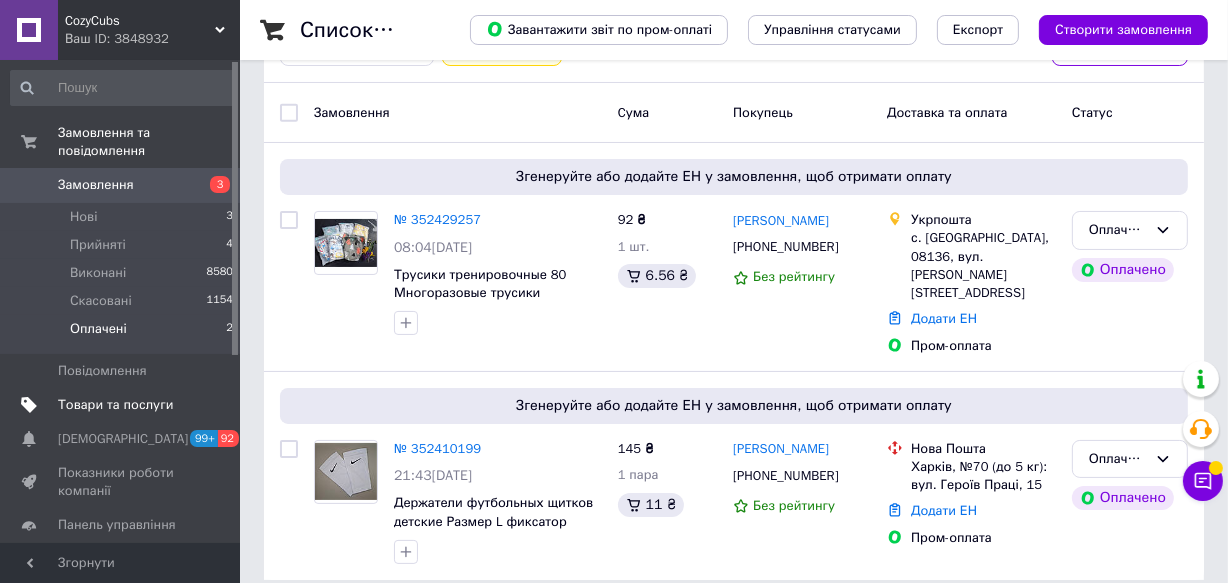click on "Товари та послуги" at bounding box center [115, 405] 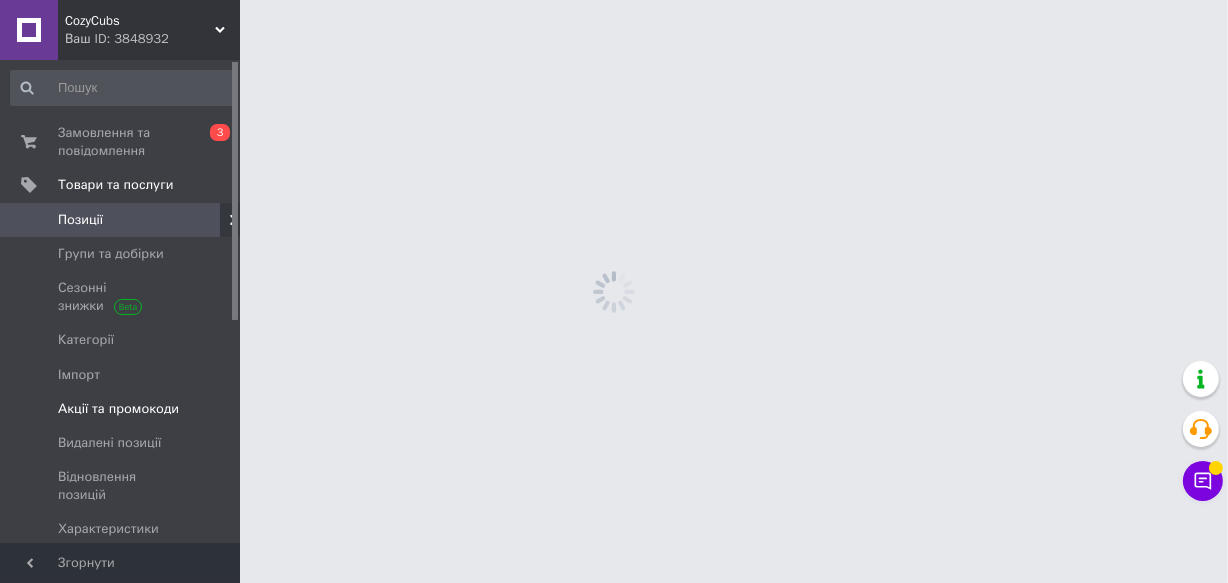 scroll, scrollTop: 0, scrollLeft: 0, axis: both 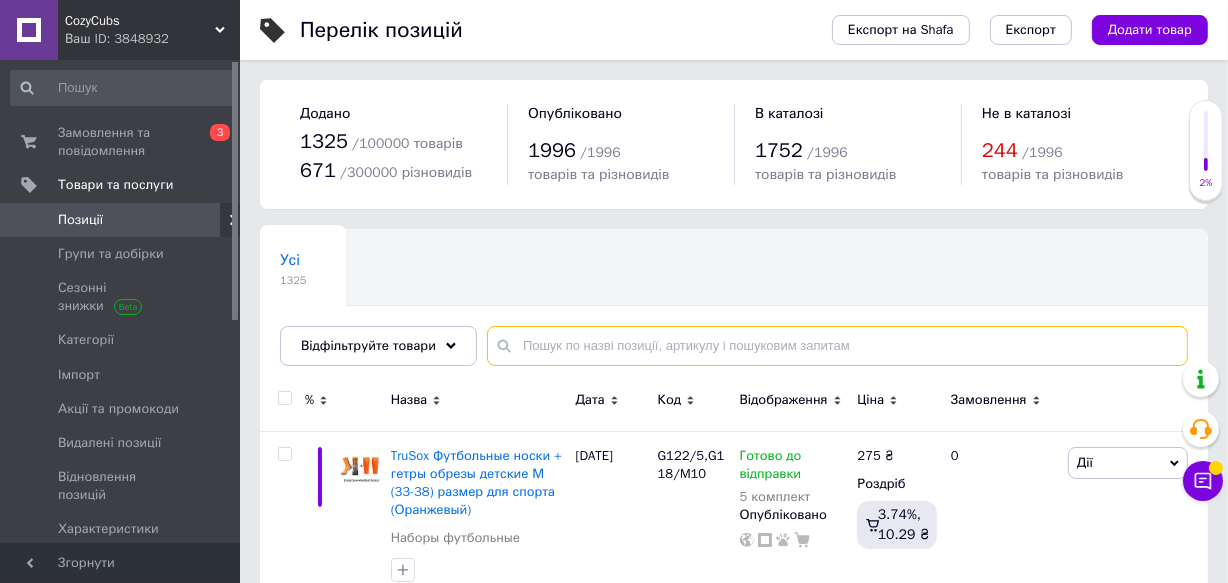 click at bounding box center [837, 346] 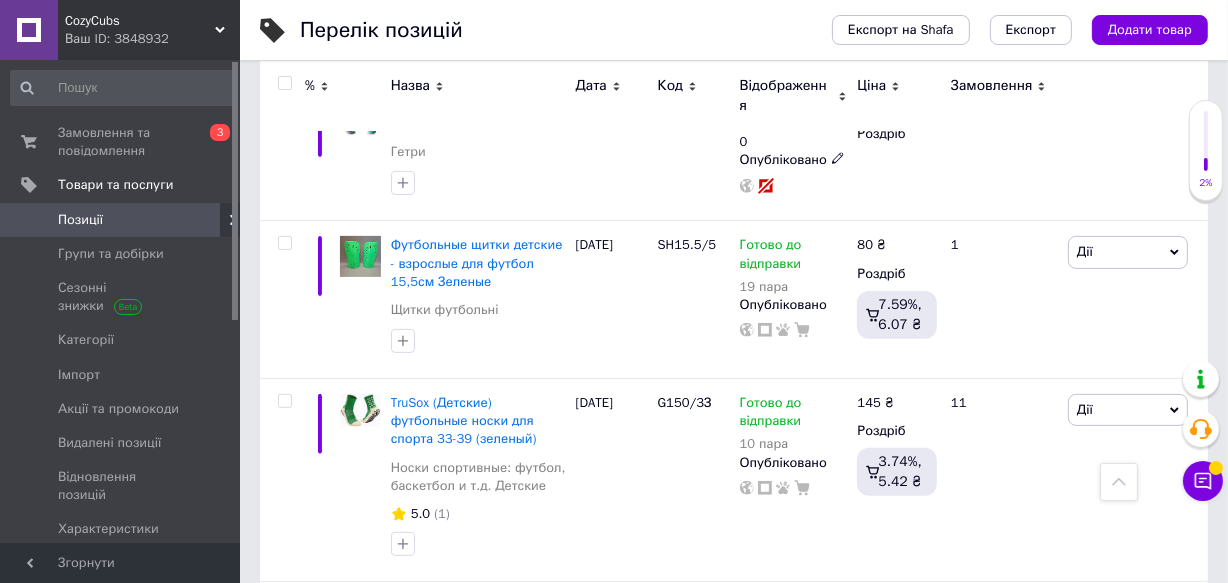 scroll, scrollTop: 545, scrollLeft: 0, axis: vertical 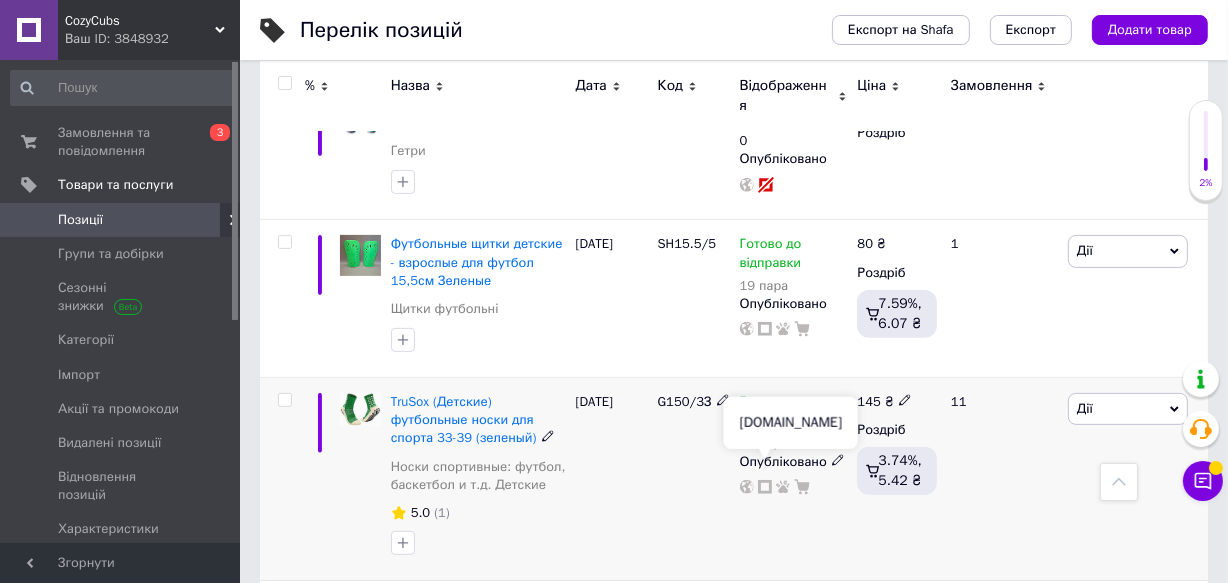 type on "зелені" 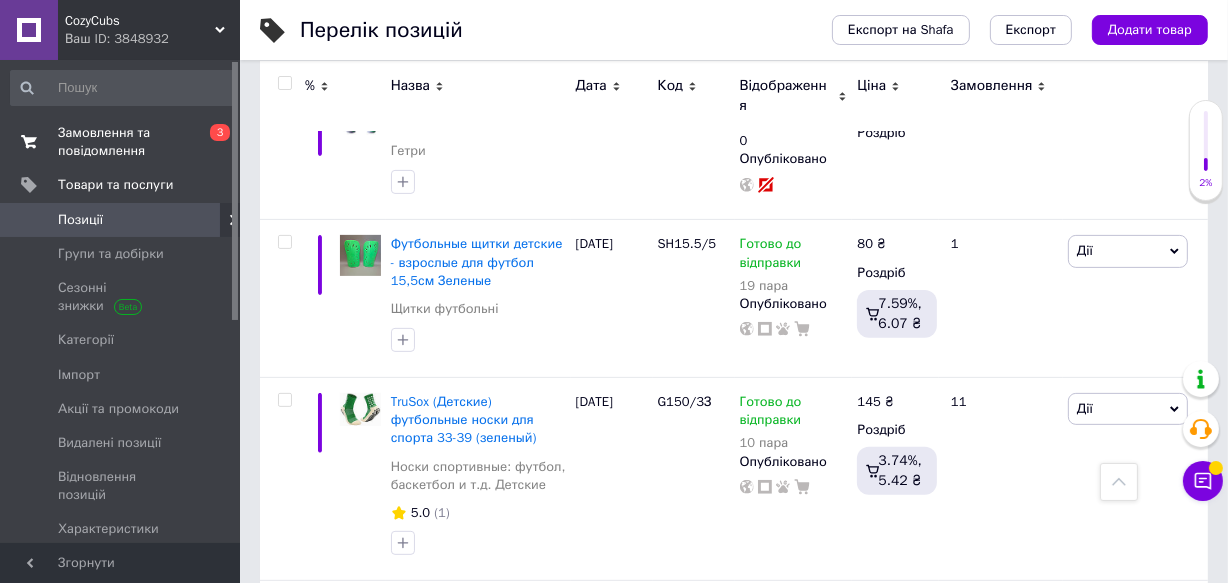 click on "Замовлення та повідомлення" at bounding box center [121, 142] 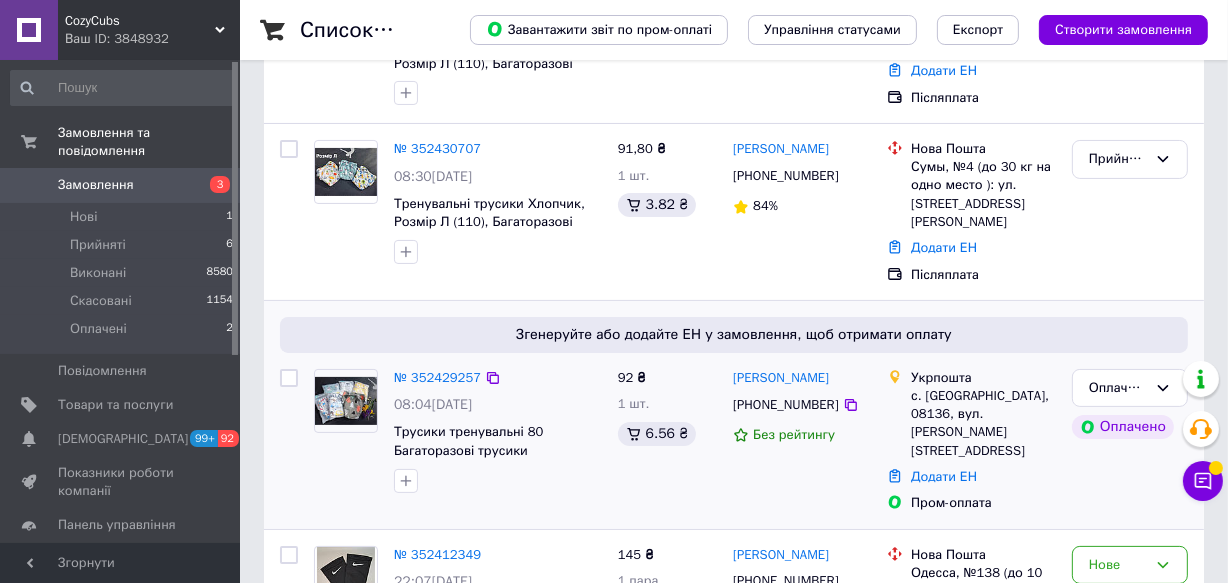 scroll, scrollTop: 363, scrollLeft: 0, axis: vertical 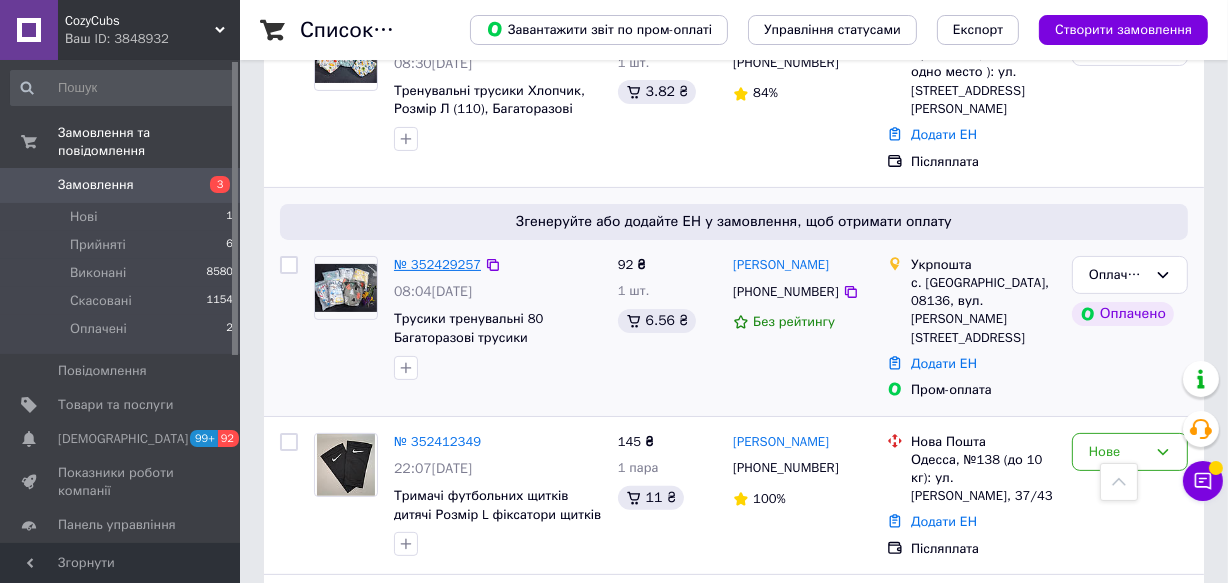 click on "№ 352429257" at bounding box center (437, 264) 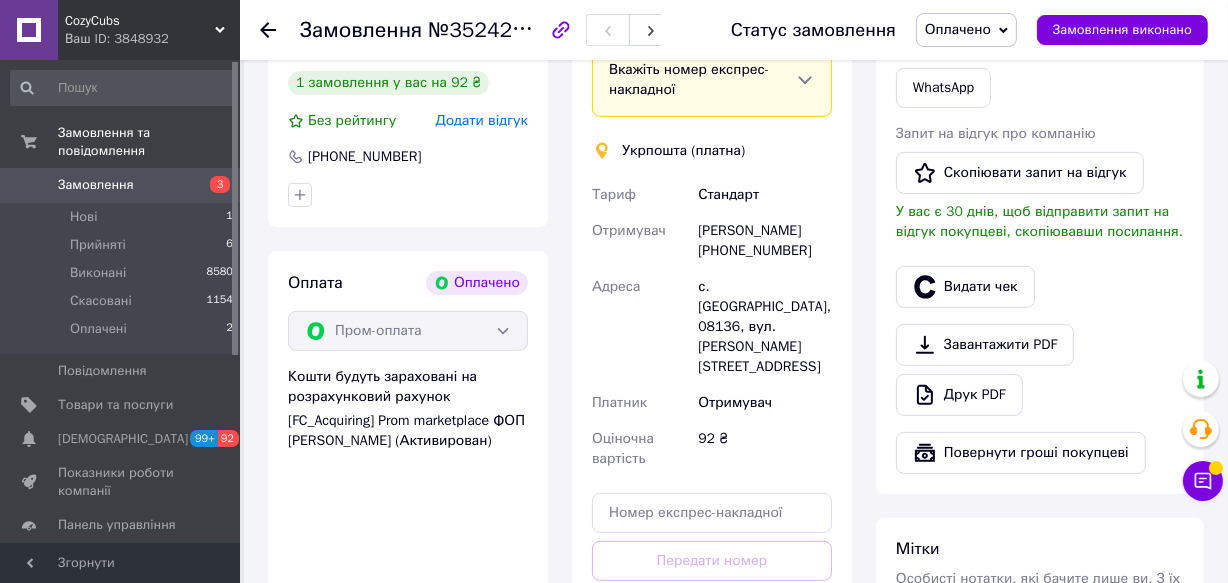 scroll, scrollTop: 727, scrollLeft: 0, axis: vertical 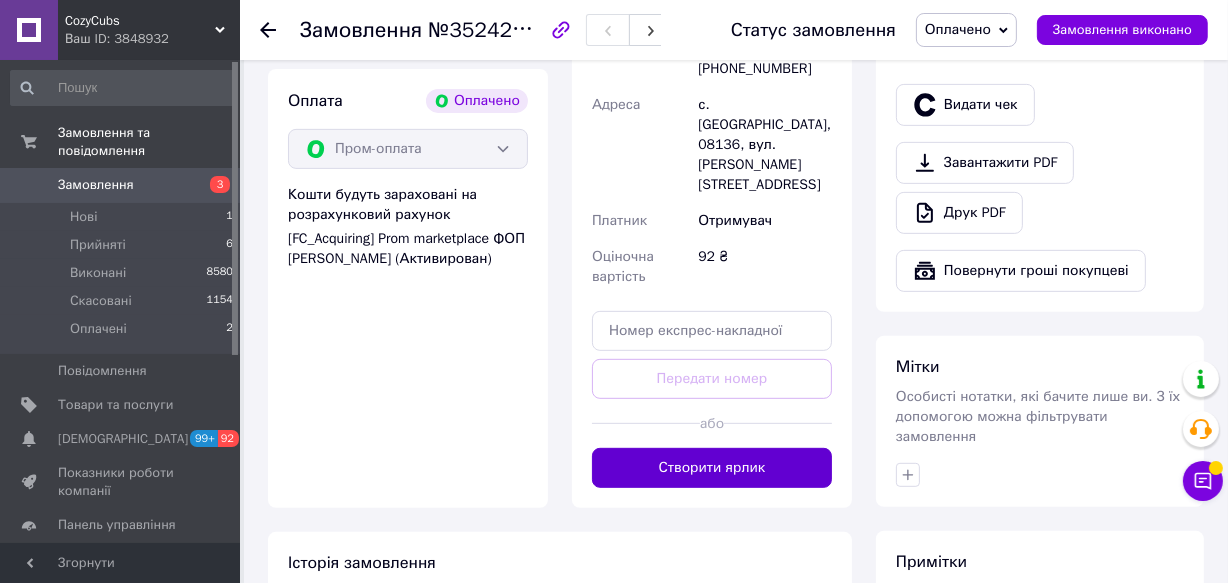 click on "Створити ярлик" at bounding box center (712, 468) 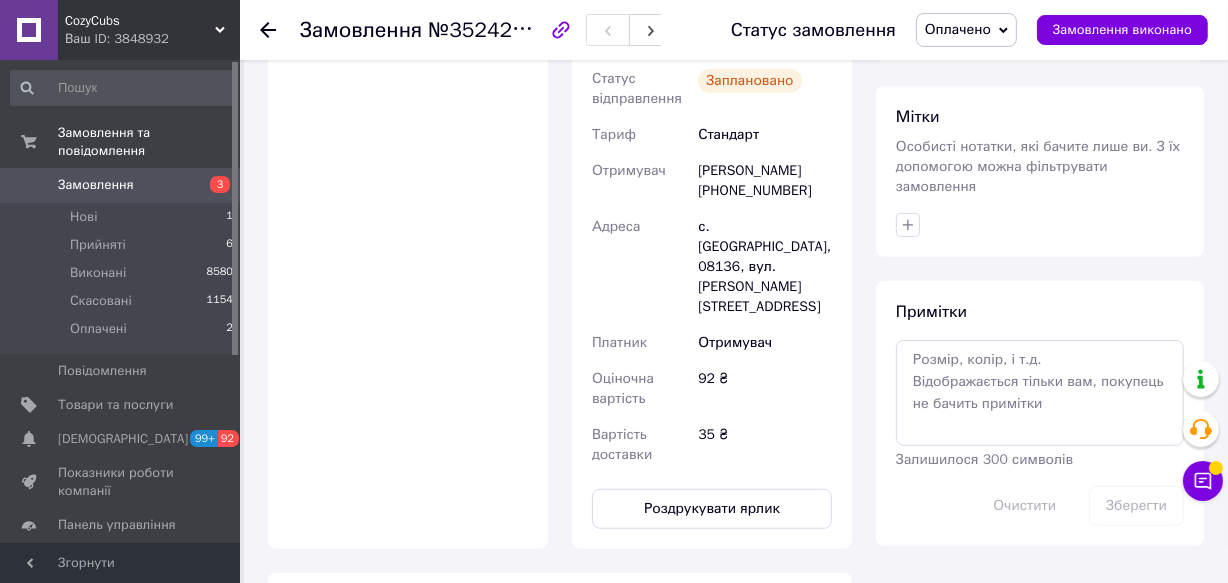 scroll, scrollTop: 1000, scrollLeft: 0, axis: vertical 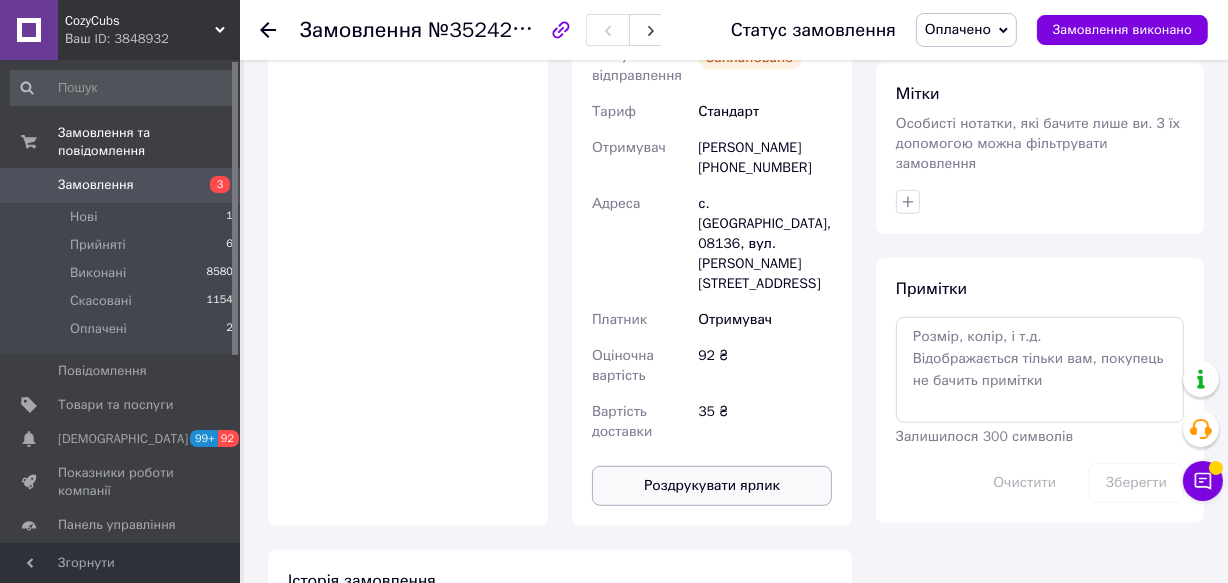 click on "Роздрукувати ярлик" at bounding box center (712, 486) 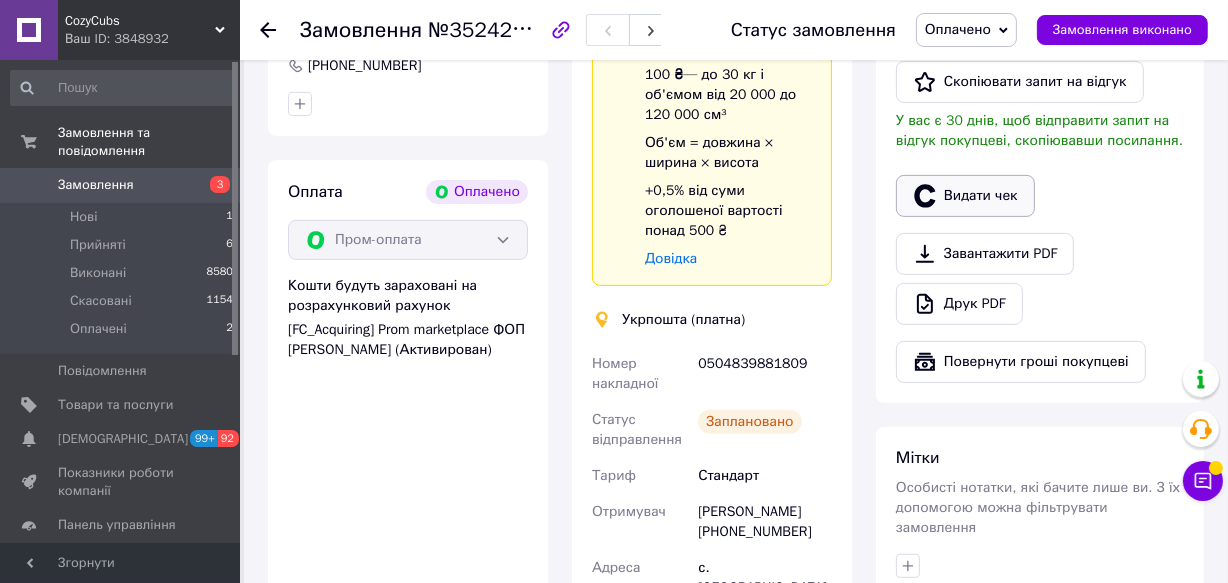 click on "Видати чек" at bounding box center (965, 196) 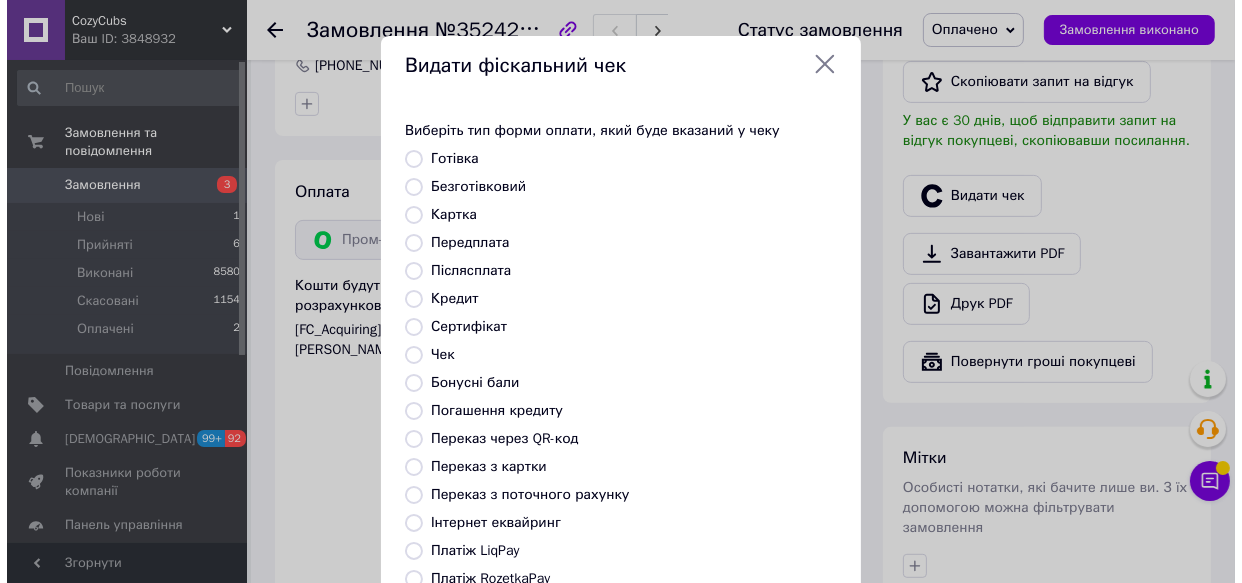 scroll, scrollTop: 616, scrollLeft: 0, axis: vertical 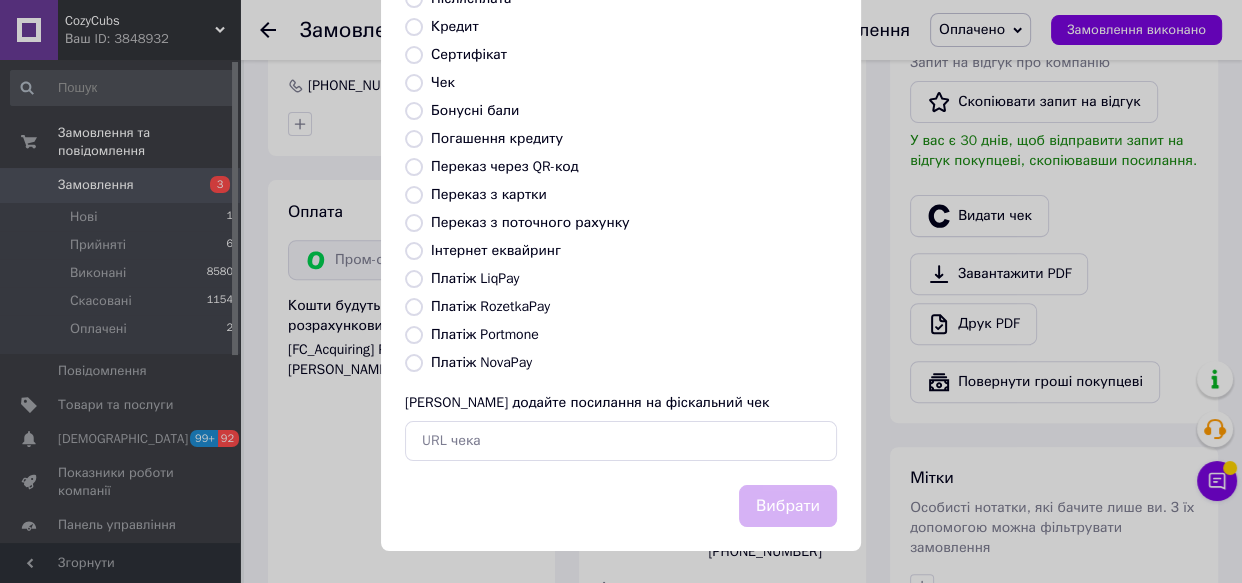 click on "Платіж RozetkaPay" at bounding box center (490, 306) 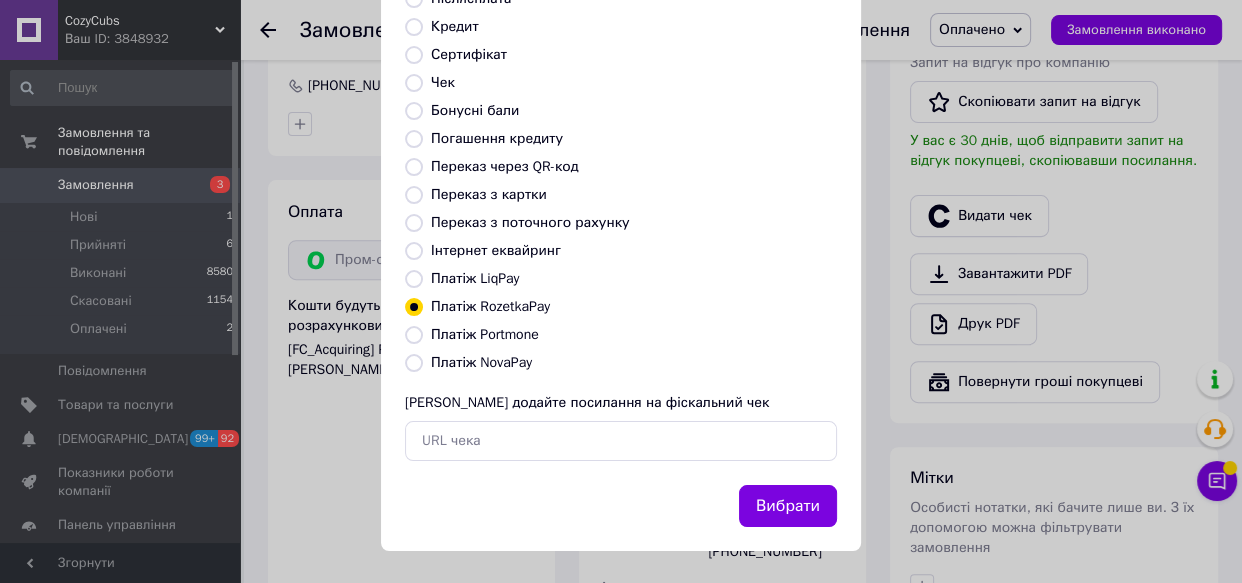 click on "Вибрати" at bounding box center [788, 506] 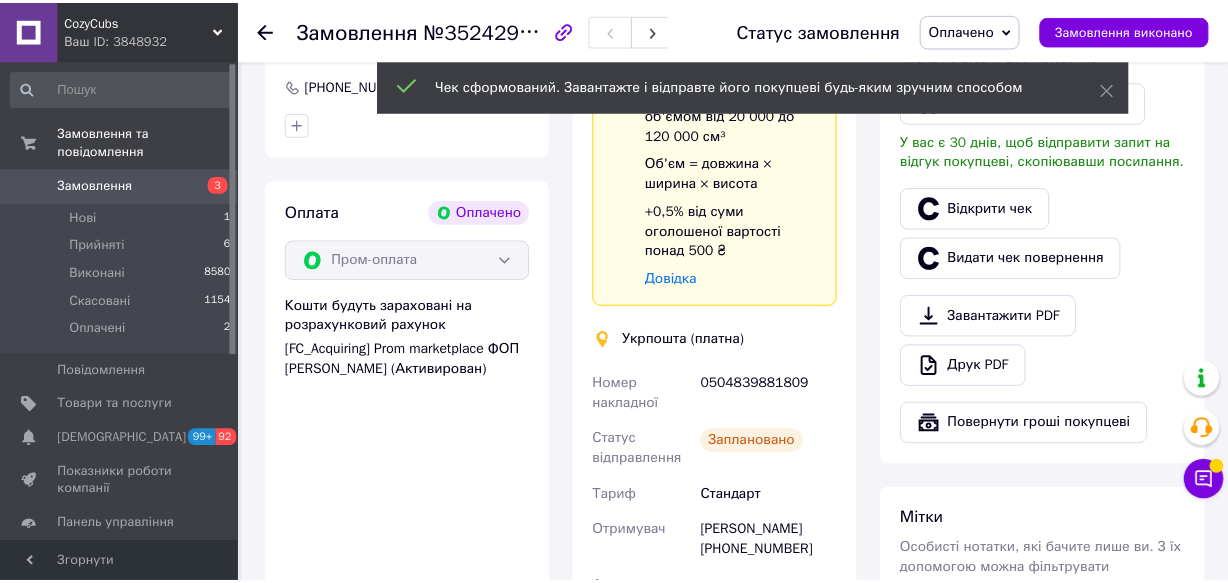 scroll, scrollTop: 636, scrollLeft: 0, axis: vertical 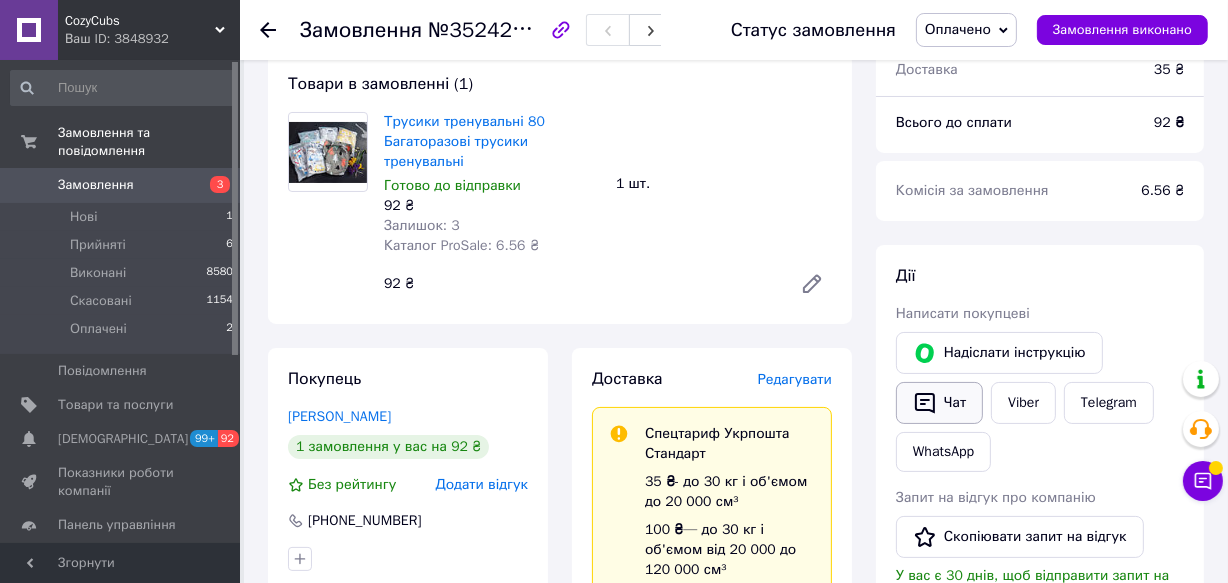 click on "Чат" at bounding box center [939, 403] 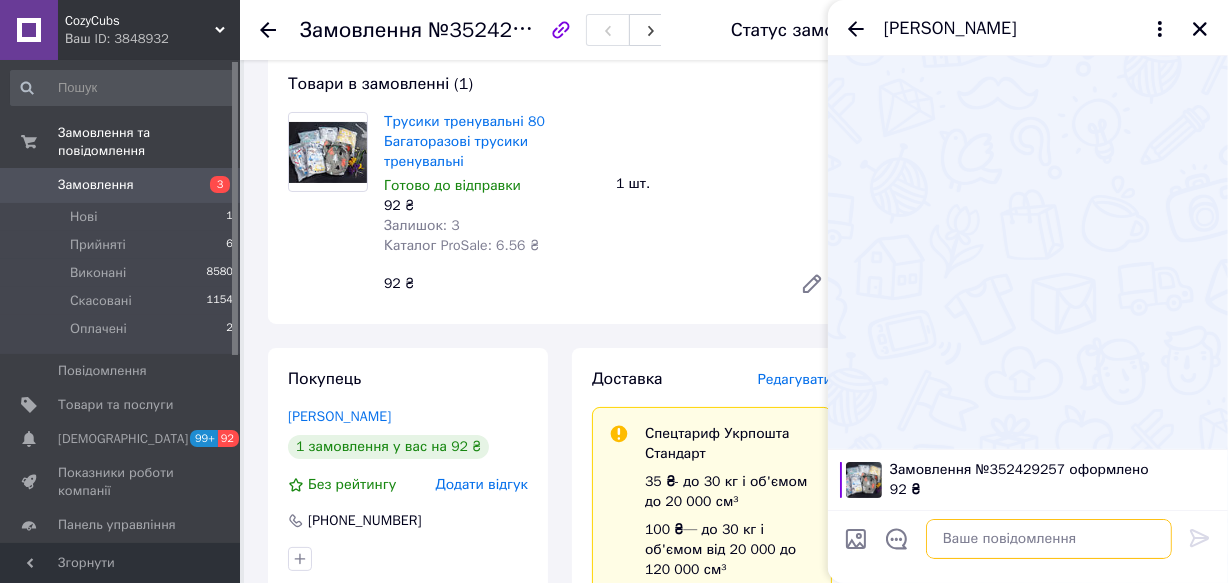 paste on "[URL][DOMAIN_NAME]" 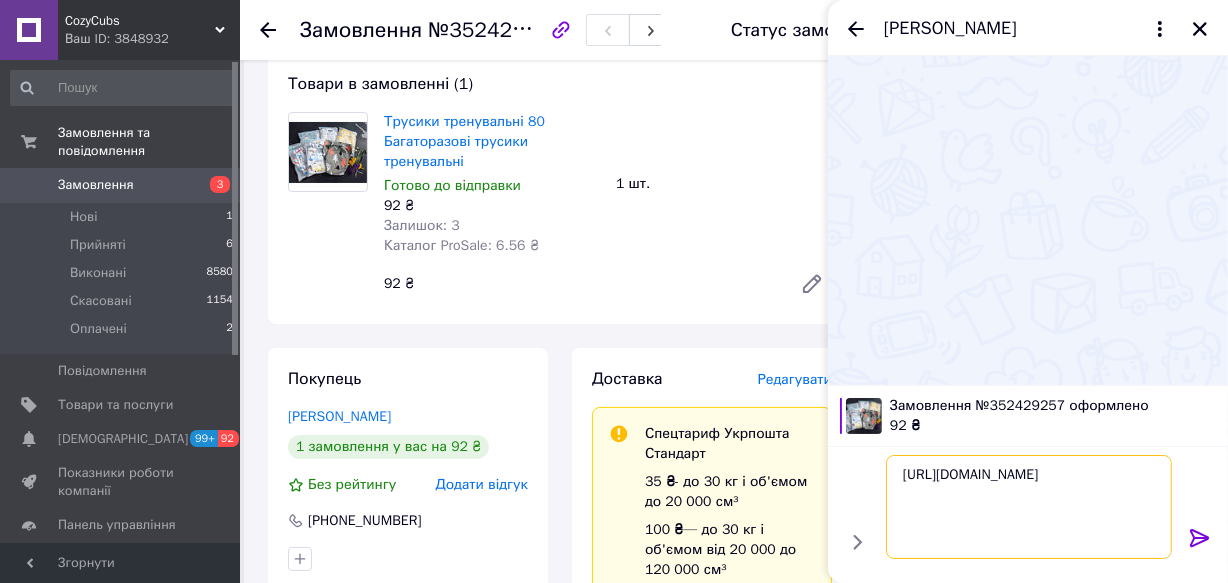 type on "[URL][DOMAIN_NAME]" 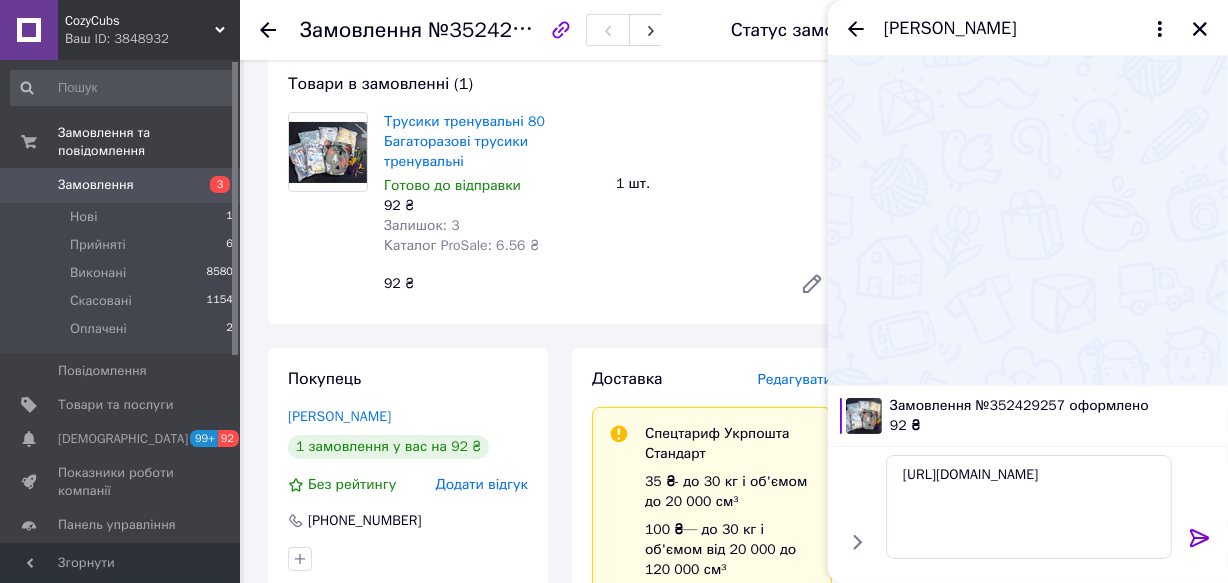 click 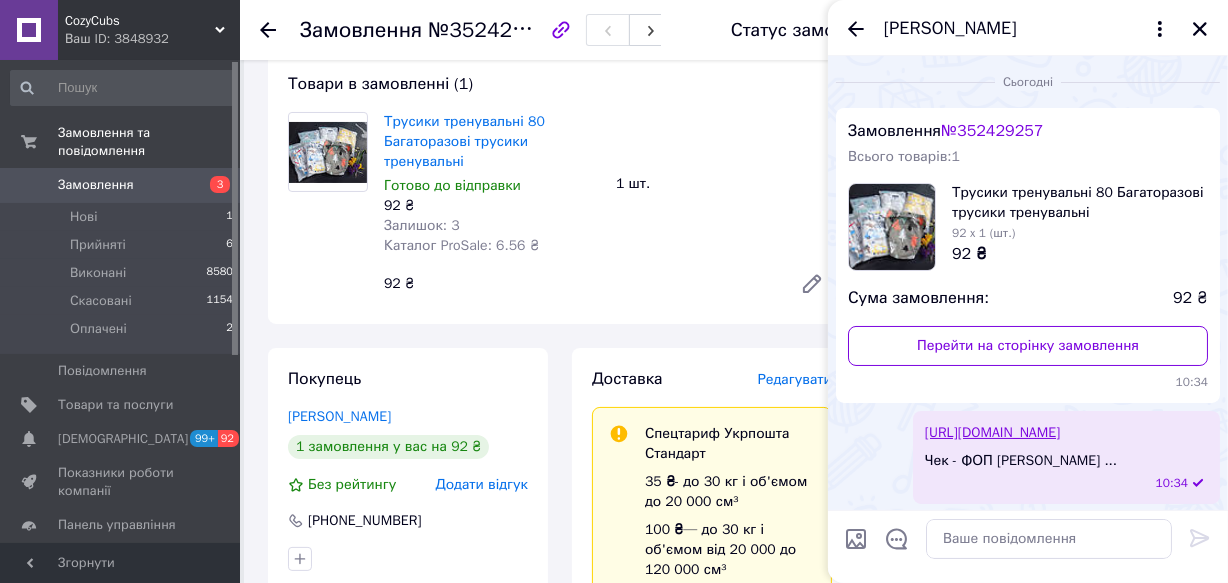 scroll, scrollTop: 545, scrollLeft: 0, axis: vertical 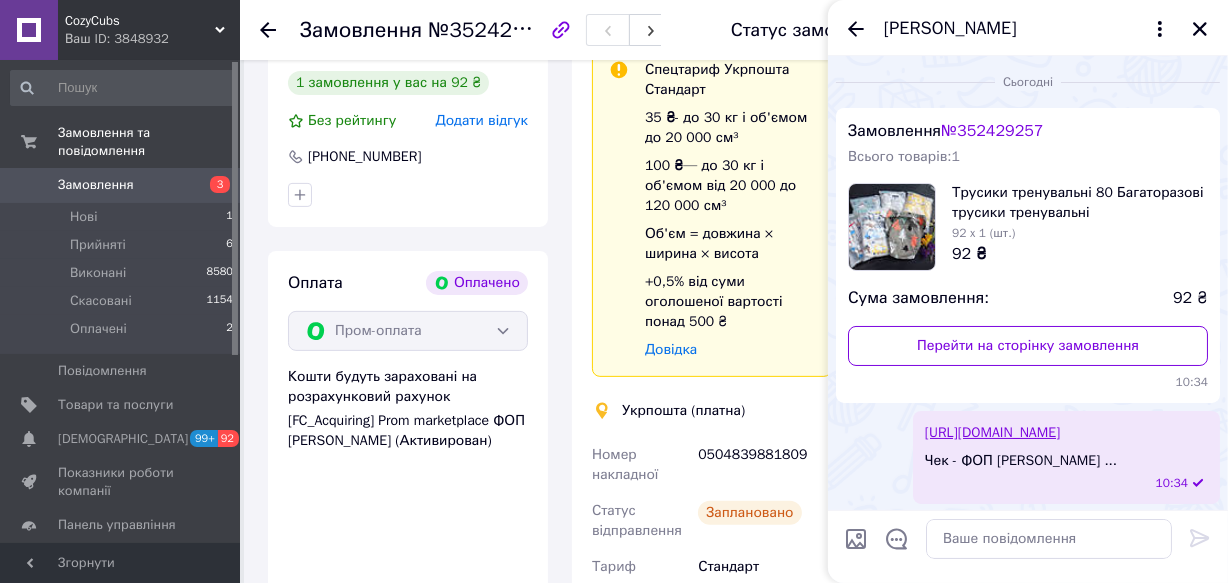 click on "Доставка Редагувати Спецтариф Укрпошта Стандарт 35 ₴  - до 30 кг і об'ємом до 20 000 см³ 100 ₴  — до 30 кг і об'ємом від 20 000 до 120 000 см³ Об'єм = довжина × ширина × висота +0,5% від суми оголошеної вартості понад 500 ₴ Довідка Укрпошта (платна) Номер накладної 0504839881809 Статус відправлення Заплановано Тариф Стандарт Отримувач [PERSON_NAME] [PHONE_NUMBER] Адреса с. [GEOGRAPHIC_DATA], 08136, вул. [PERSON_NAME][STREET_ADDRESS] Платник Отримувач Оціночна вартість 92 ₴ Вартість доставки 35 ₴ Роздрукувати ярлик Тариф     * Стандарт Платник   * Отримувач Прізвище отримувача   * [PERSON_NAME] Ім'я отримувача   * [PERSON_NAME]   * [PHONE_NUMBER]" at bounding box center (712, 482) 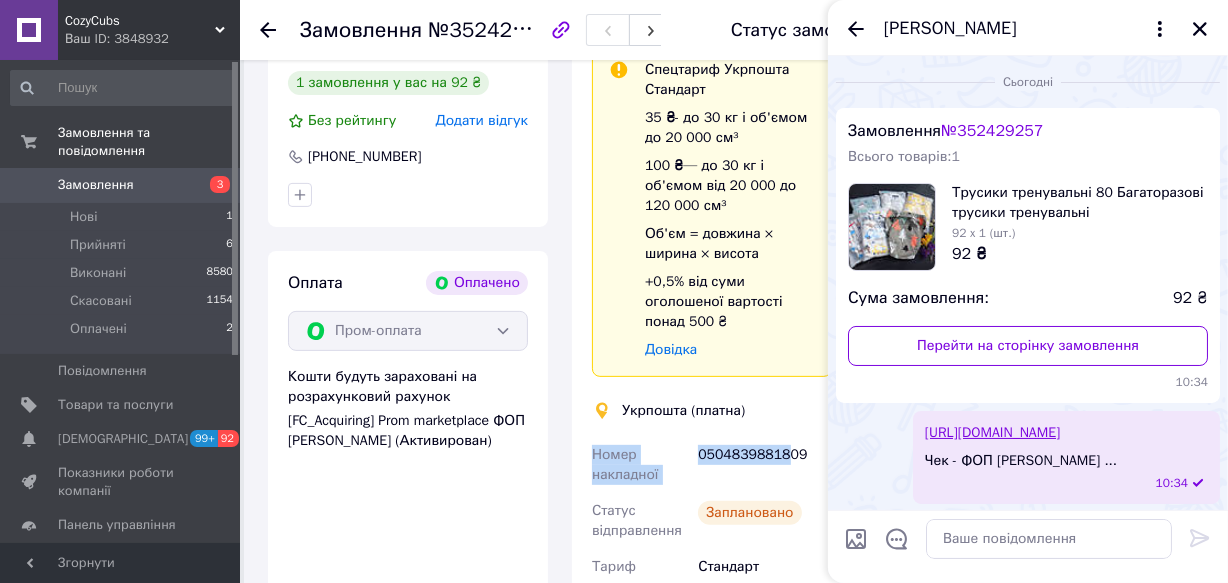 click on "0504839881809" at bounding box center (765, 465) 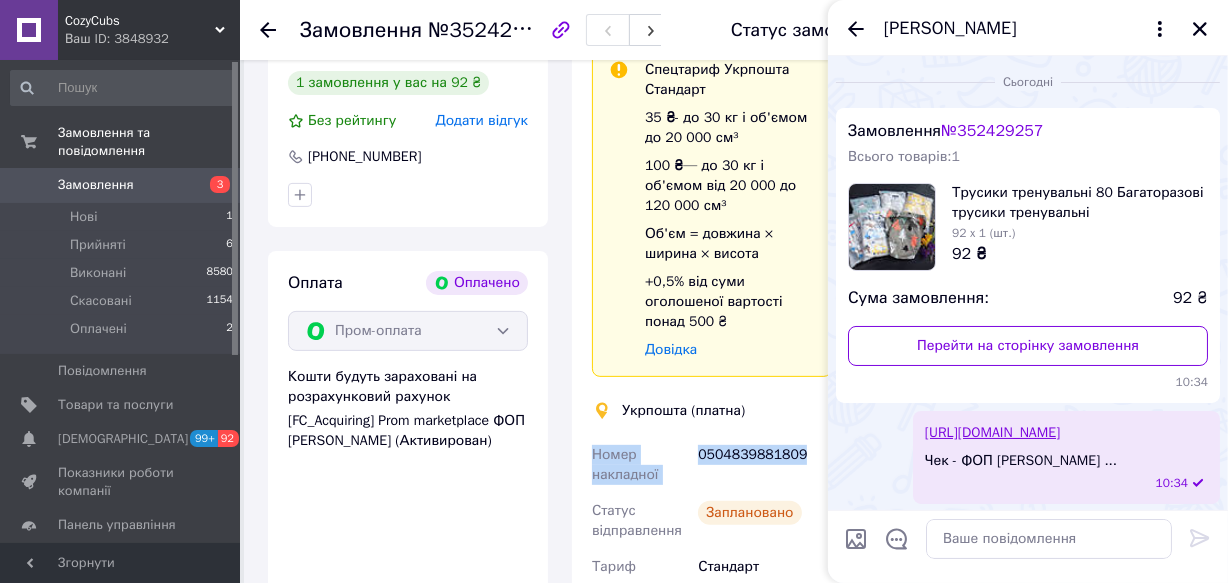 drag, startPoint x: 590, startPoint y: 451, endPoint x: 814, endPoint y: 465, distance: 224.43707 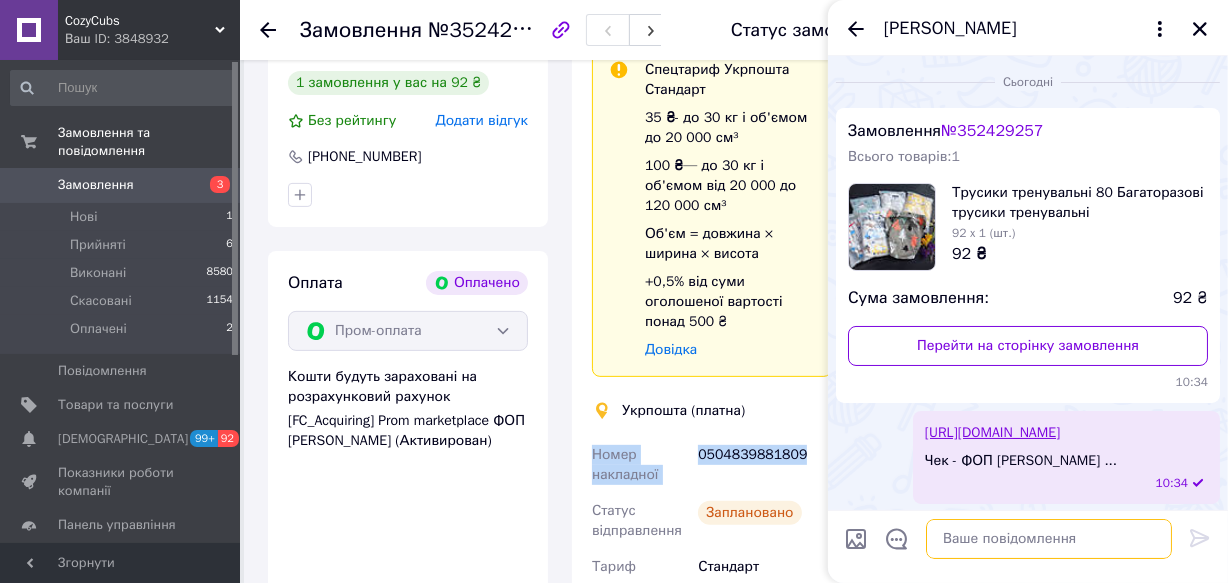 click at bounding box center [1049, 539] 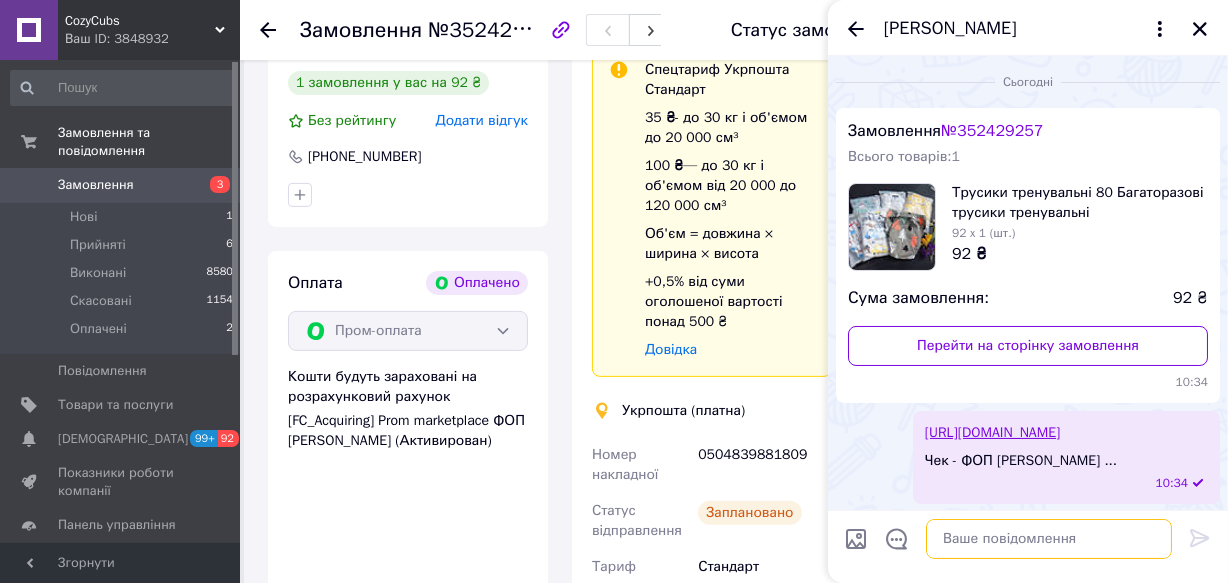 paste on "Номер накладної
0504839881809" 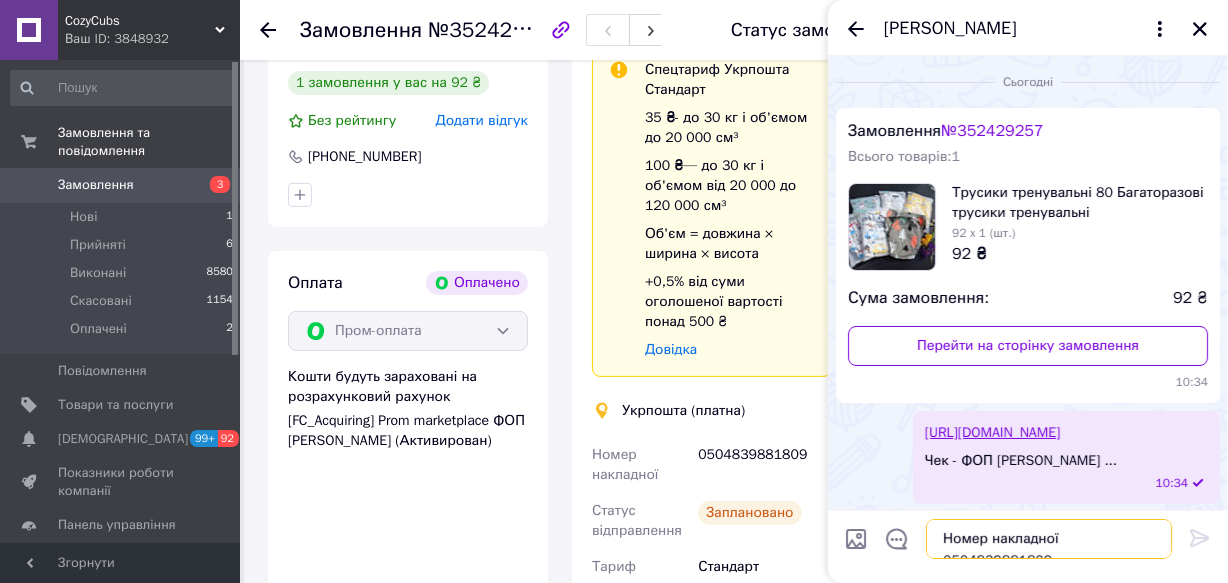scroll, scrollTop: 11, scrollLeft: 0, axis: vertical 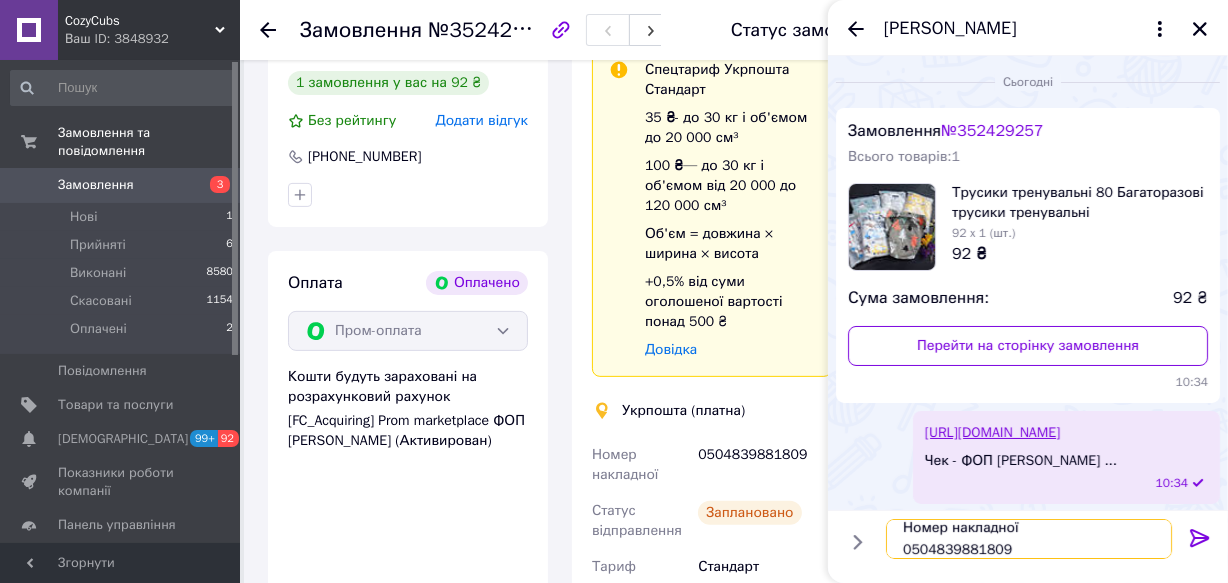 type on "Номер накладної
0504839881809" 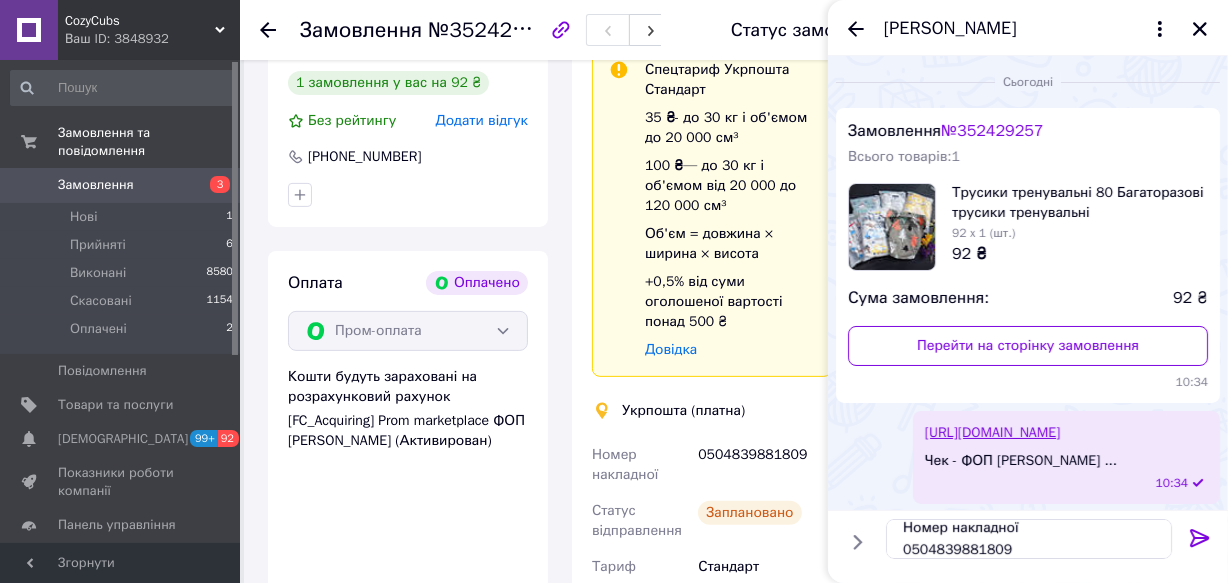 click 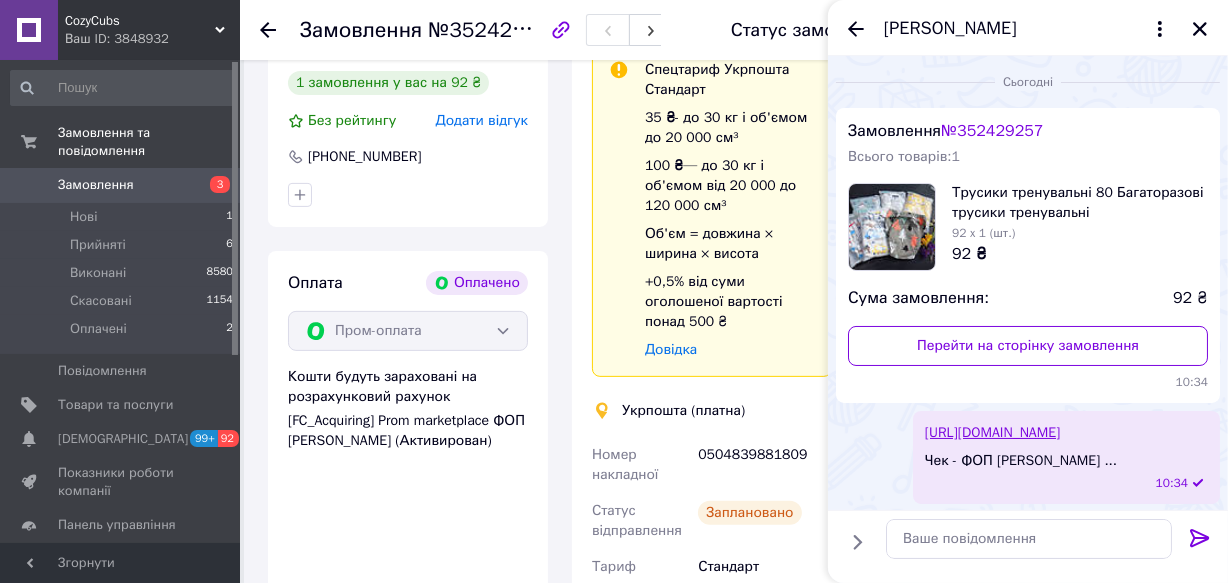 scroll, scrollTop: 0, scrollLeft: 0, axis: both 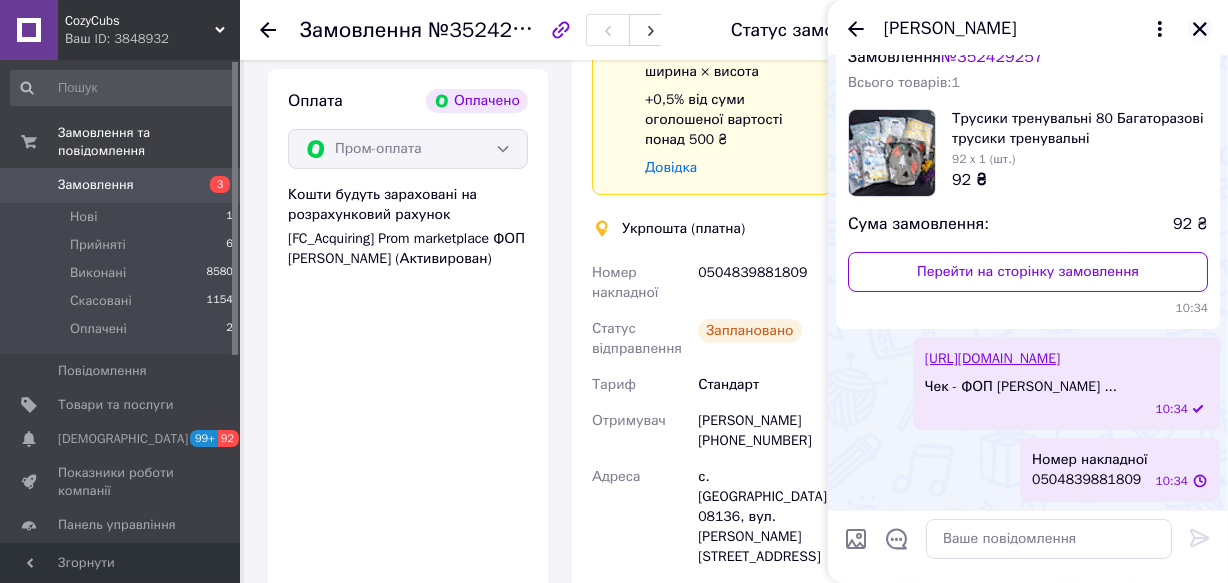 click 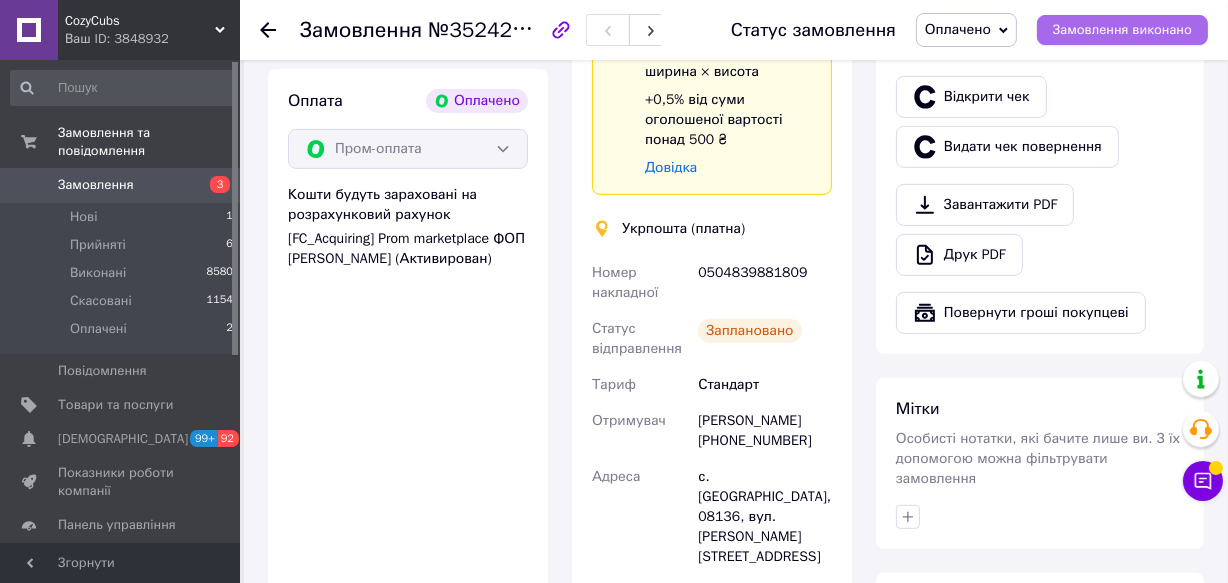 click on "Замовлення виконано" at bounding box center (1122, 30) 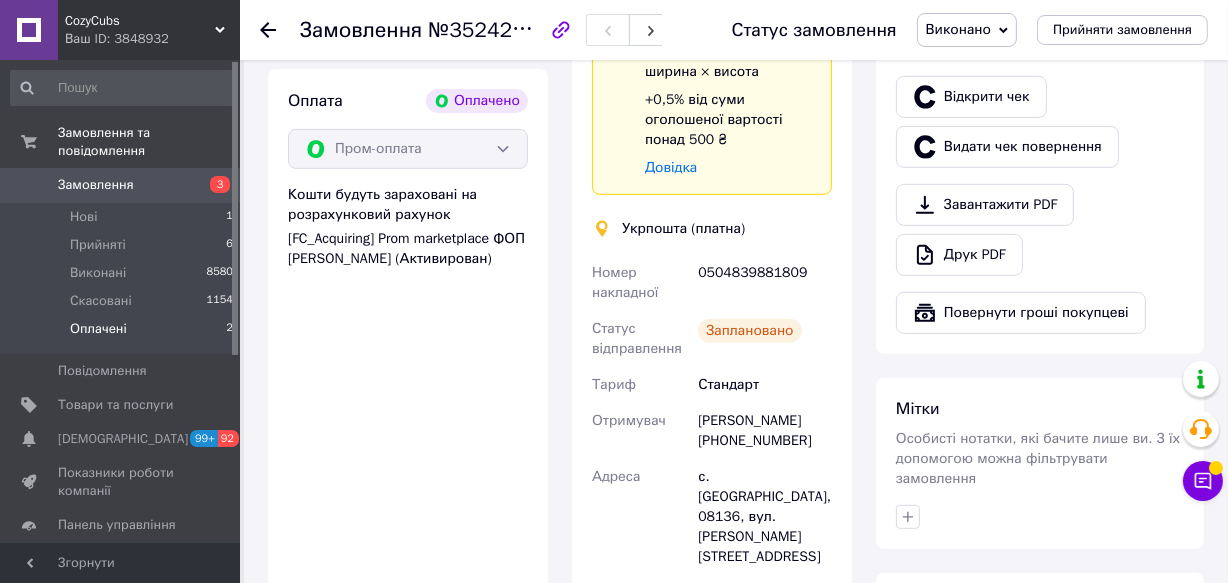 click on "Оплачені" at bounding box center (98, 329) 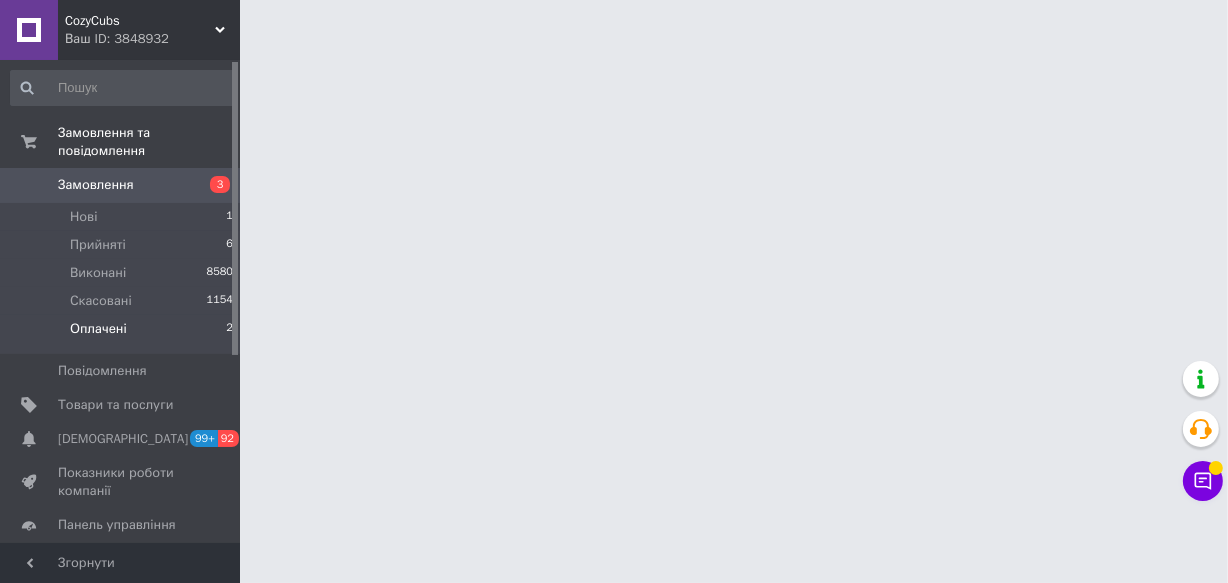 scroll, scrollTop: 0, scrollLeft: 0, axis: both 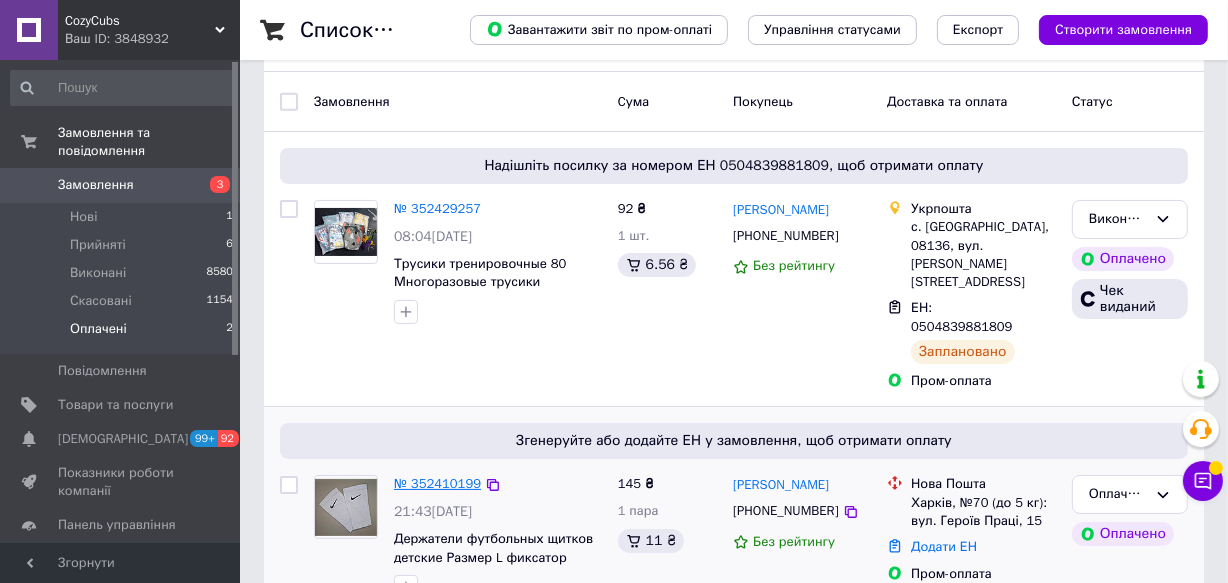 click on "№ 352410199" at bounding box center [437, 483] 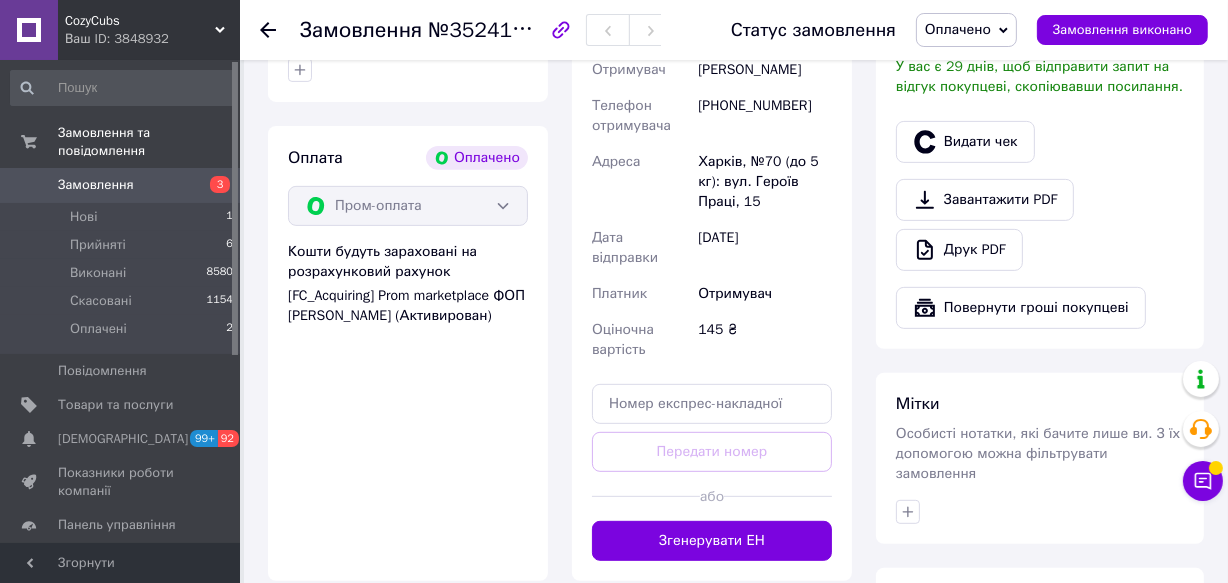 scroll, scrollTop: 791, scrollLeft: 0, axis: vertical 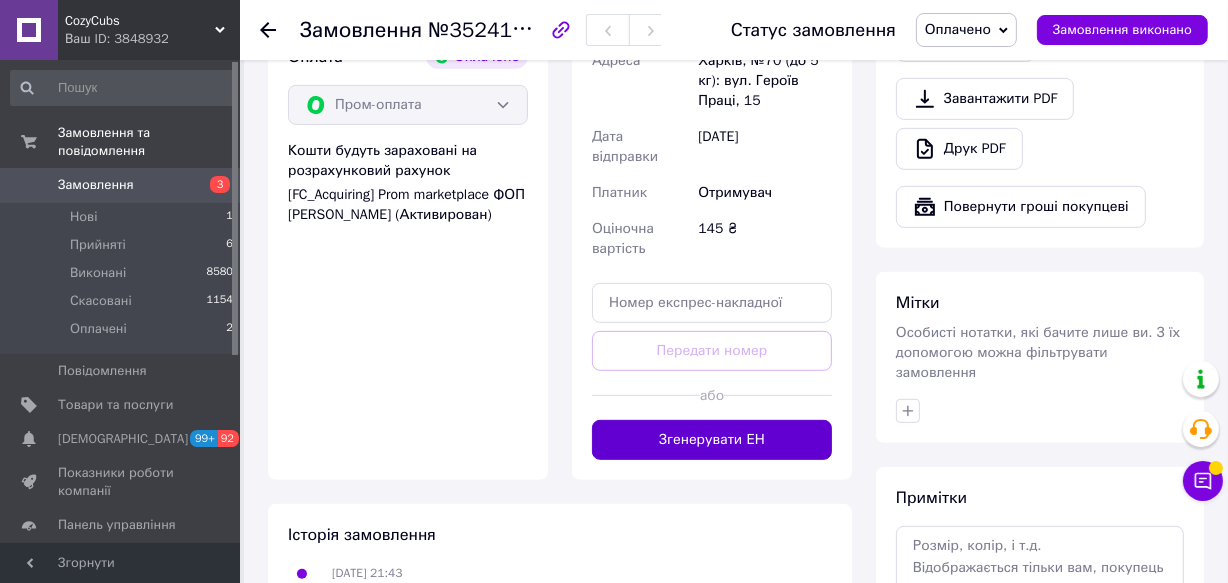 click on "Згенерувати ЕН" at bounding box center (712, 440) 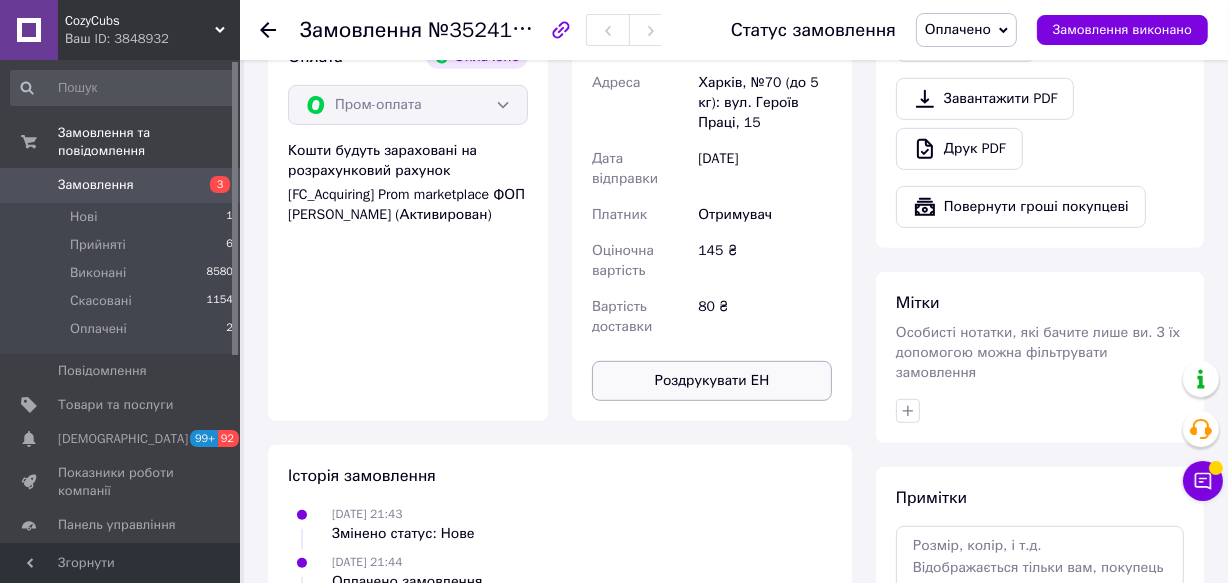 click on "Роздрукувати ЕН" at bounding box center (712, 381) 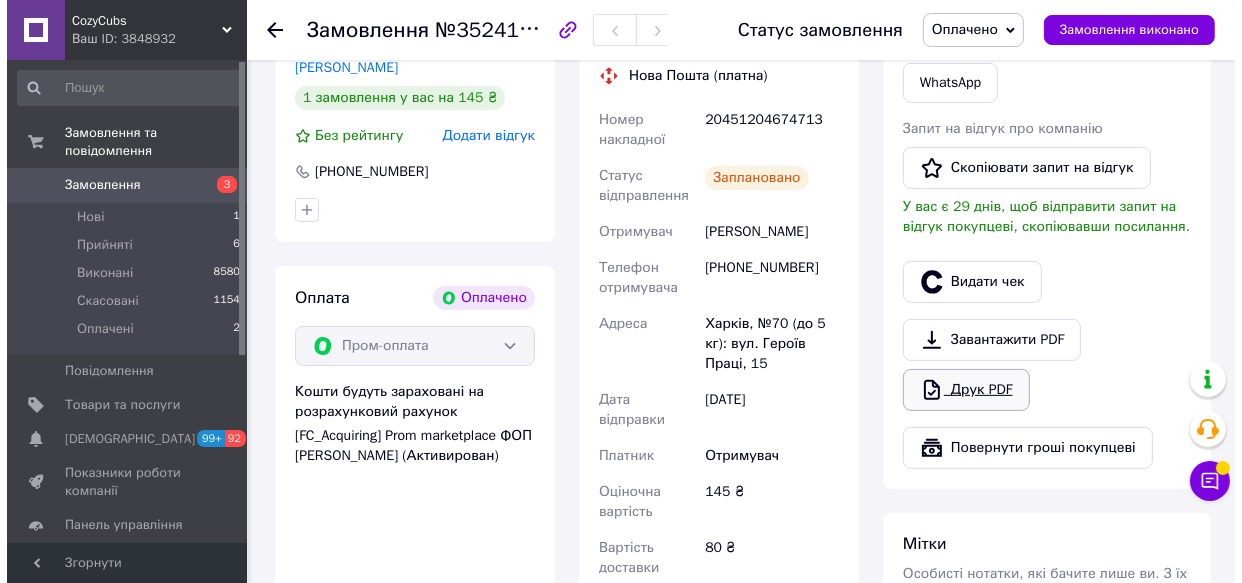scroll, scrollTop: 519, scrollLeft: 0, axis: vertical 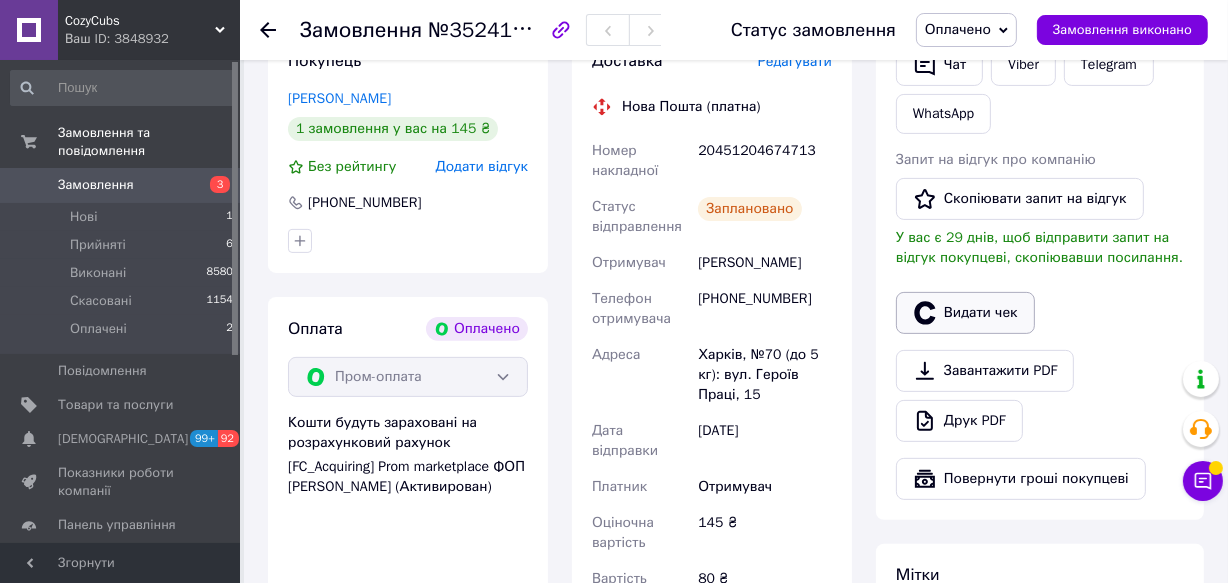 click on "Видати чек" at bounding box center [965, 313] 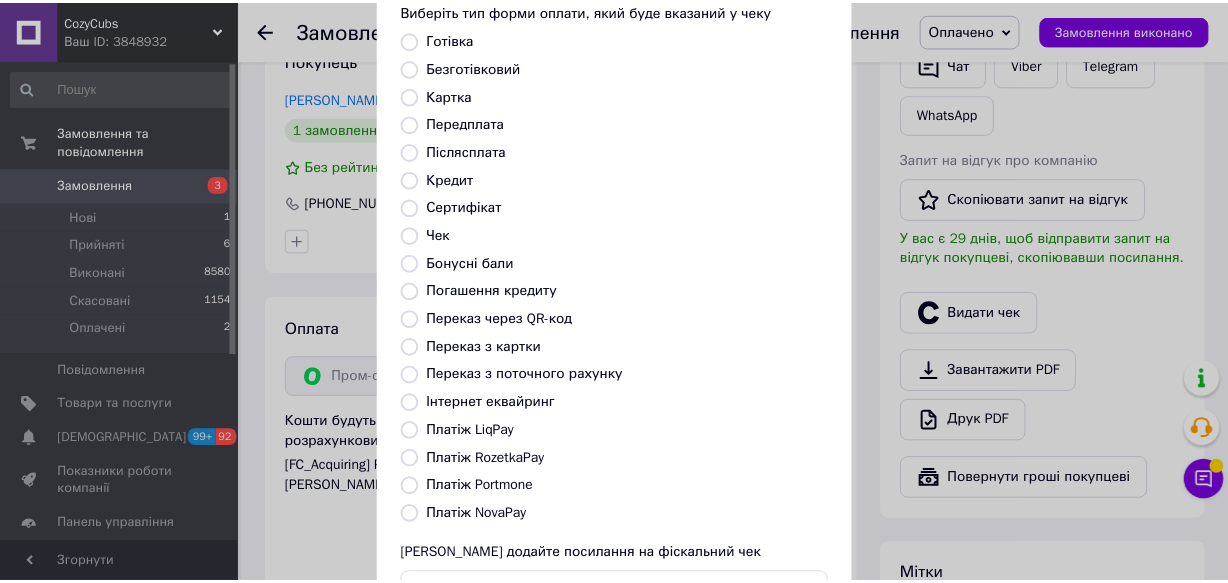 scroll, scrollTop: 272, scrollLeft: 0, axis: vertical 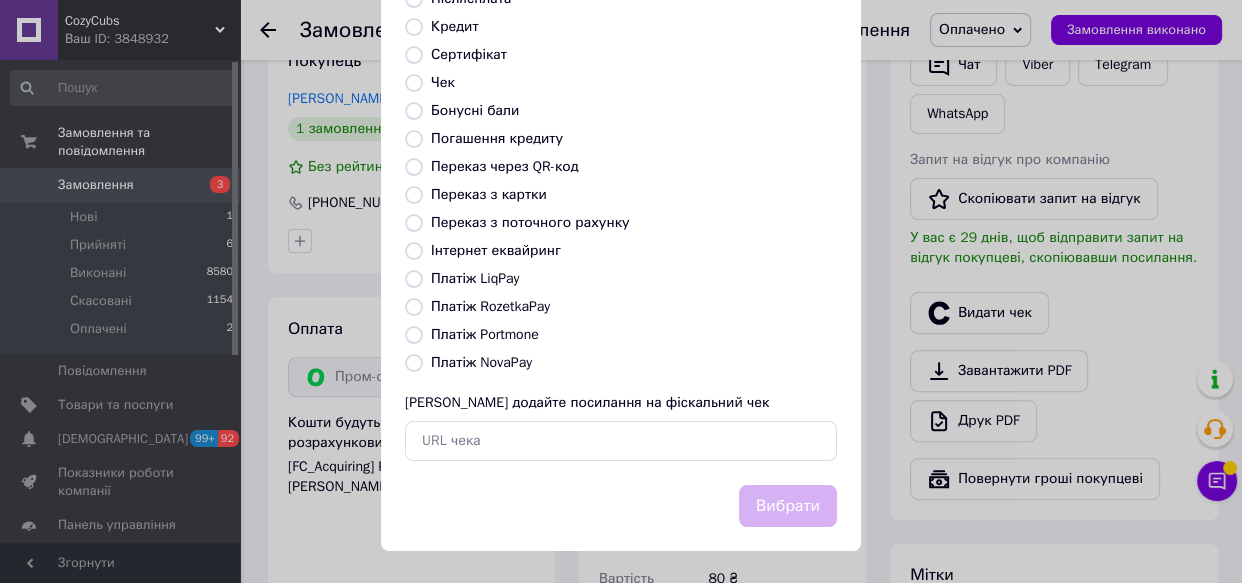click on "Платіж RozetkaPay" at bounding box center (490, 306) 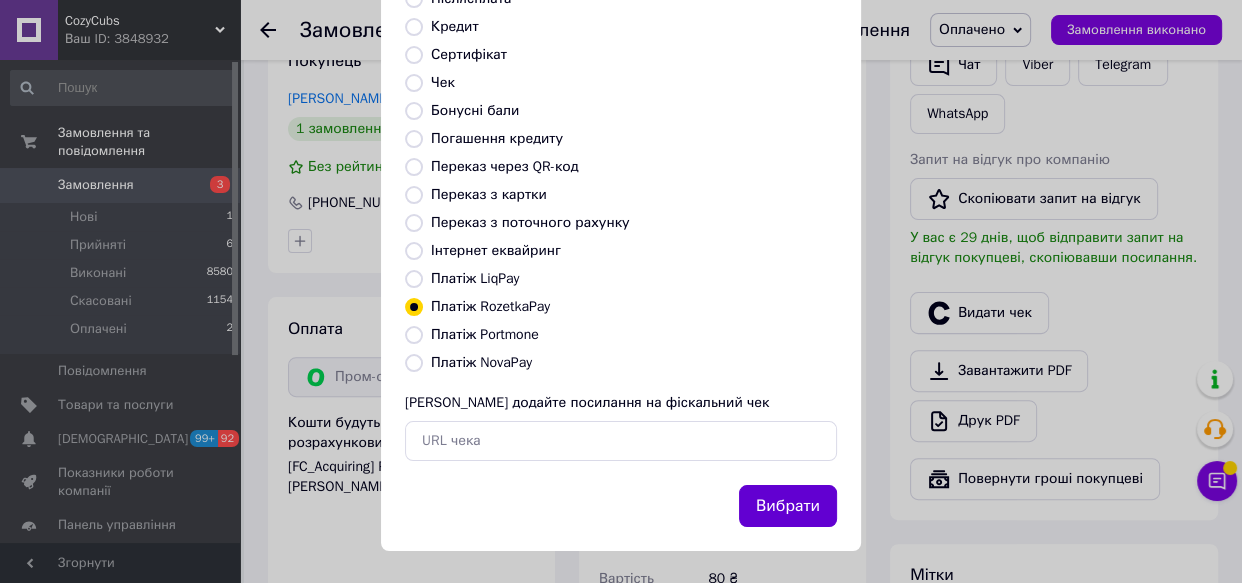 click on "Вибрати" at bounding box center (788, 506) 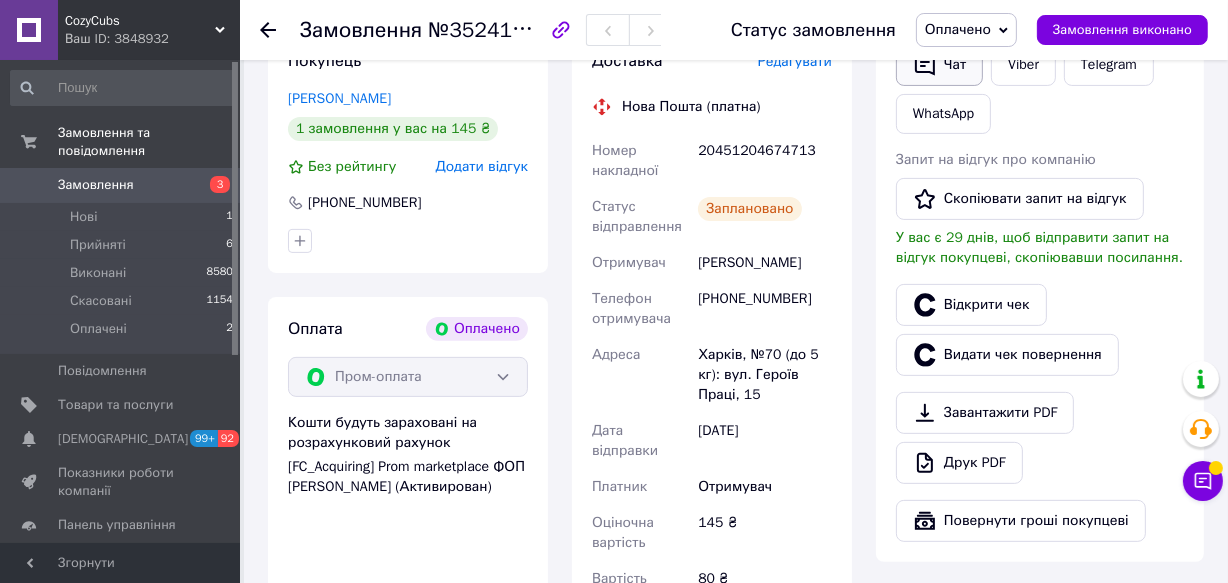 click on "Чат" at bounding box center [939, 65] 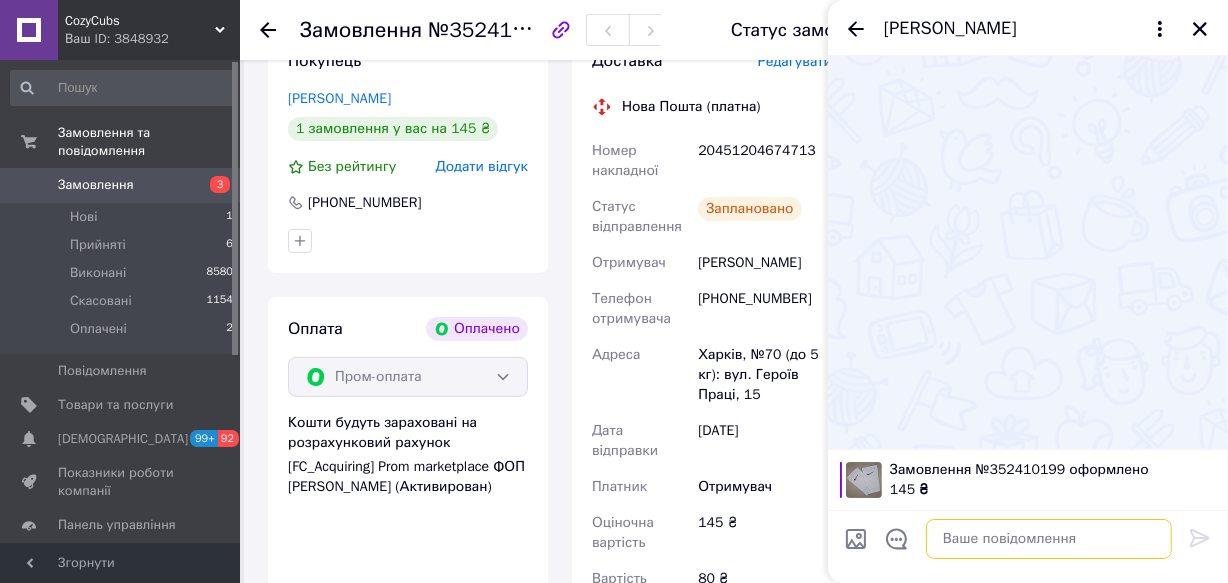 paste on "[URL][DOMAIN_NAME]" 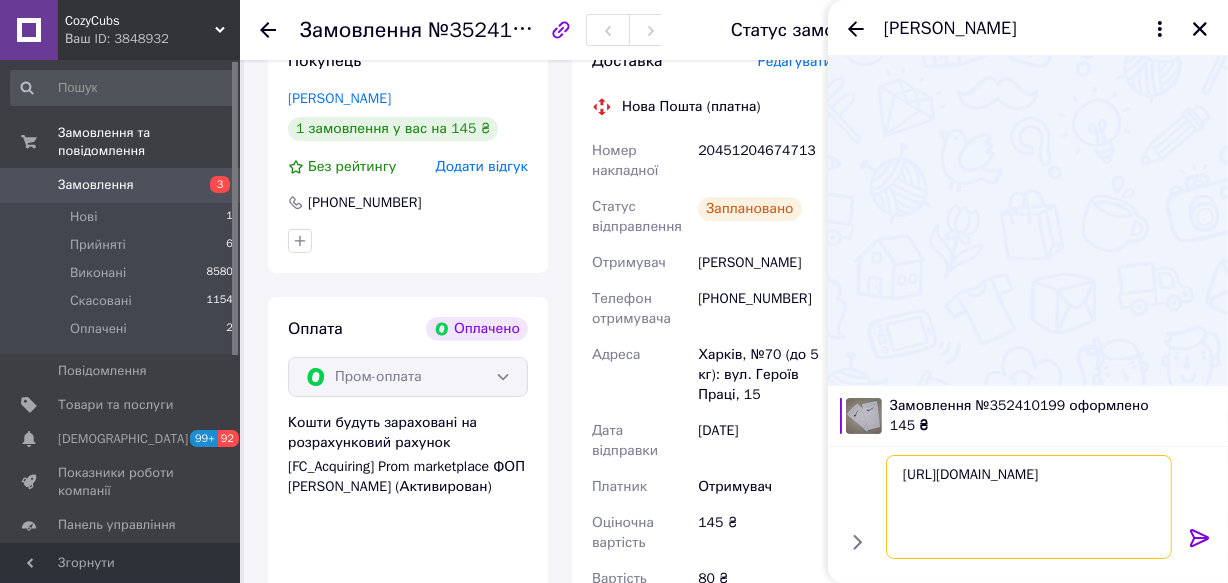 type on "[URL][DOMAIN_NAME]" 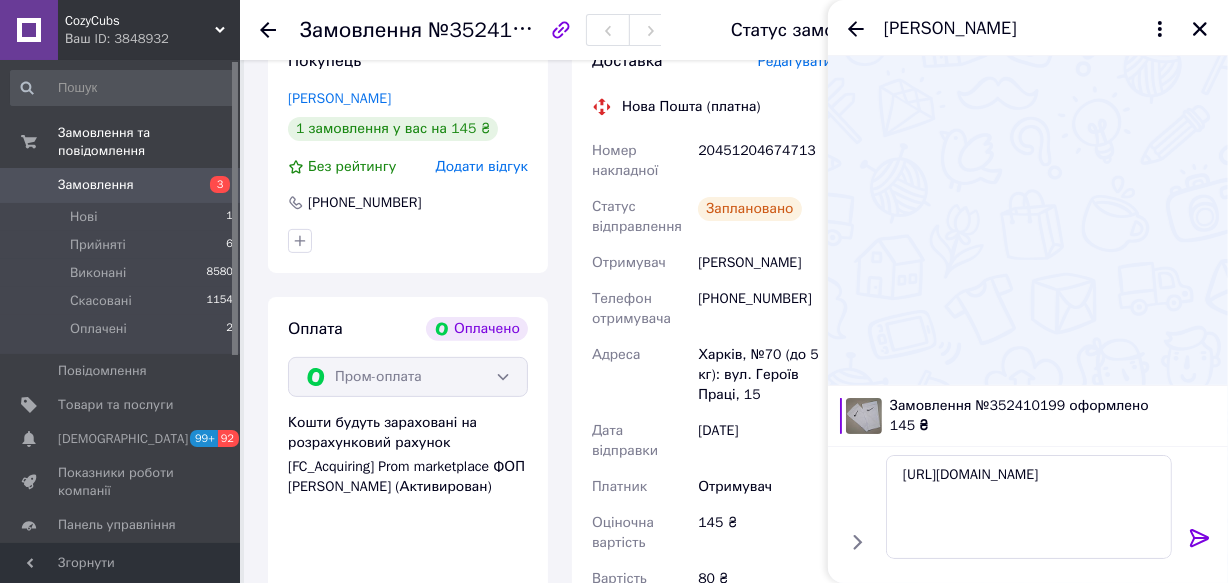 click 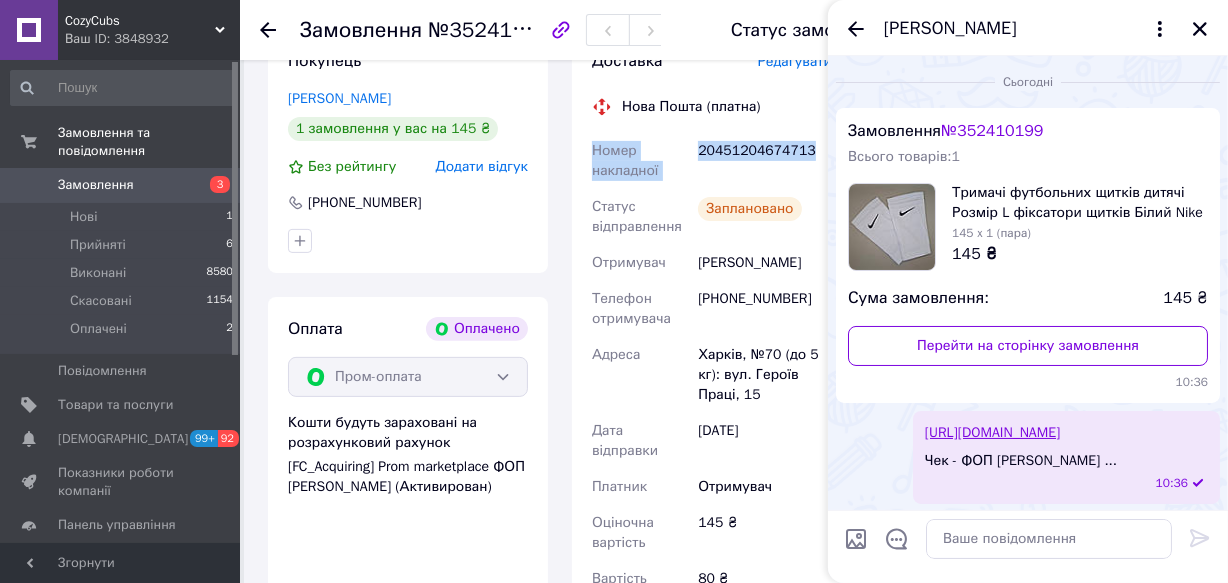 drag, startPoint x: 577, startPoint y: 149, endPoint x: 805, endPoint y: 157, distance: 228.1403 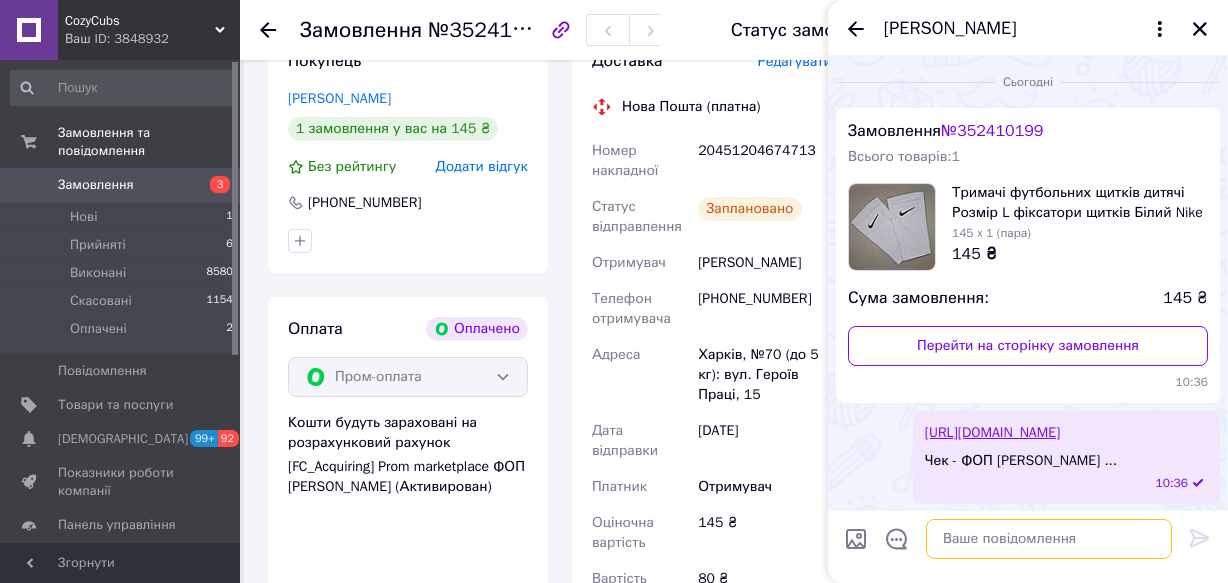 click at bounding box center [1049, 539] 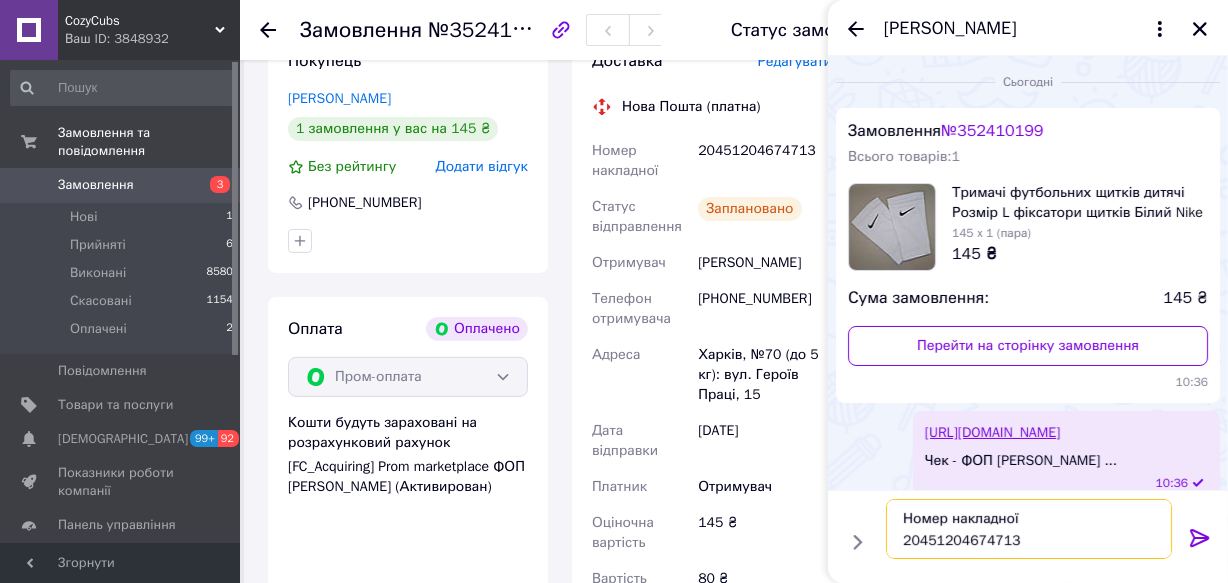 type on "Номер накладної
20451204674713" 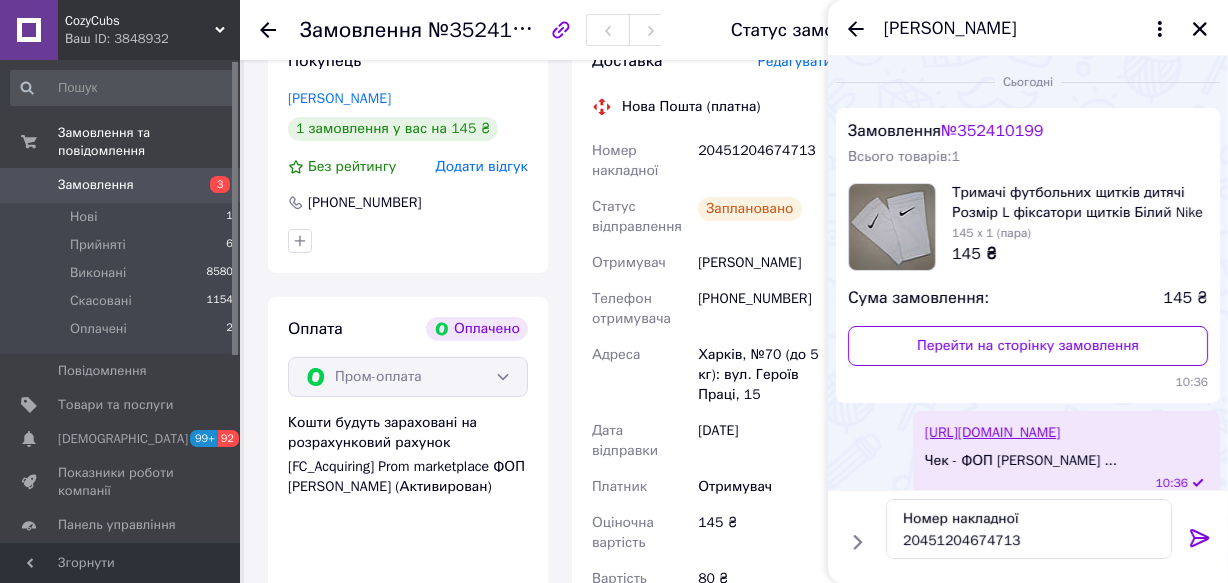 click 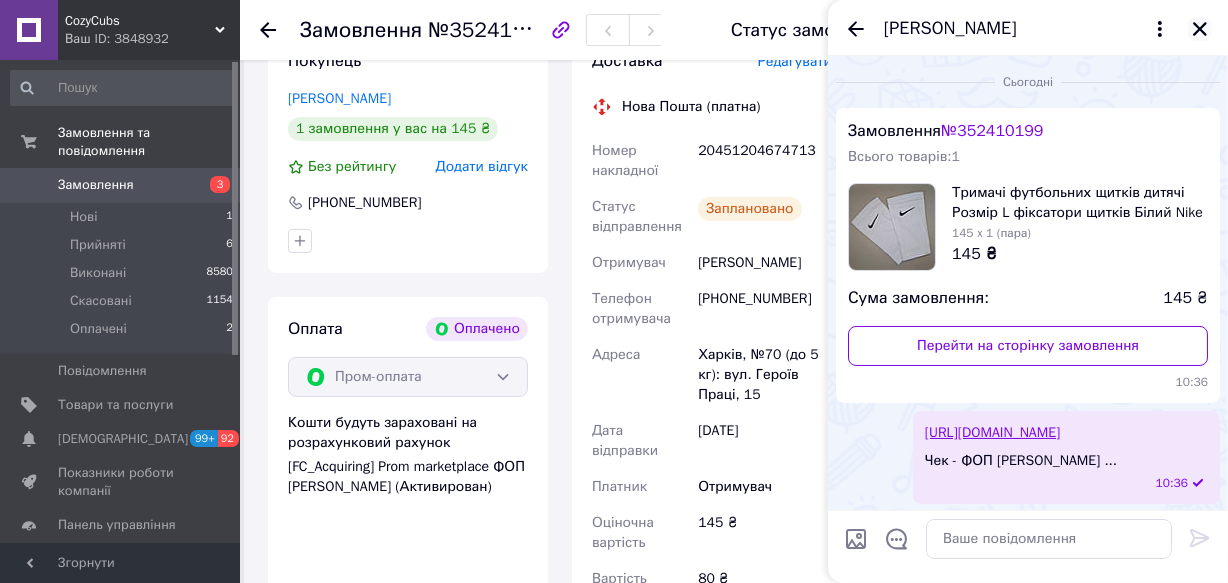 click 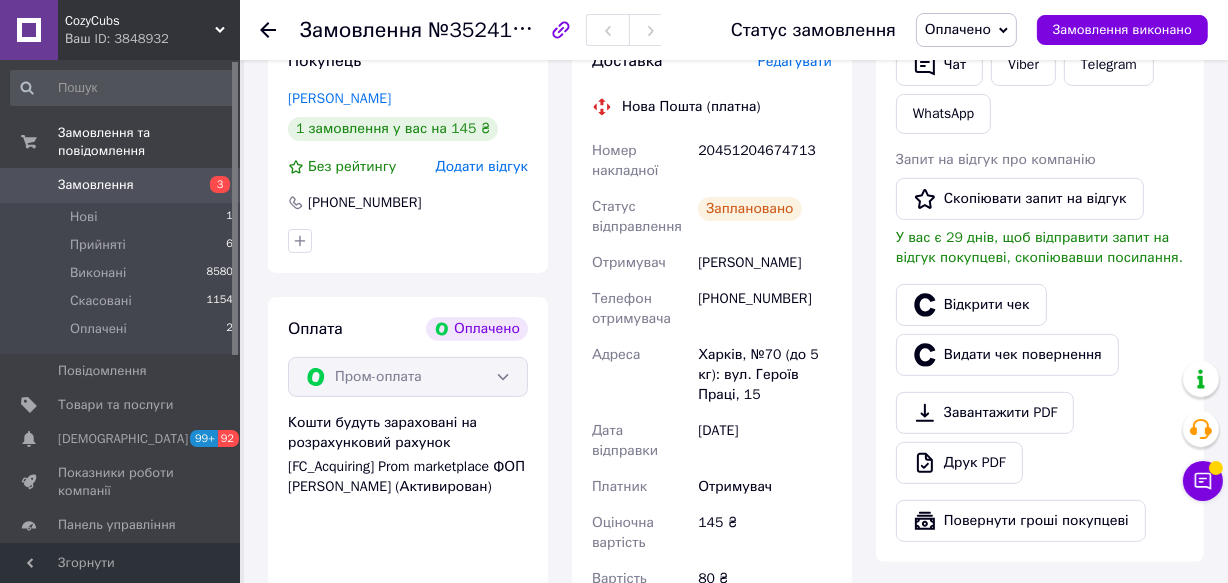 click on "Замовлення виконано" at bounding box center [1122, 30] 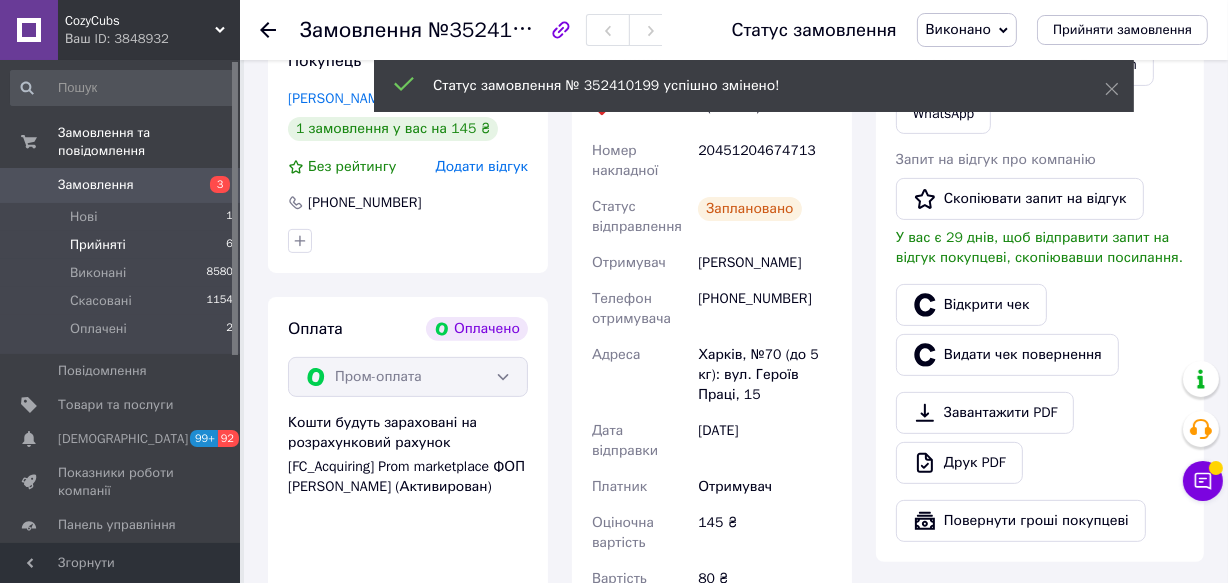 click on "Прийняті" at bounding box center [98, 245] 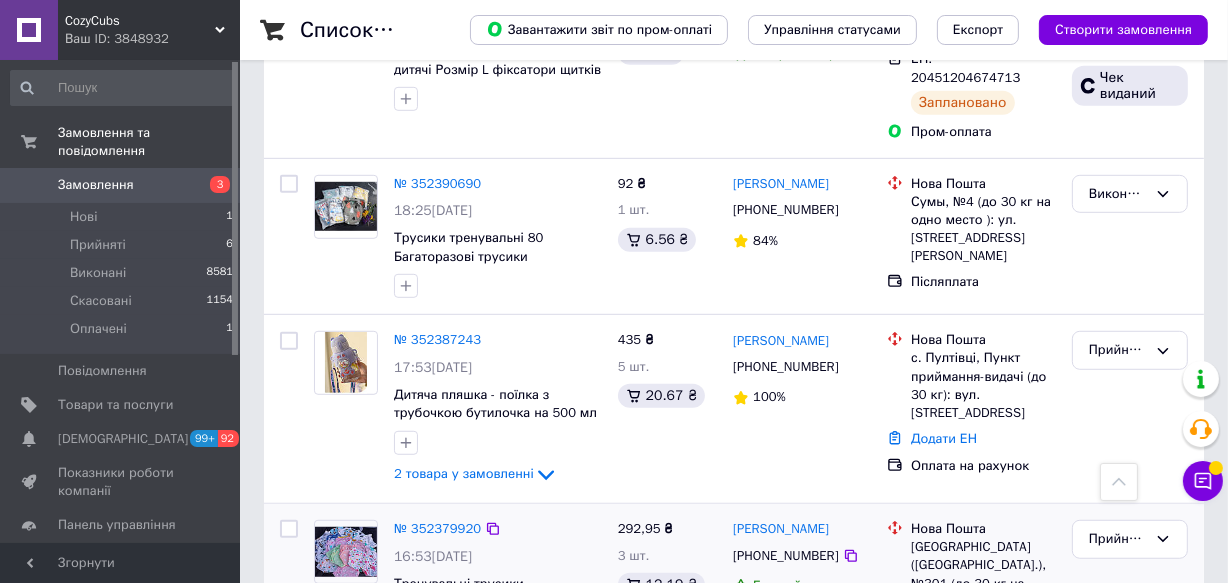 scroll, scrollTop: 1090, scrollLeft: 0, axis: vertical 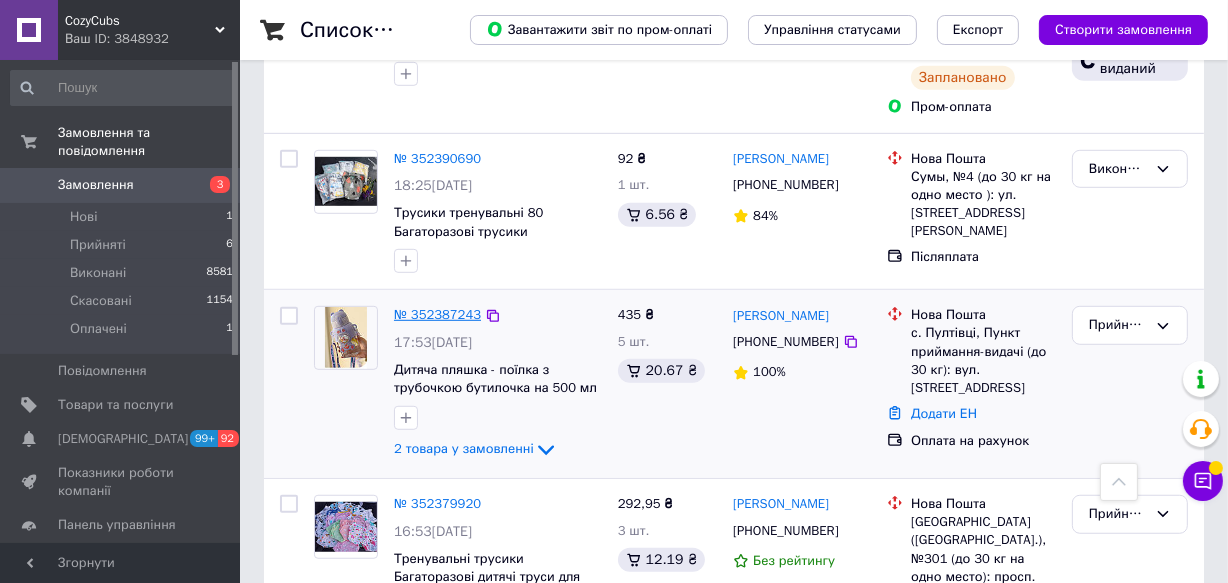 click on "№ 352387243" at bounding box center (437, 314) 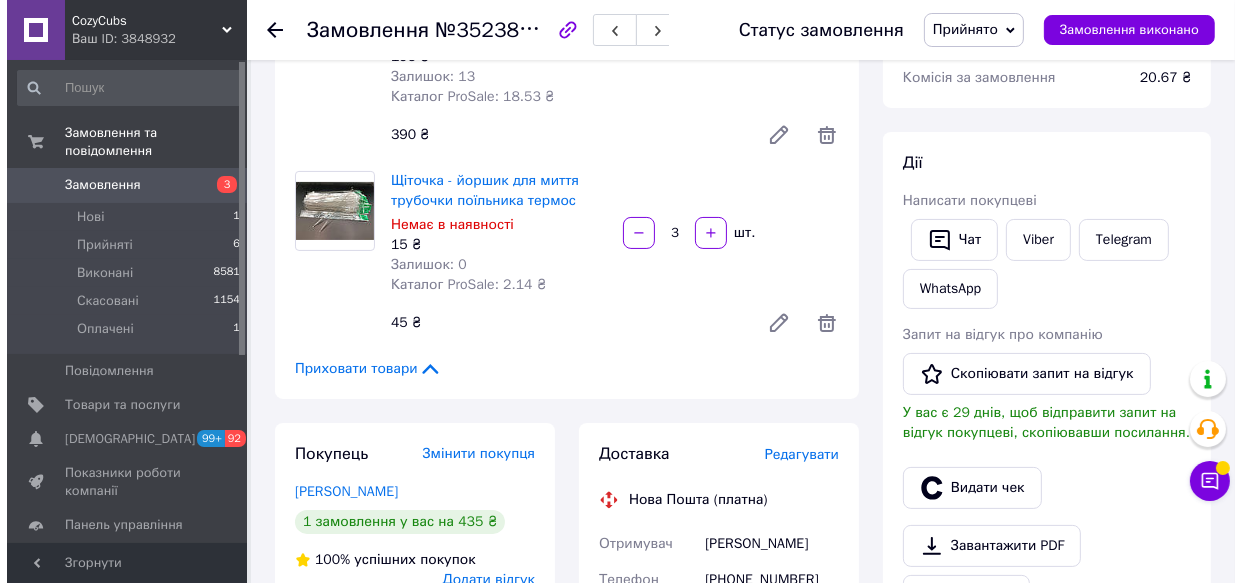 scroll, scrollTop: 363, scrollLeft: 0, axis: vertical 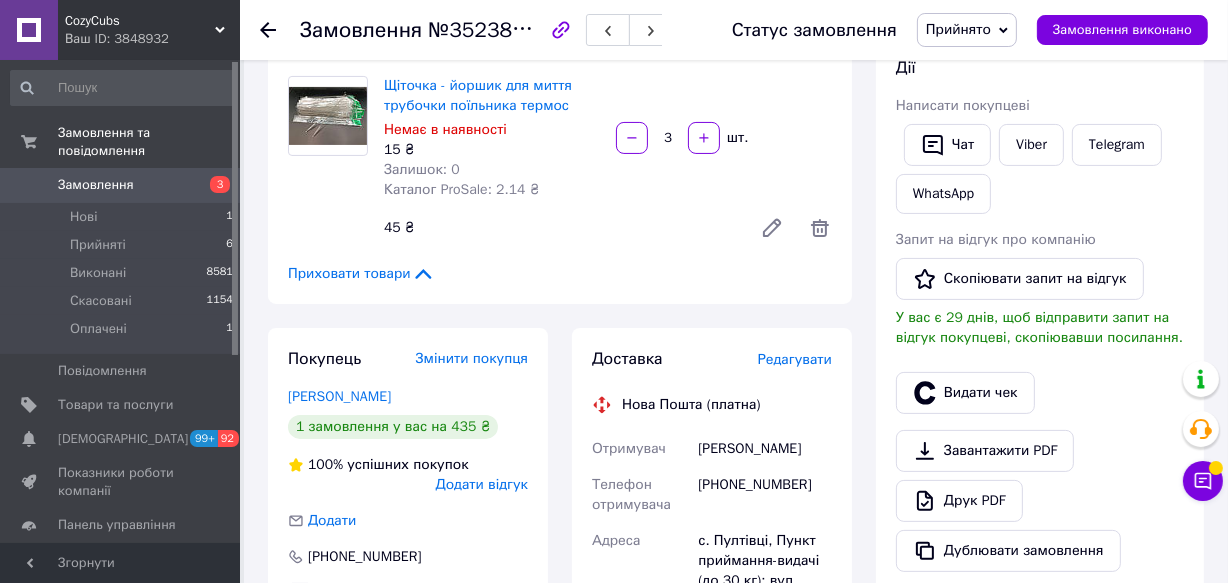 click on "Редагувати" at bounding box center (795, 359) 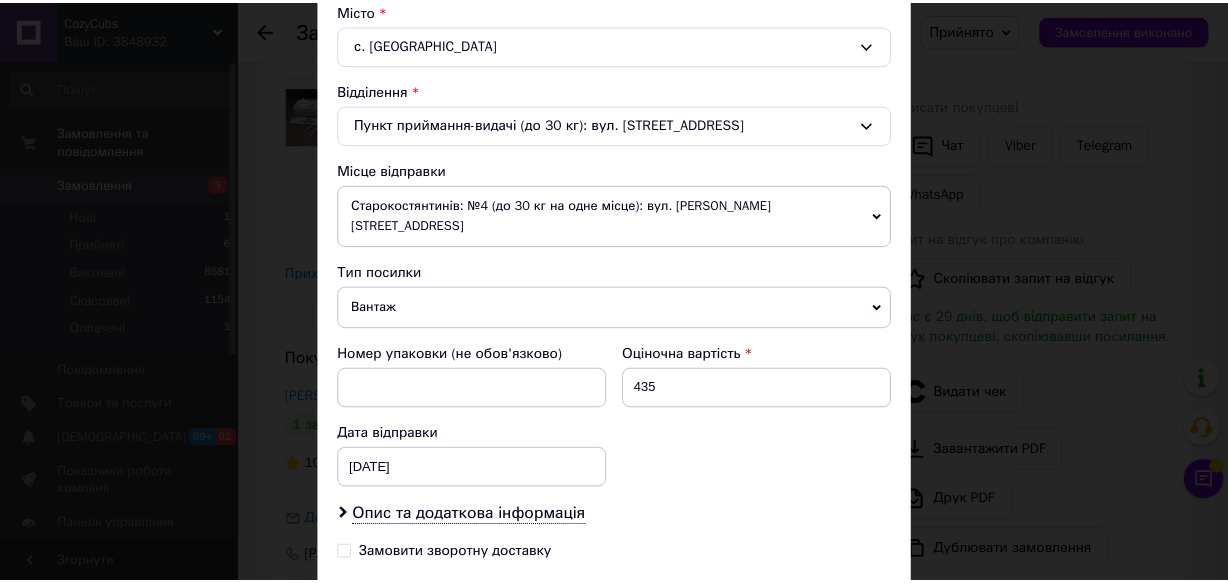 scroll, scrollTop: 727, scrollLeft: 0, axis: vertical 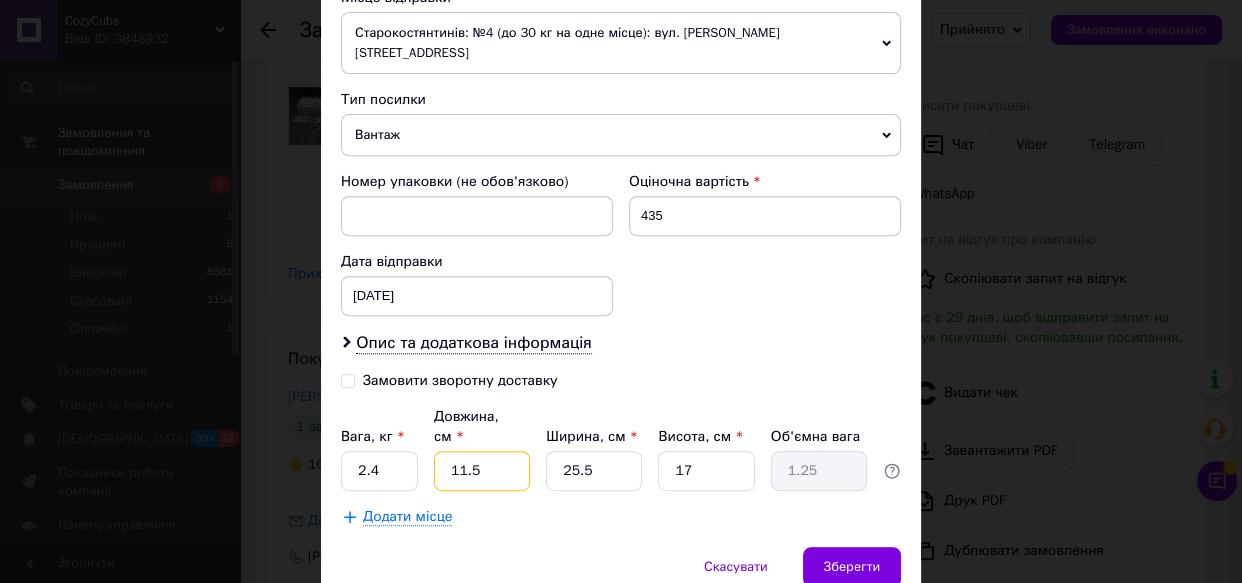 drag, startPoint x: 509, startPoint y: 428, endPoint x: 417, endPoint y: 428, distance: 92 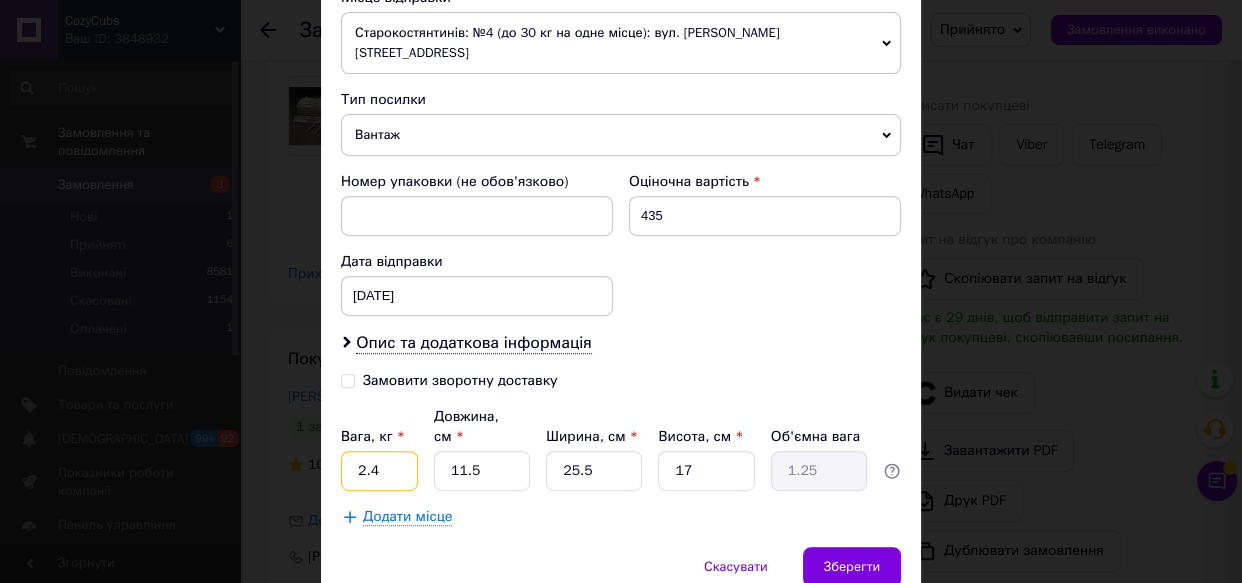 drag, startPoint x: 384, startPoint y: 434, endPoint x: 336, endPoint y: 430, distance: 48.166378 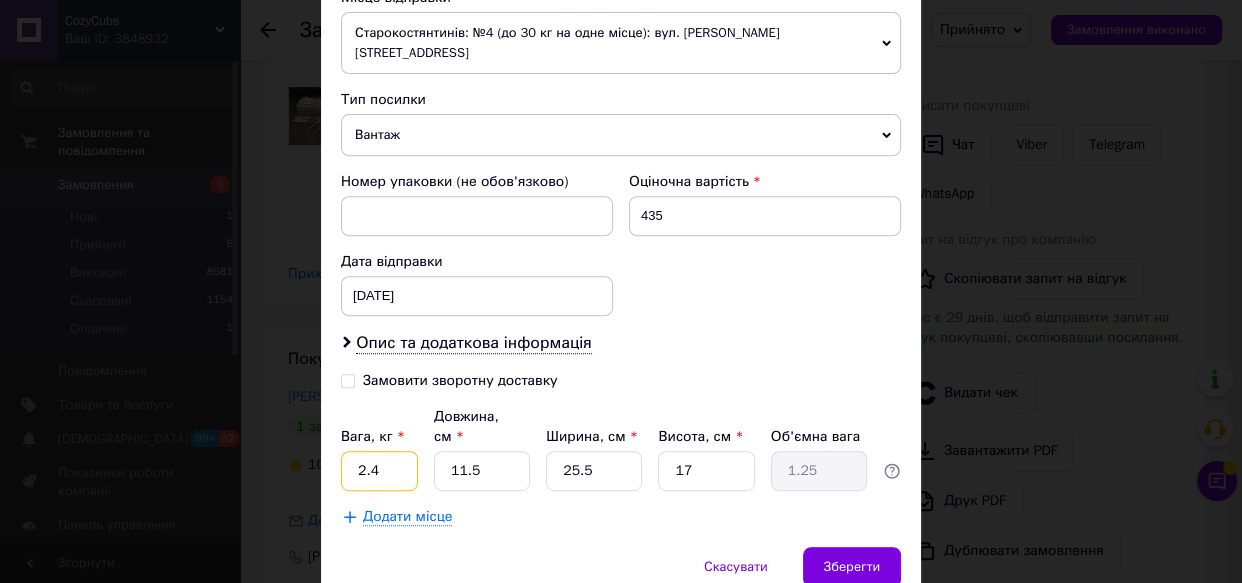 click on "Спосіб доставки Нова Пошта (платна) Платник Отримувач Відправник Прізвище отримувача [PERSON_NAME] Ім'я отримувача [PERSON_NAME] батькові отримувача Телефон отримувача [PHONE_NUMBER] Тип доставки У відділенні Кур'єром В поштоматі Місто с. Пултівці Відділення Пункт приймання-видачі (до 30 кг): вул. Революційна 1а Місце відправки Старокостянтинів: №4 (до 30 кг на одне місце): вул. [PERSON_NAME][STREET_ADDRESS] збігів. Спробуйте змінити умови пошуку Додати ще місце відправки Тип посилки Вантаж Документи Номер упаковки (не обов'язково) Оціночна вартість 435 Дата відправки [DATE] < 2025 > < Июль >" at bounding box center [621, -25] 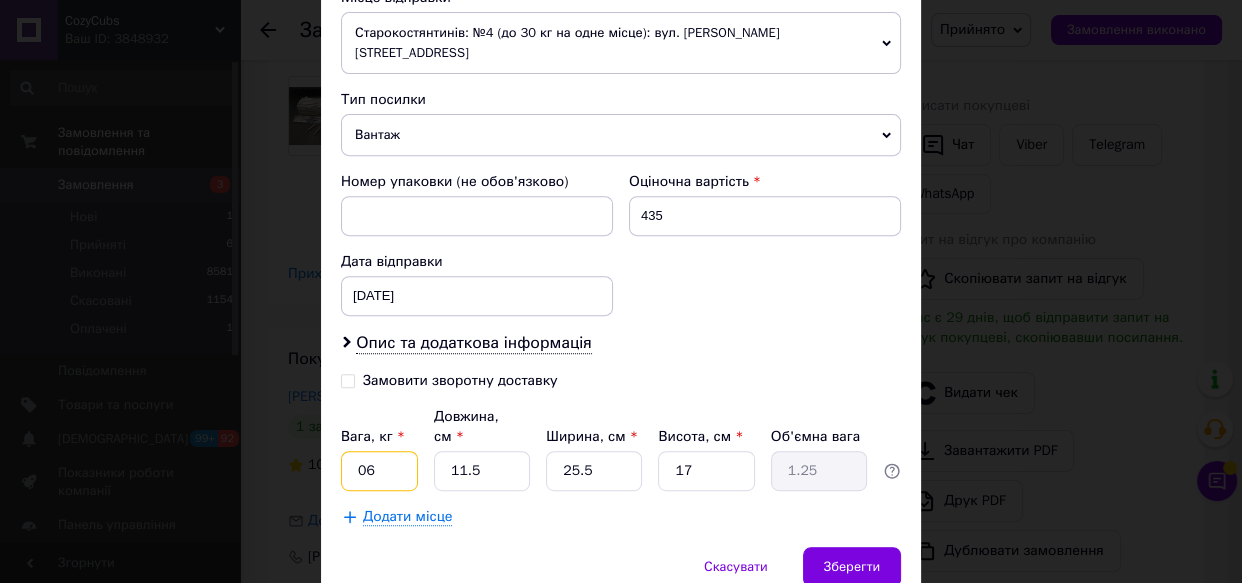 type on "0" 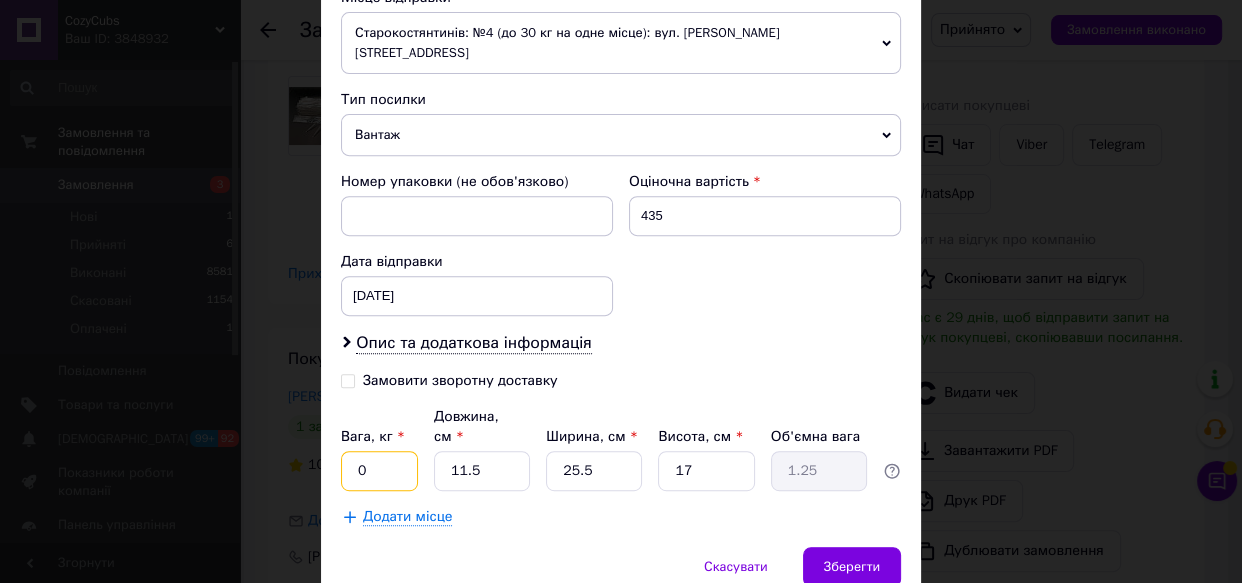 type on "0.5" 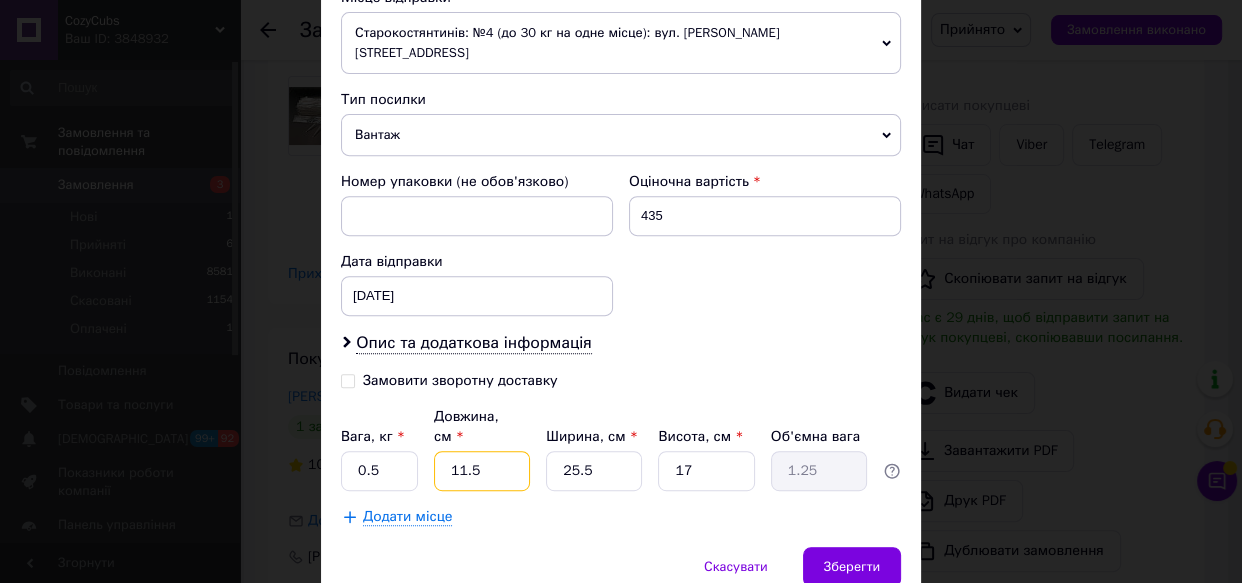 click on "11.5" at bounding box center (482, 471) 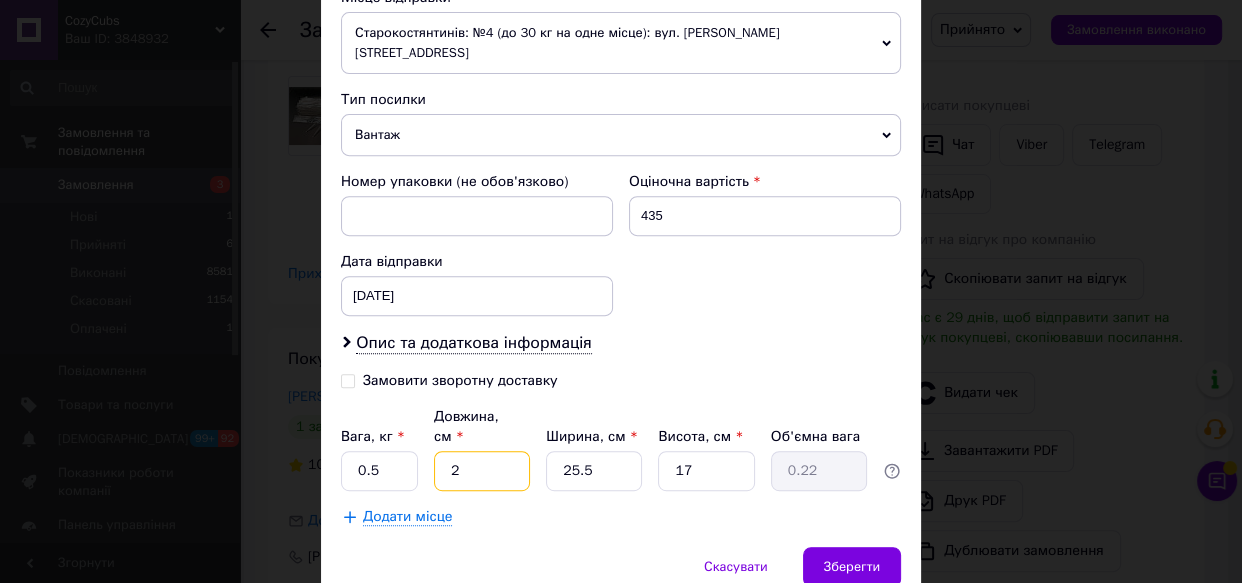 type on "24" 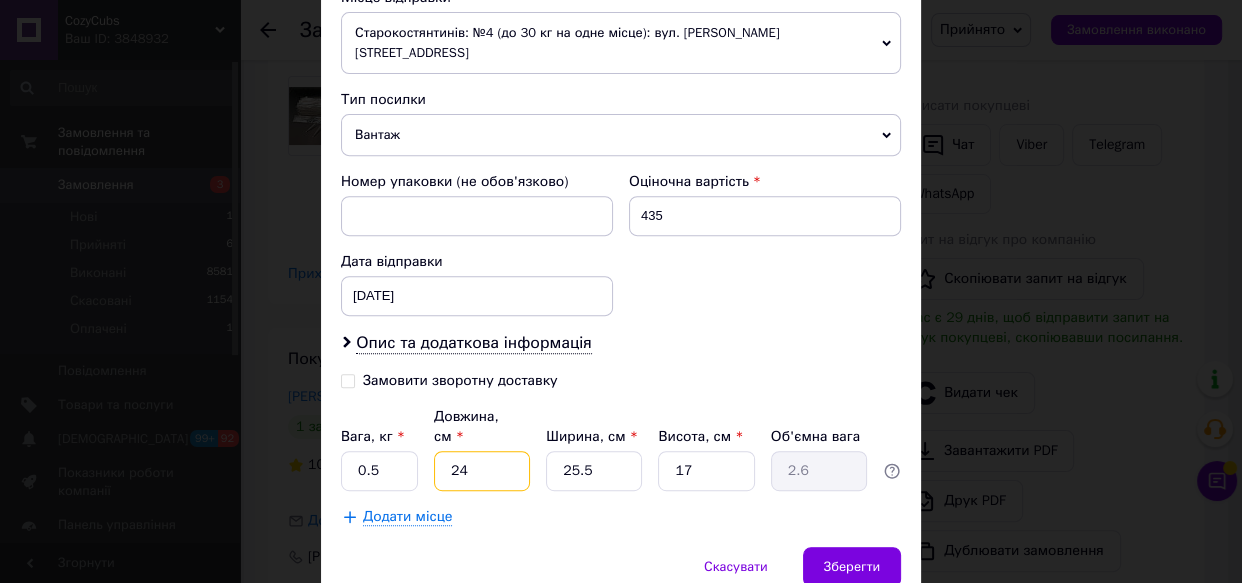 type on "24" 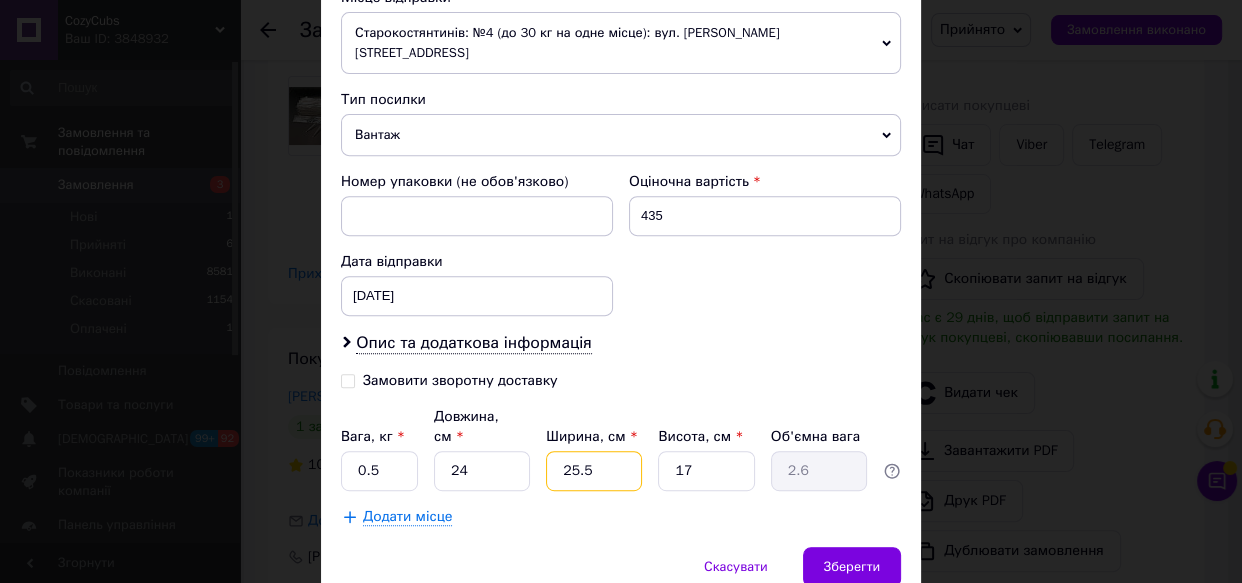 drag, startPoint x: 603, startPoint y: 432, endPoint x: 544, endPoint y: 426, distance: 59.3043 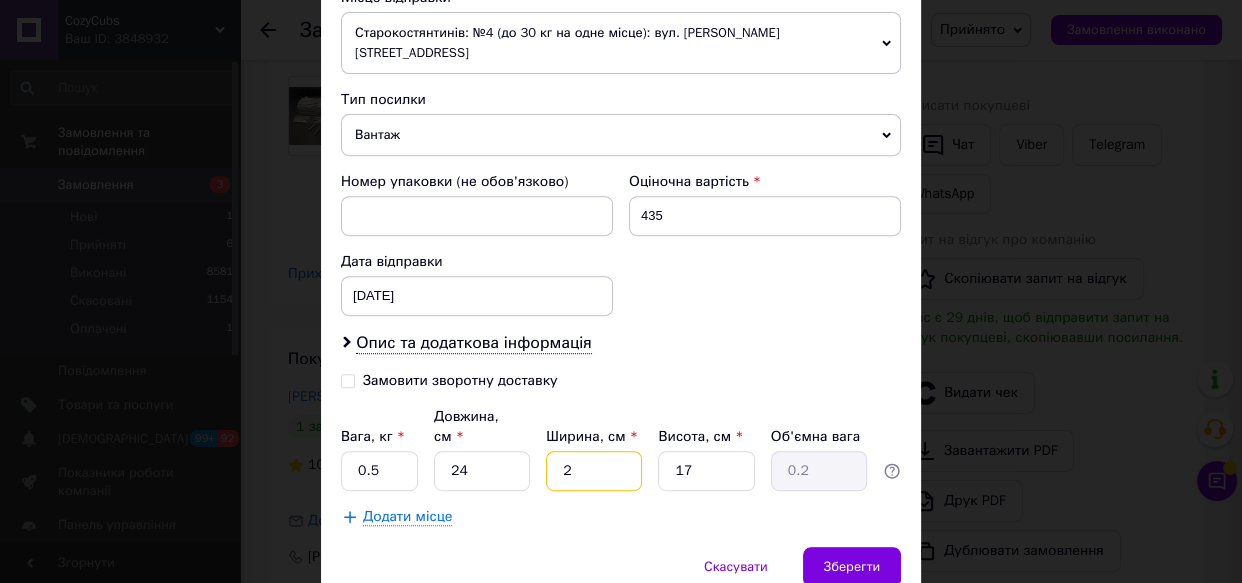 type on "20" 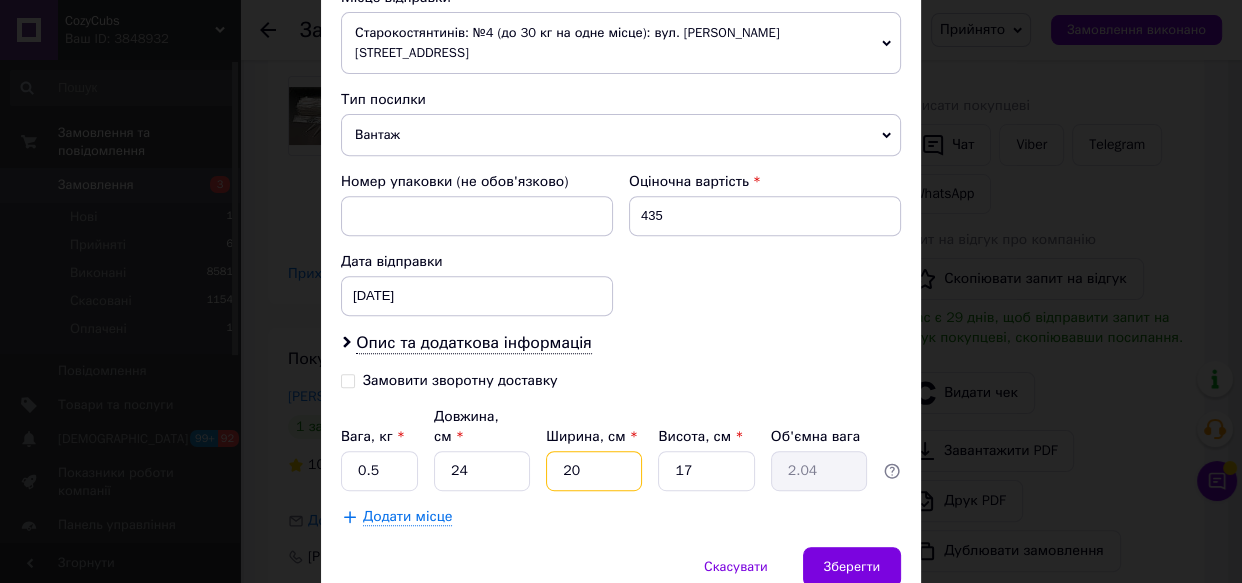type on "2" 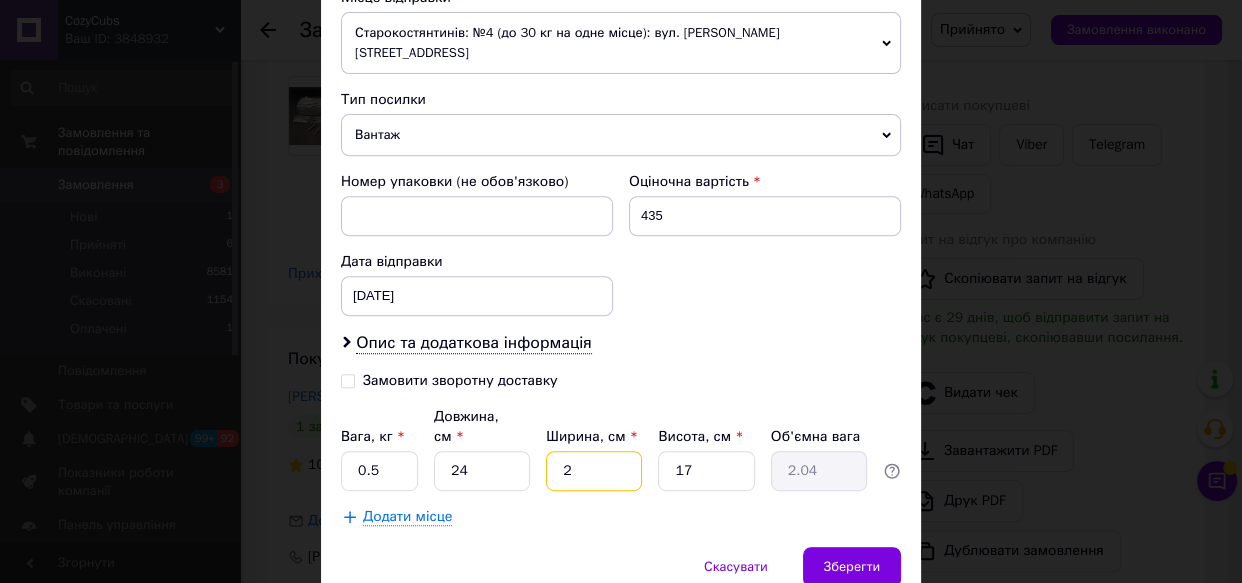 type on "0.2" 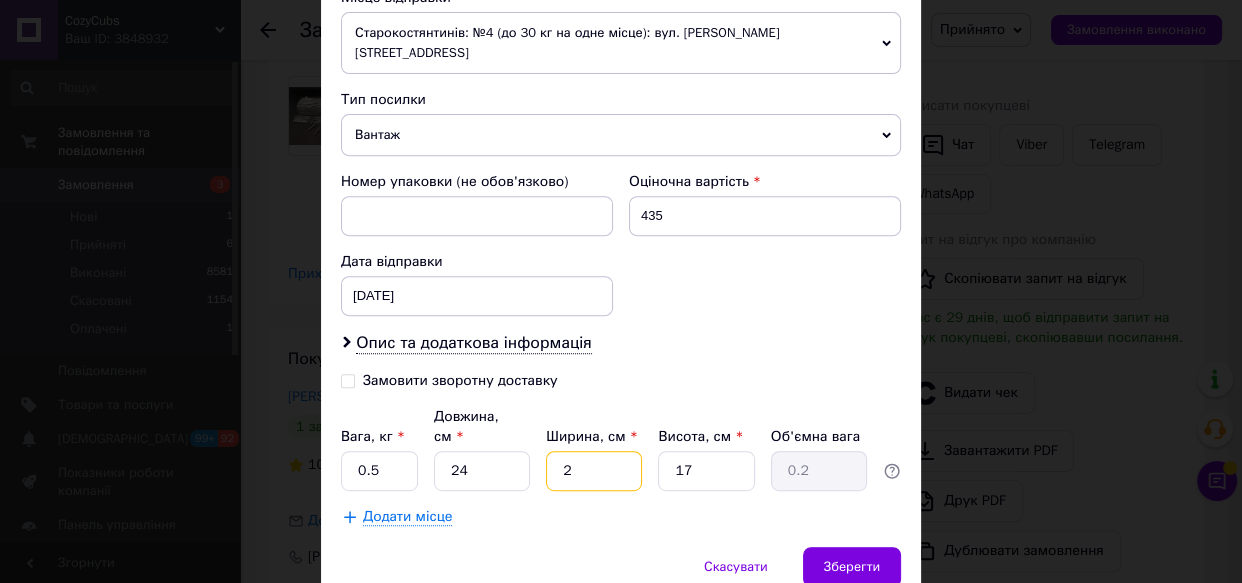 type 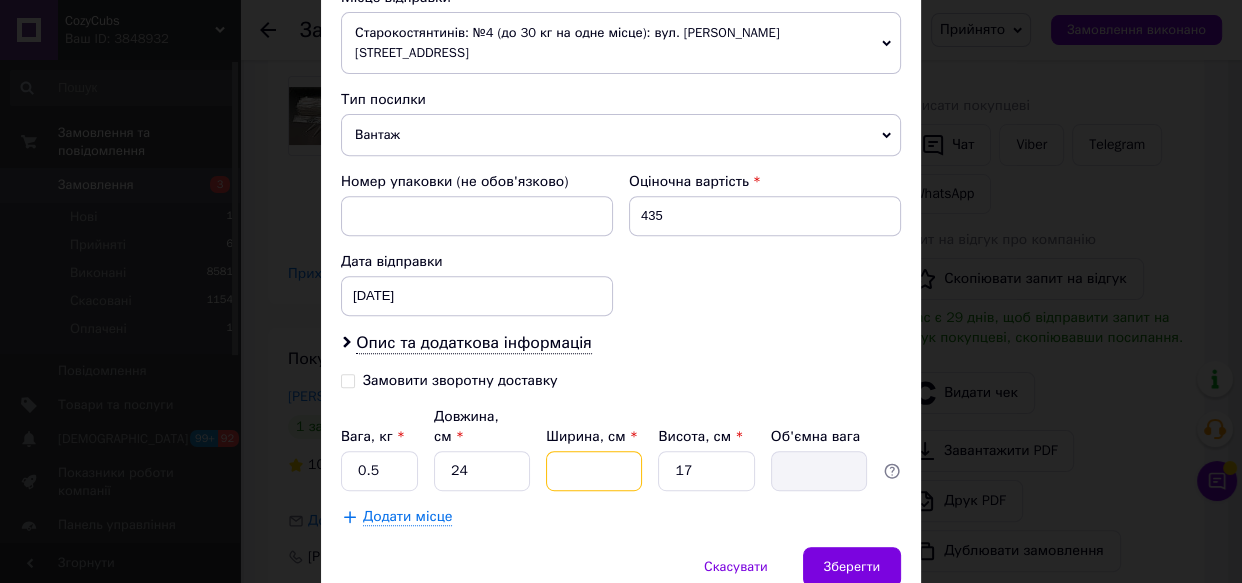 type on "9" 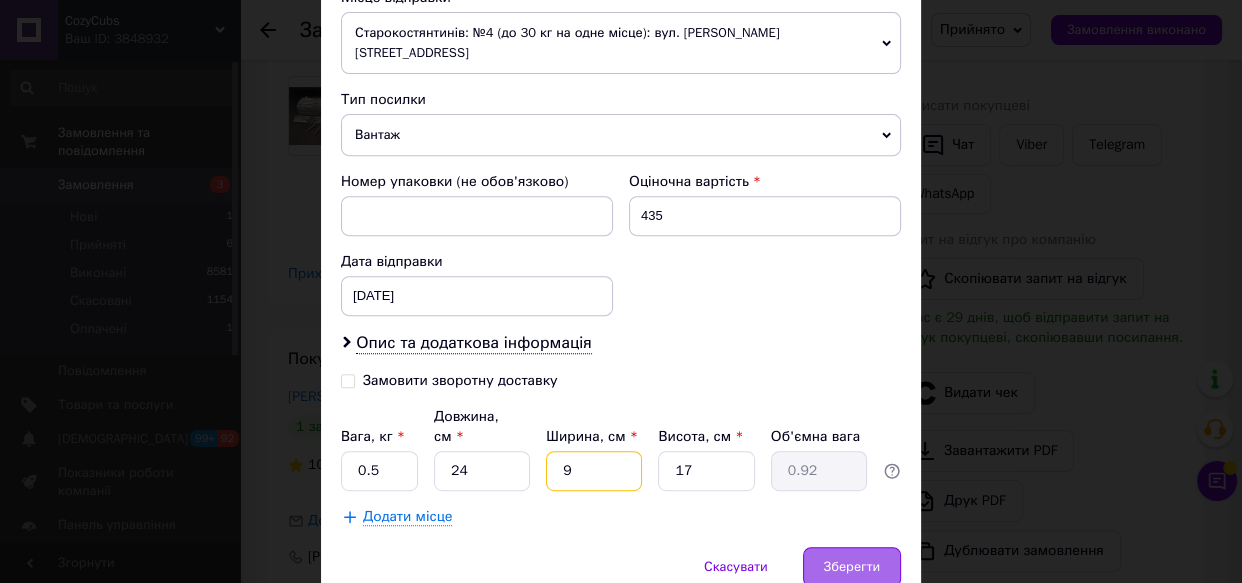 type on "9" 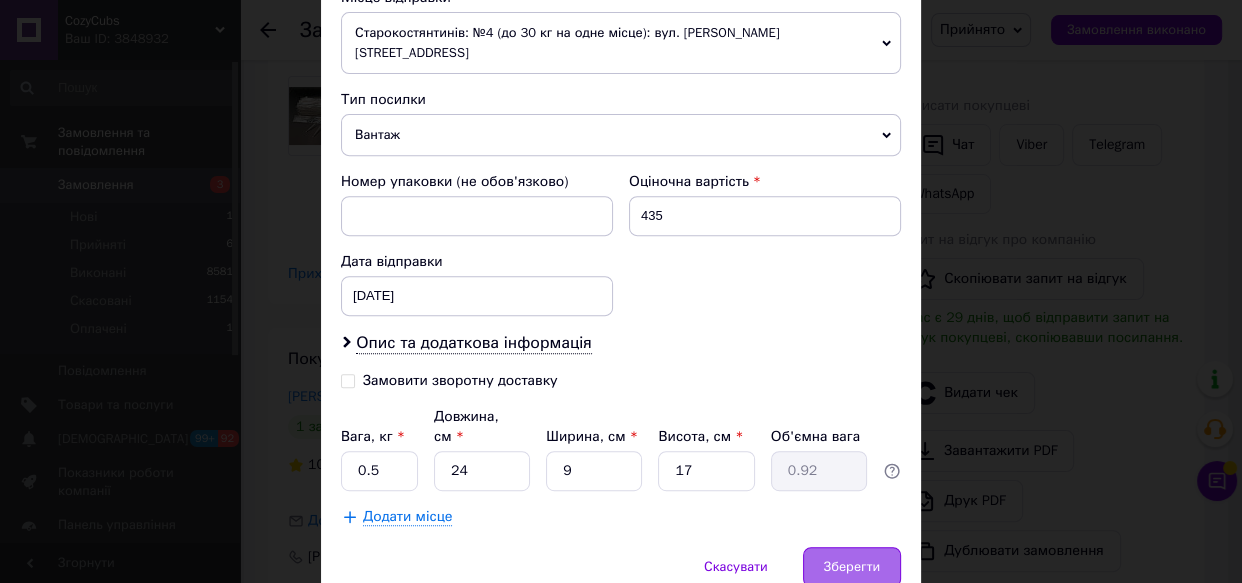click on "Зберегти" at bounding box center [852, 567] 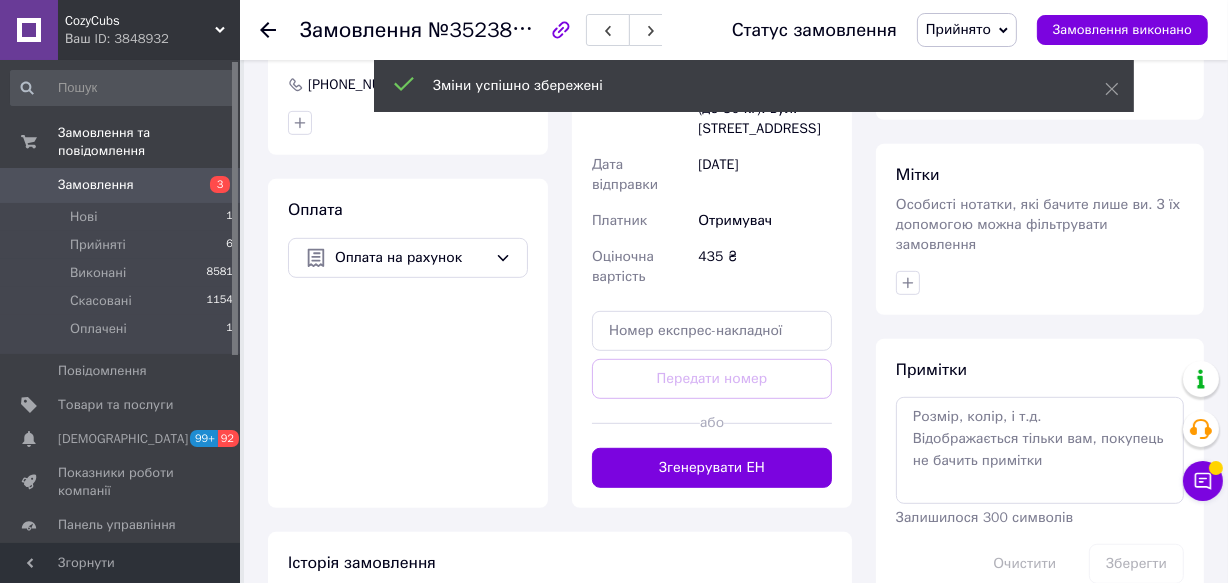 scroll, scrollTop: 909, scrollLeft: 0, axis: vertical 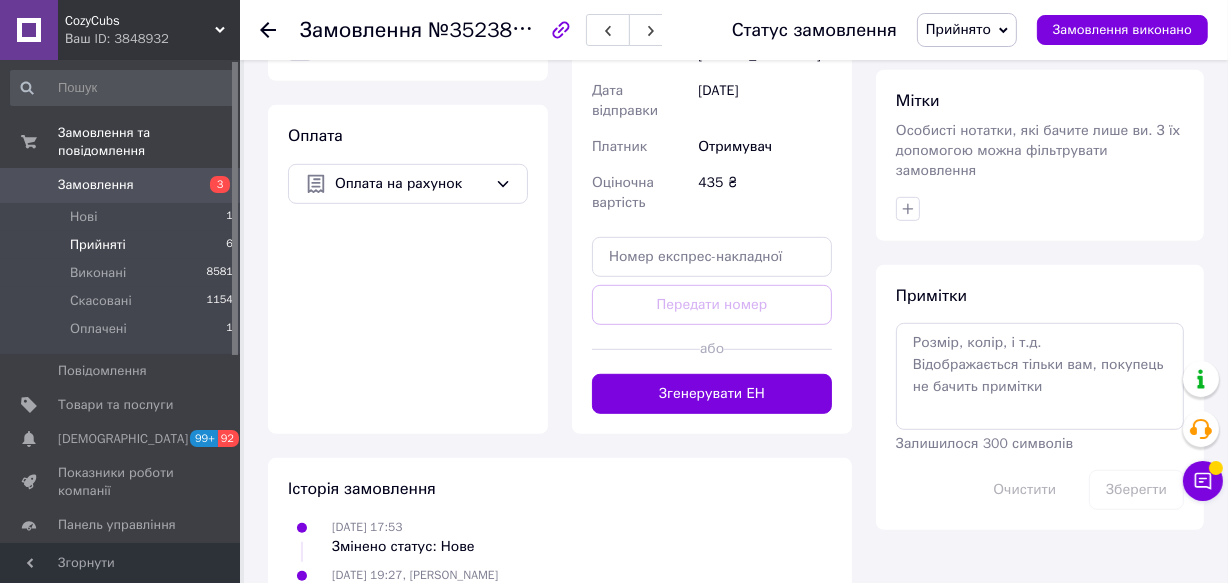 click on "Прийняті" at bounding box center (98, 245) 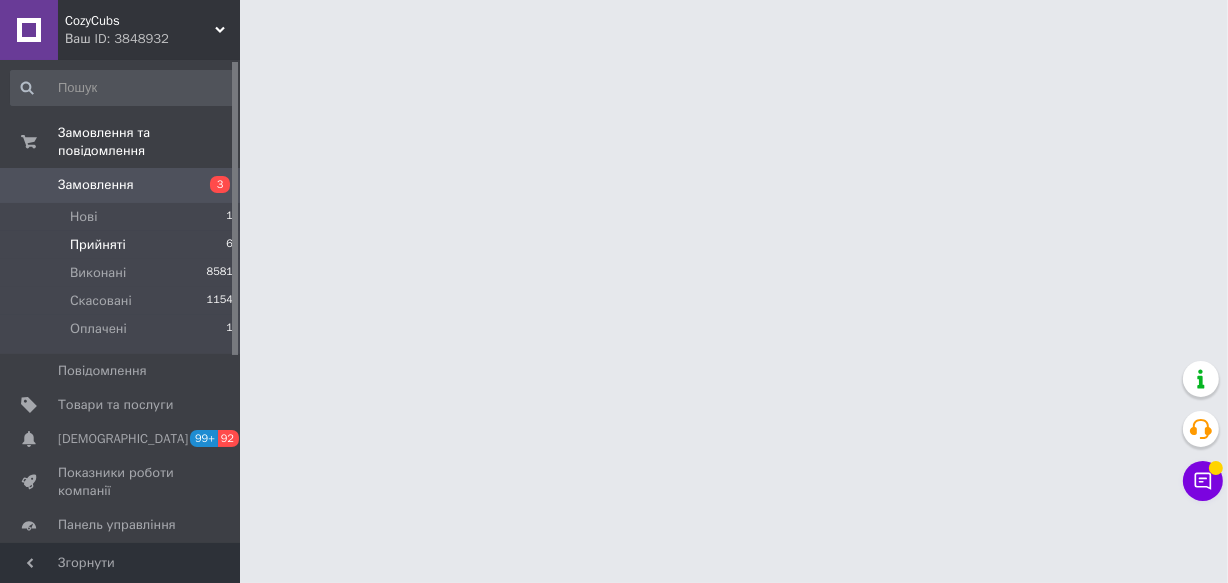 scroll, scrollTop: 0, scrollLeft: 0, axis: both 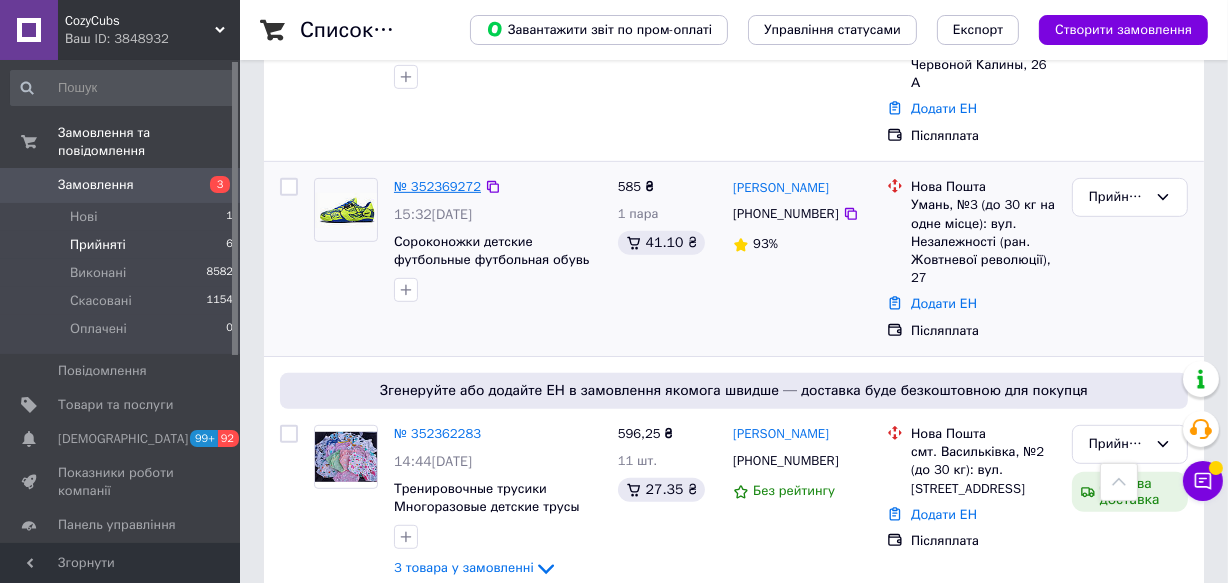 click on "№ 352369272" at bounding box center [437, 186] 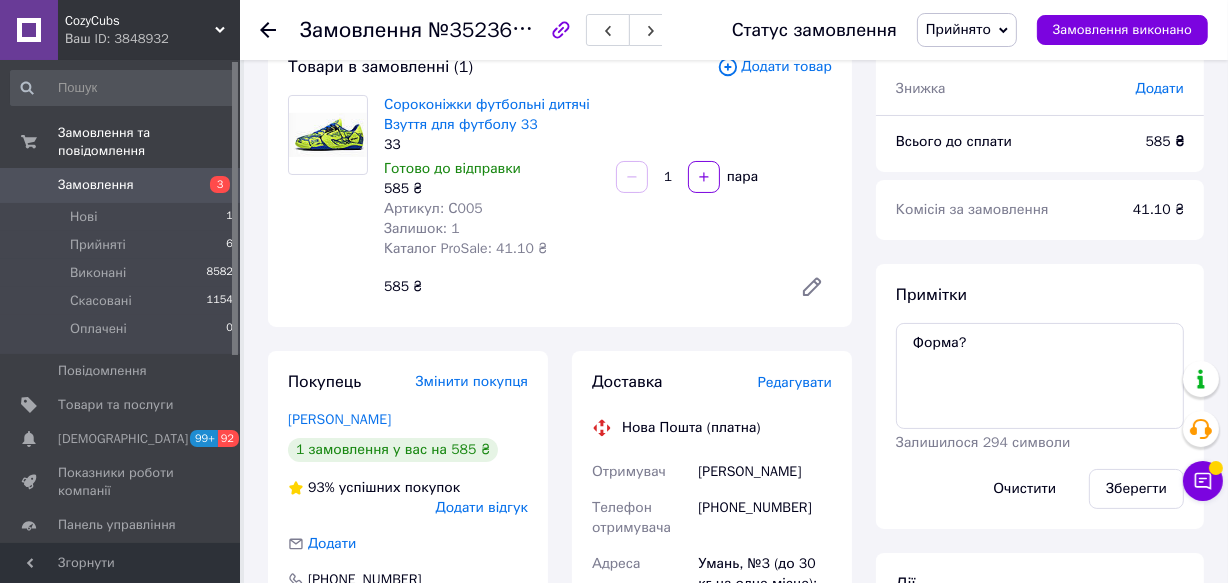 scroll, scrollTop: 135, scrollLeft: 0, axis: vertical 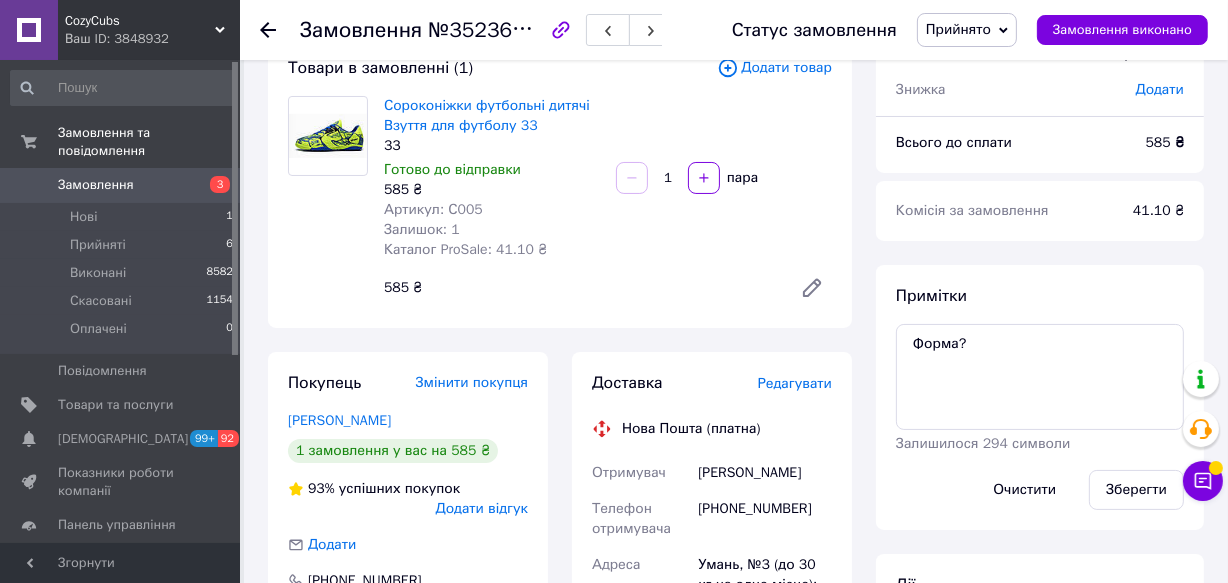 click on "Редагувати" at bounding box center (795, 383) 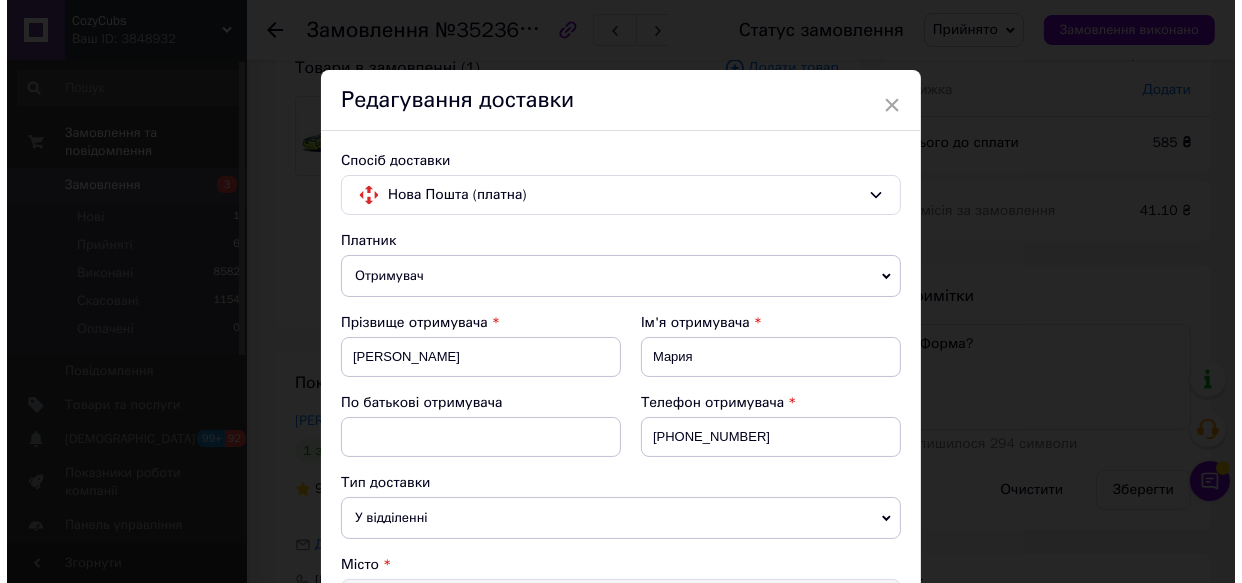 scroll, scrollTop: 408, scrollLeft: 0, axis: vertical 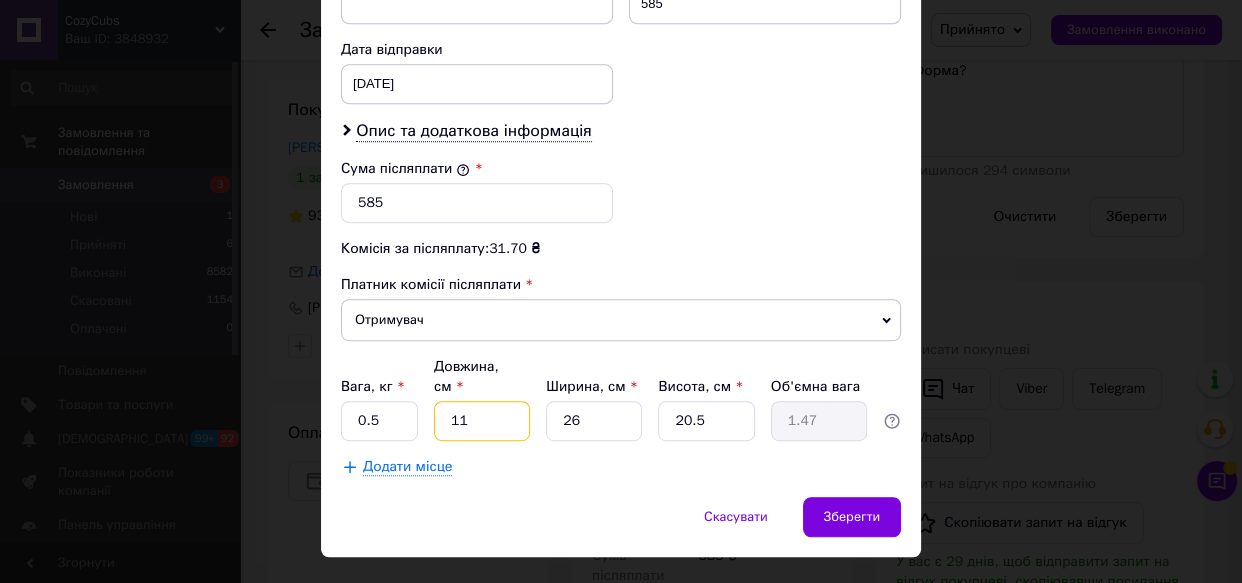 drag, startPoint x: 485, startPoint y: 360, endPoint x: 420, endPoint y: 360, distance: 65 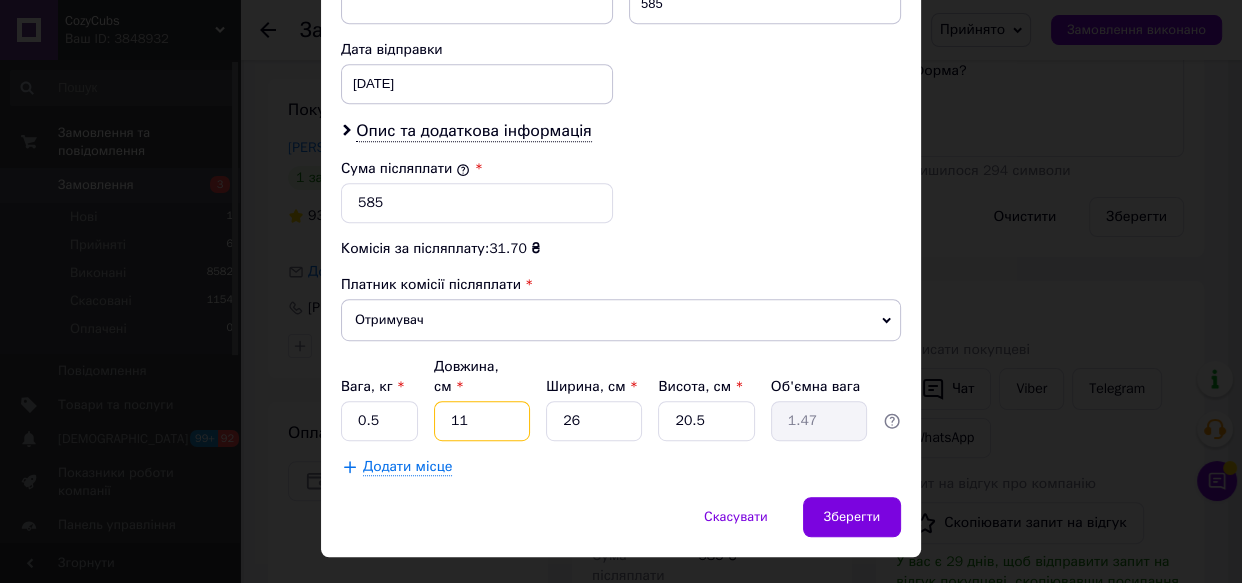 type on "2" 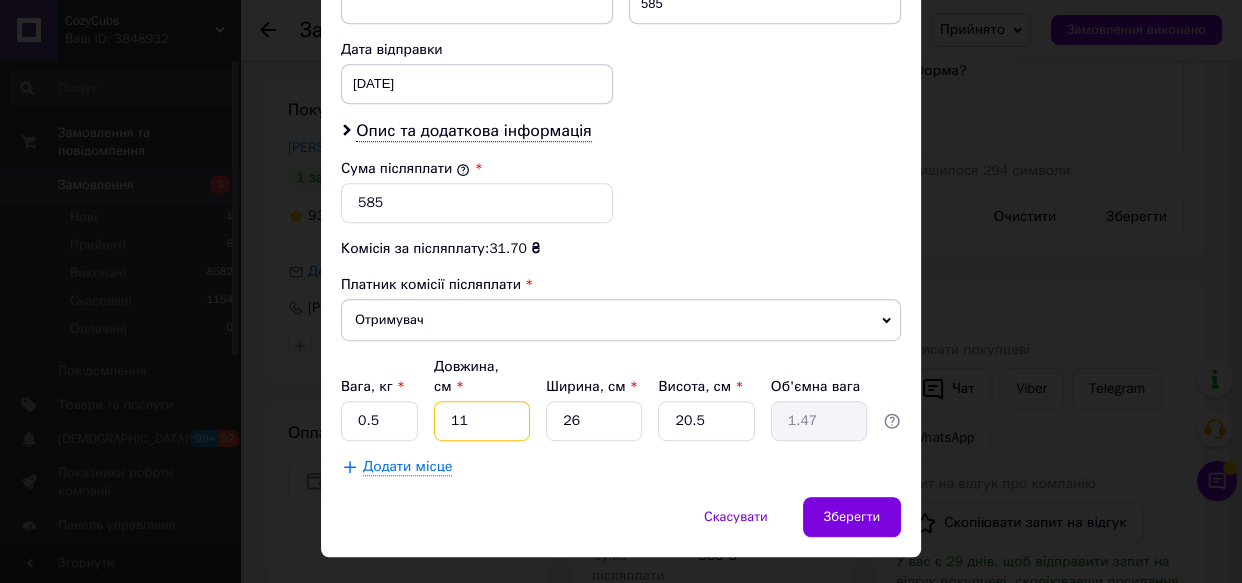 type on "0.27" 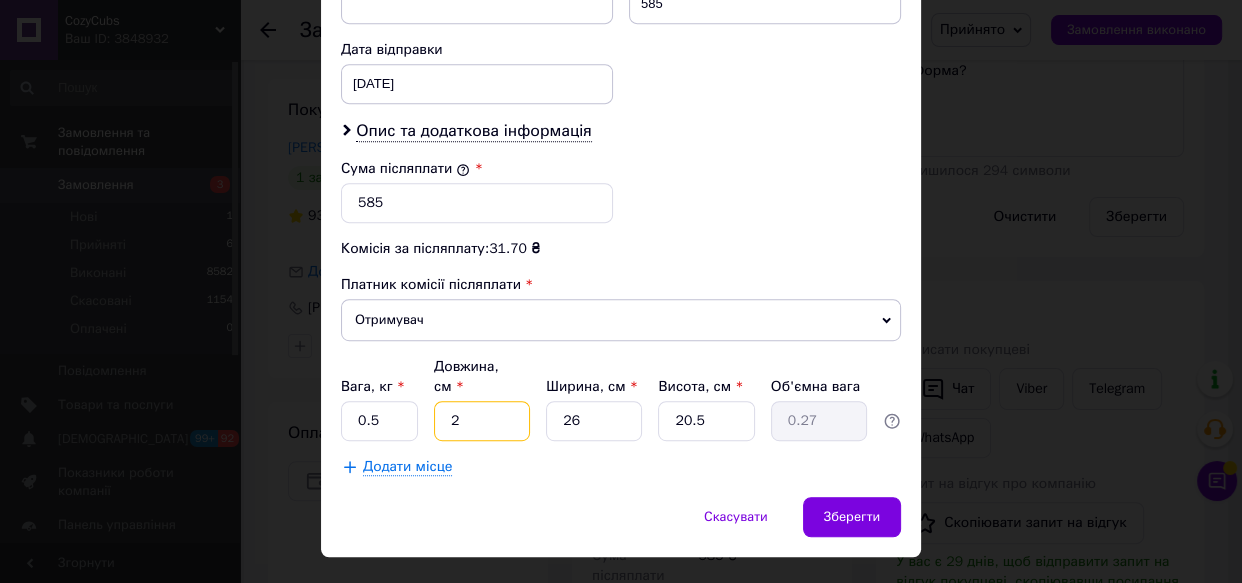 type on "24" 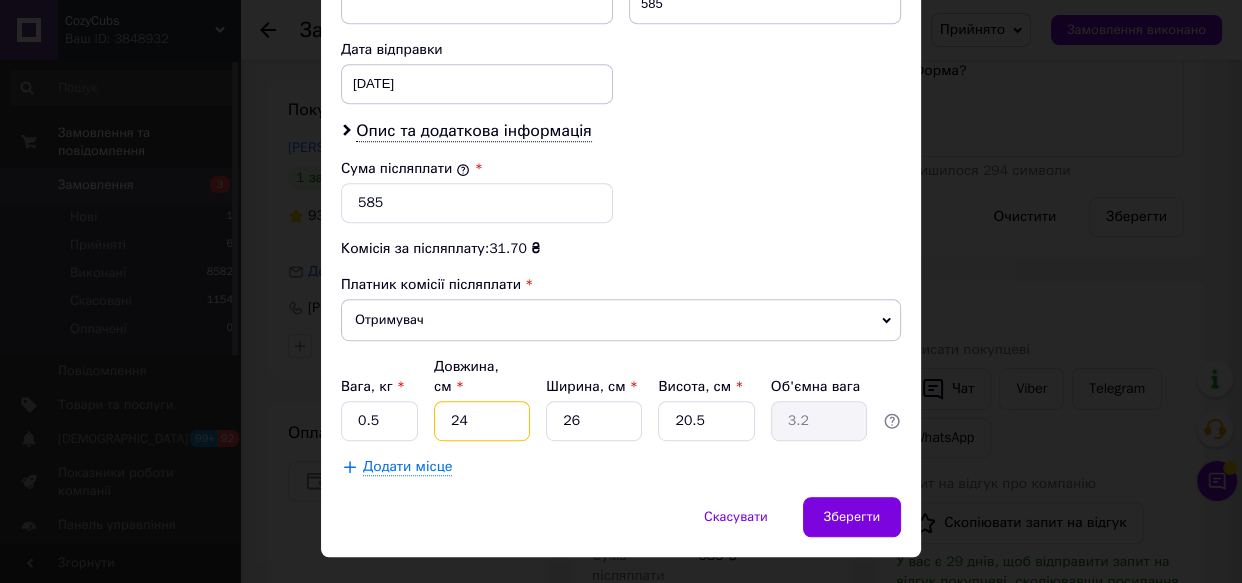 type on "24" 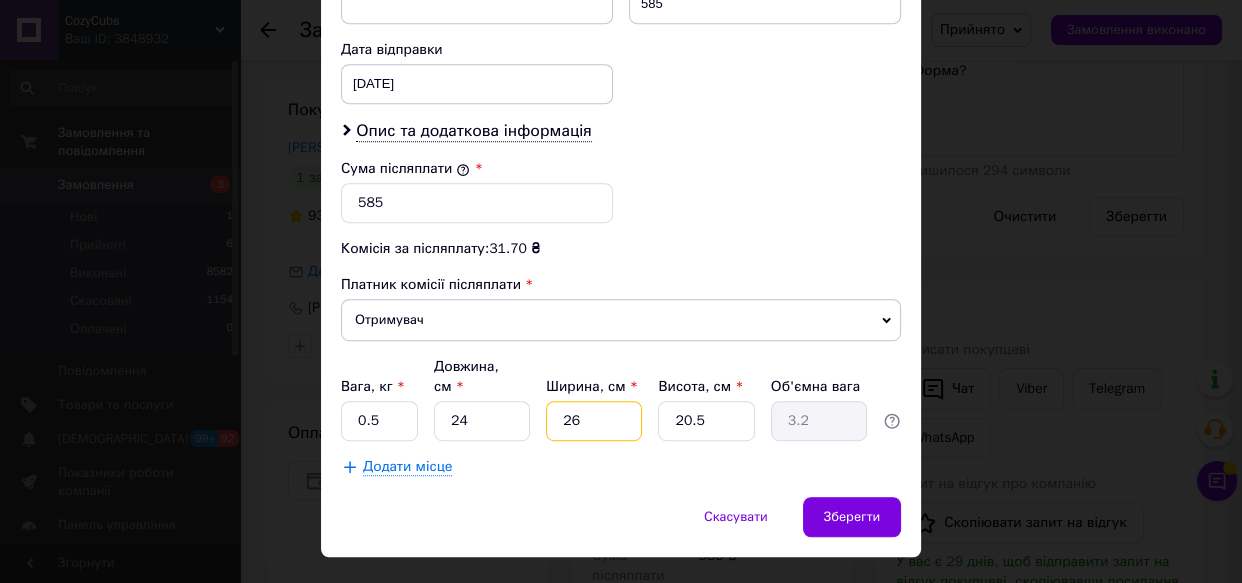 drag, startPoint x: 580, startPoint y: 385, endPoint x: 547, endPoint y: 384, distance: 33.01515 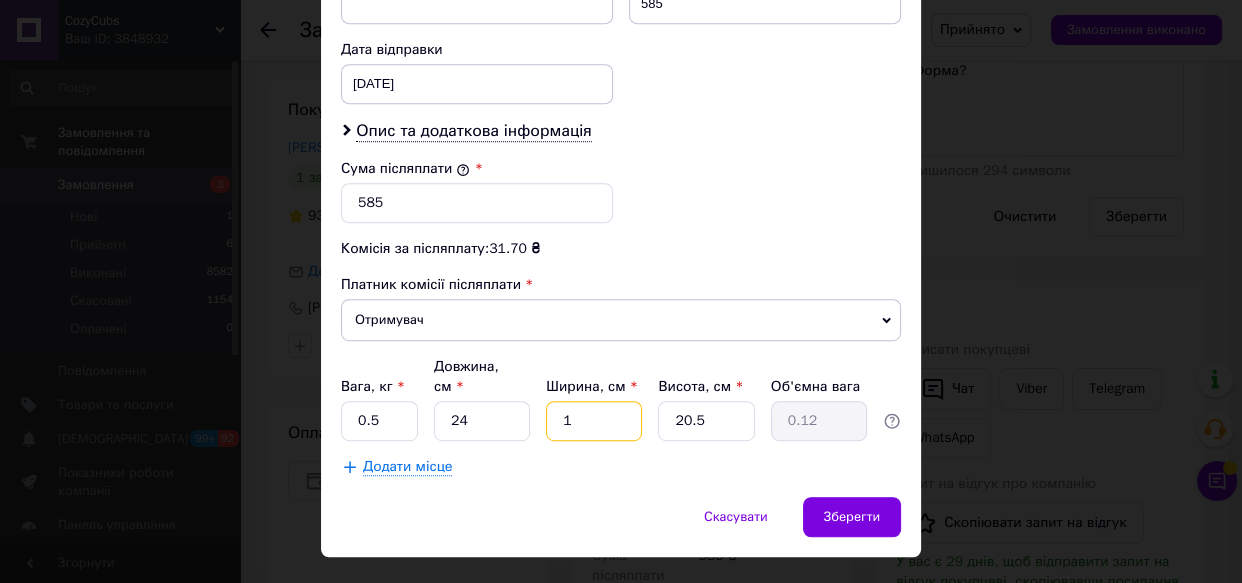 type on "17" 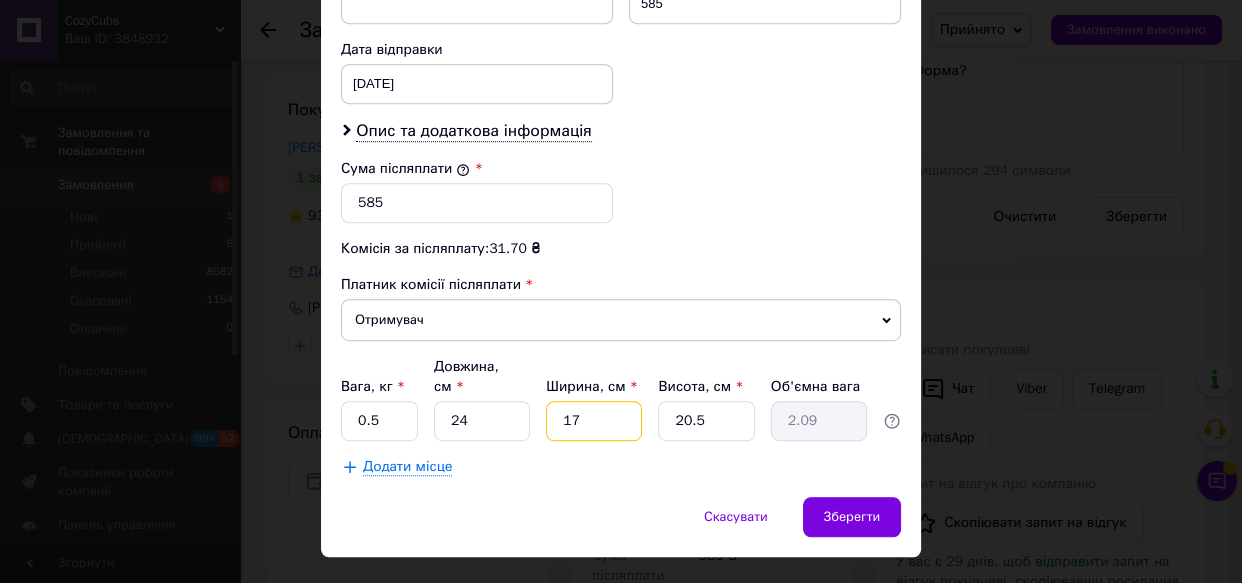 type on "17" 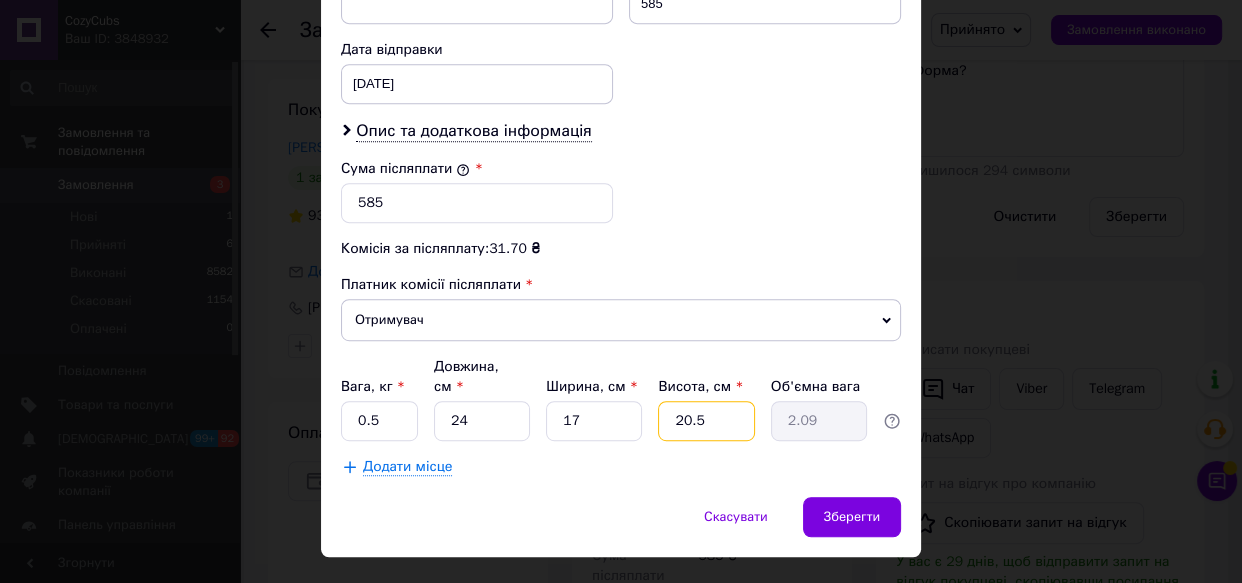 drag, startPoint x: 690, startPoint y: 368, endPoint x: 648, endPoint y: 365, distance: 42.107006 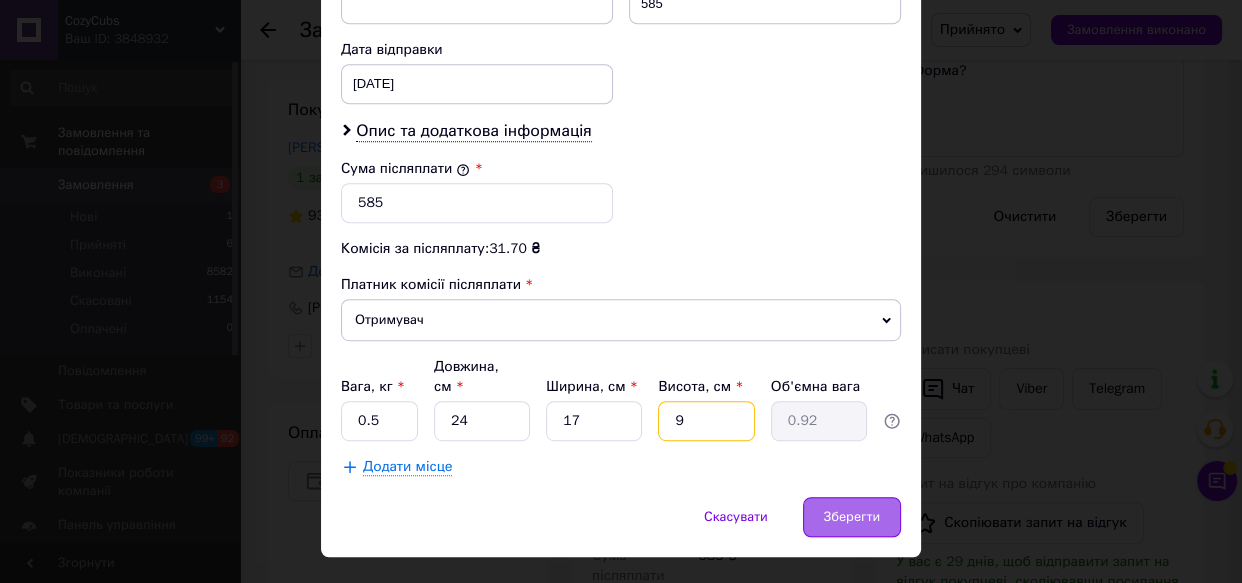 type on "9" 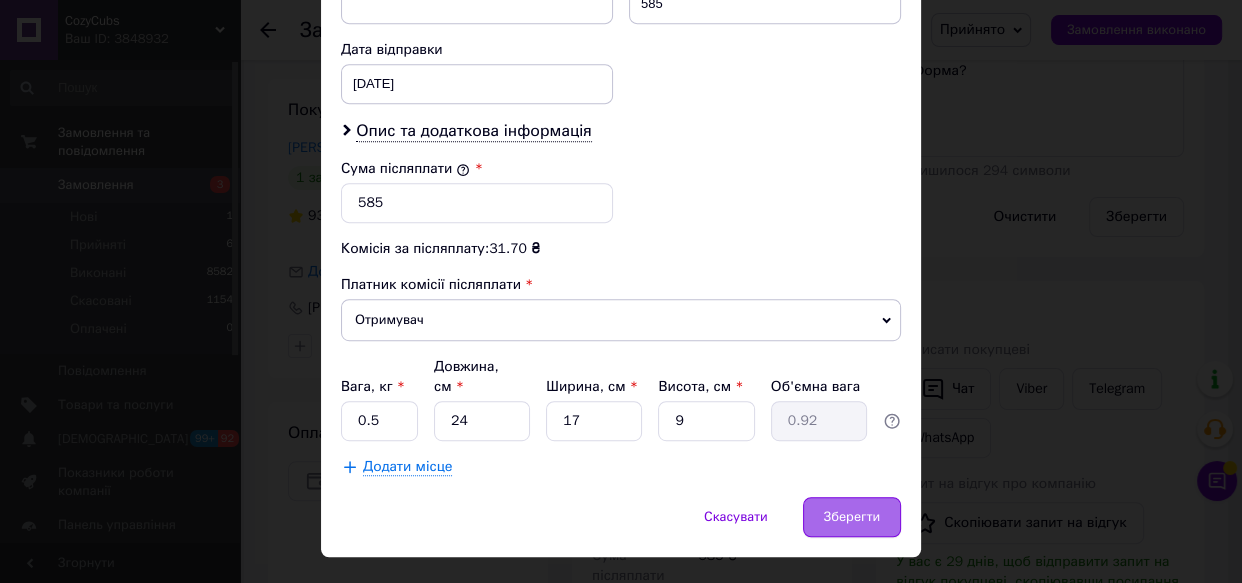 click on "Зберегти" at bounding box center (852, 517) 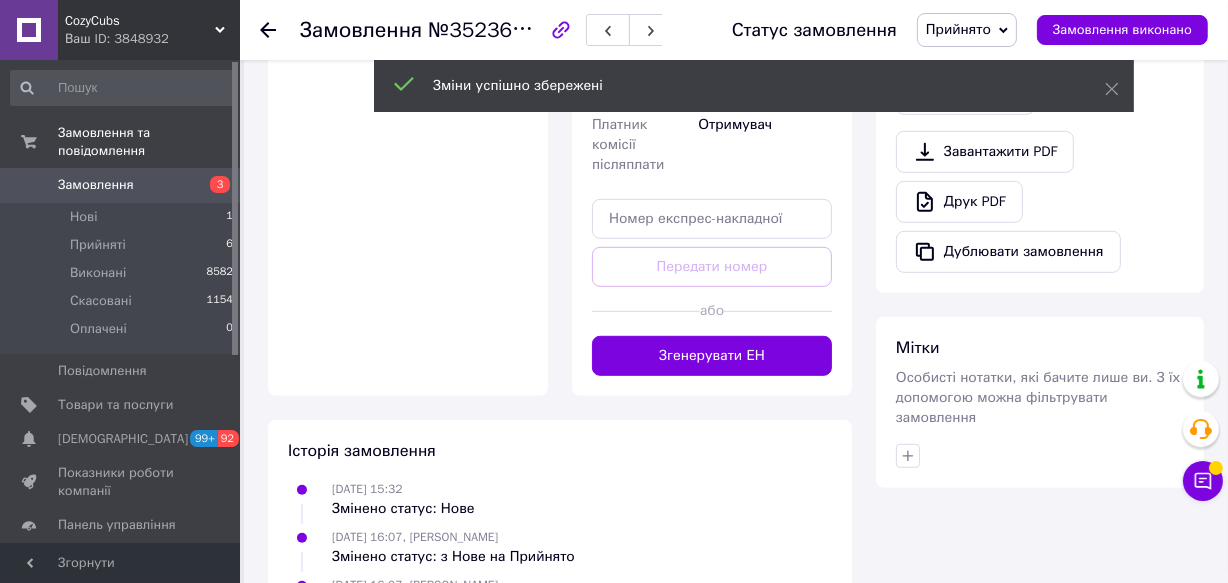 scroll, scrollTop: 953, scrollLeft: 0, axis: vertical 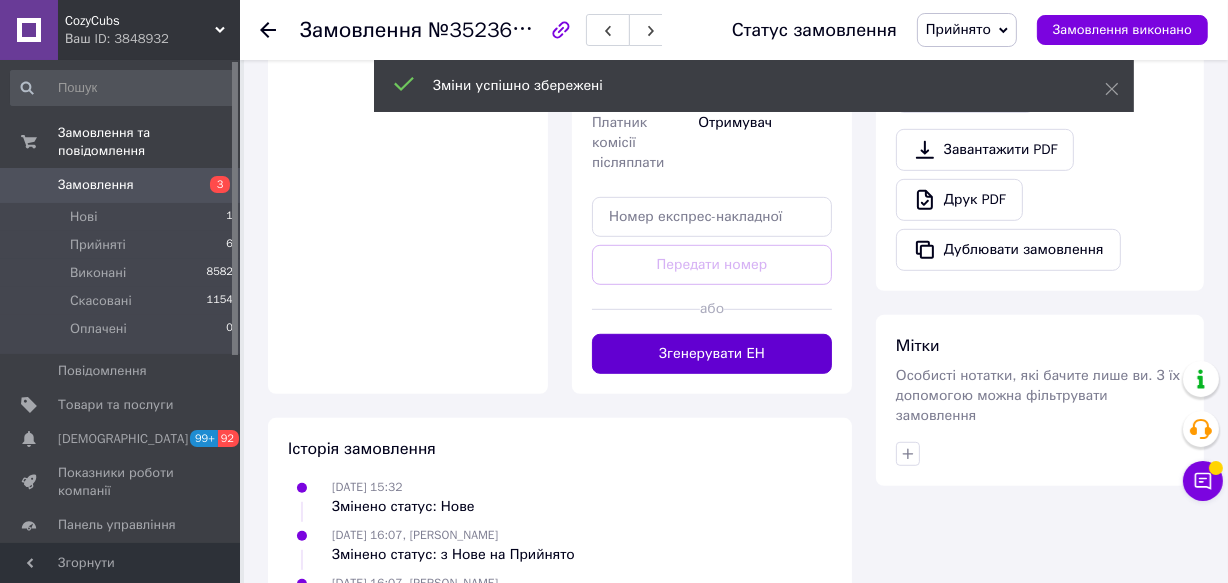 click on "Згенерувати ЕН" at bounding box center [712, 354] 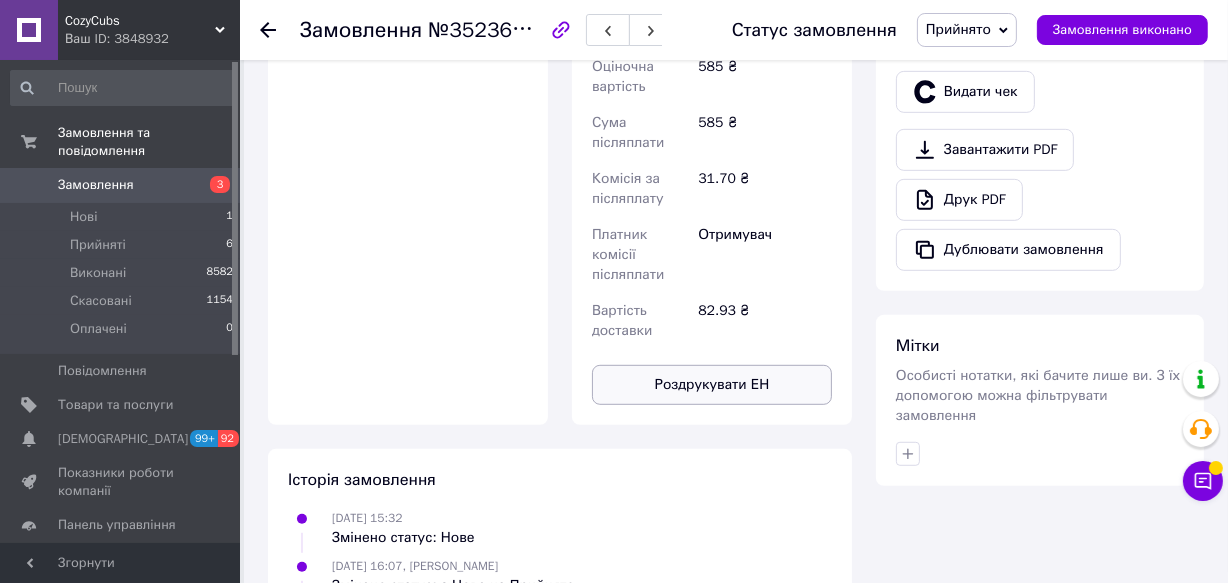 click on "Роздрукувати ЕН" at bounding box center [712, 385] 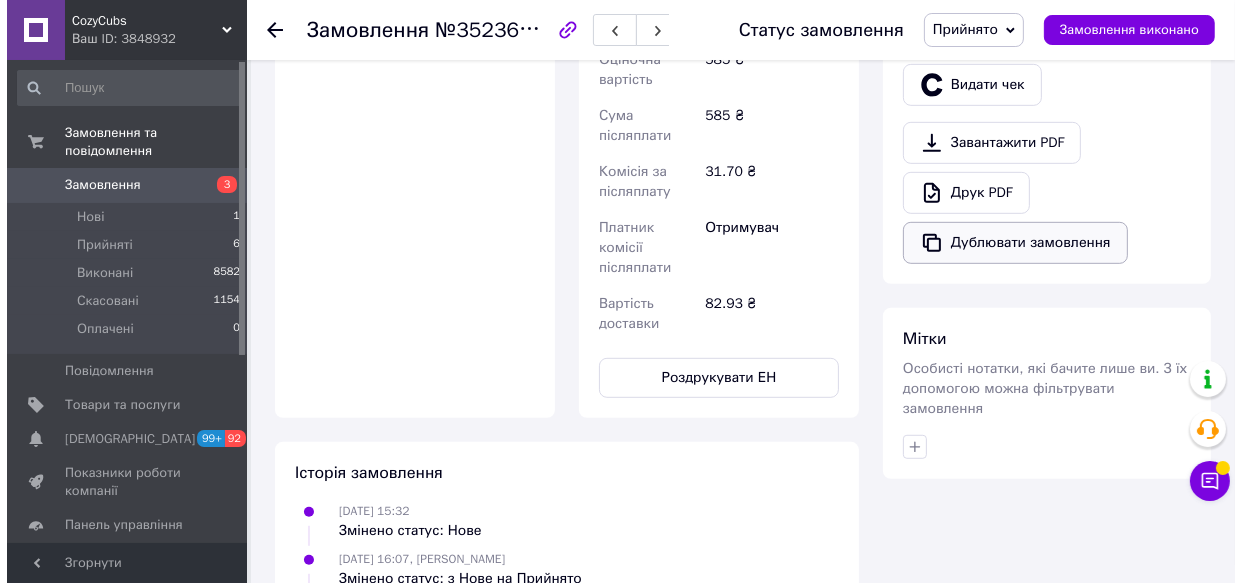 scroll, scrollTop: 862, scrollLeft: 0, axis: vertical 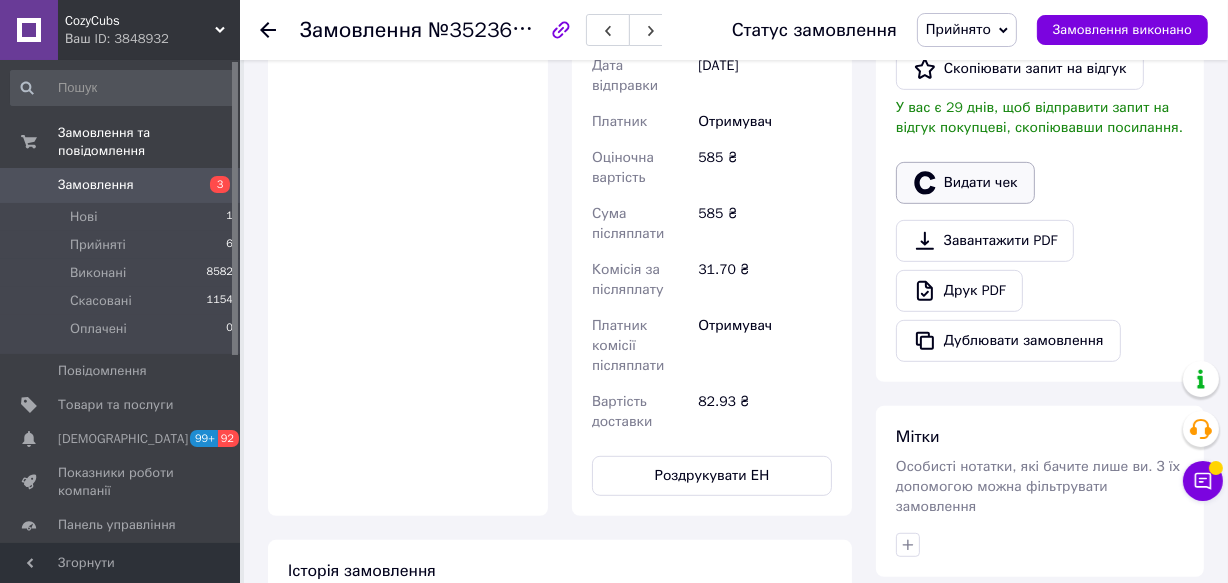 click on "Видати чек" at bounding box center (965, 183) 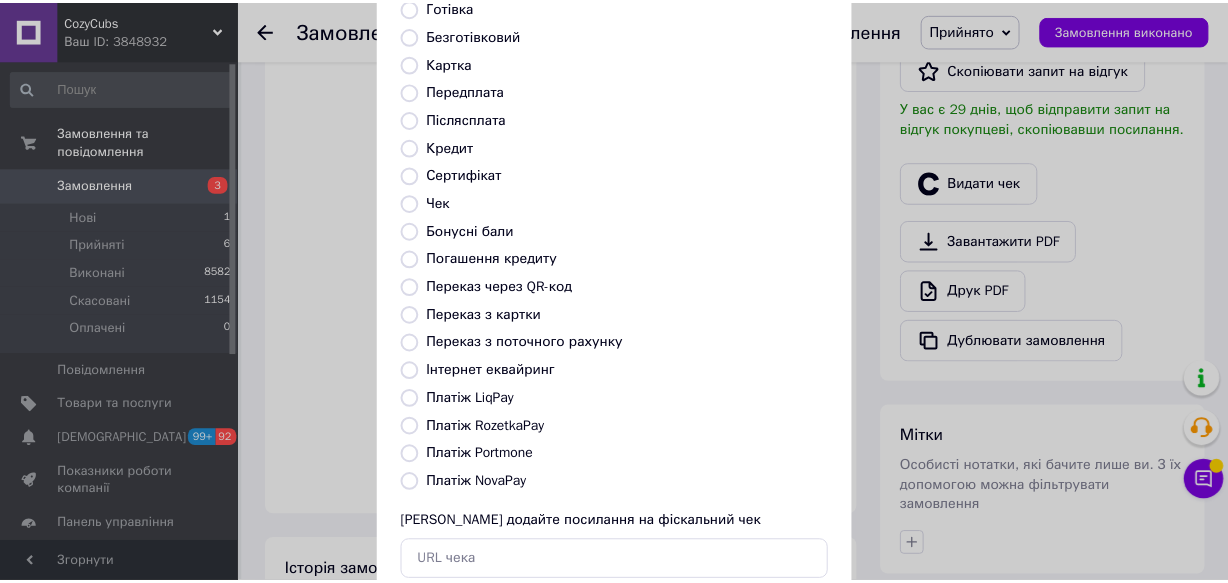 scroll, scrollTop: 272, scrollLeft: 0, axis: vertical 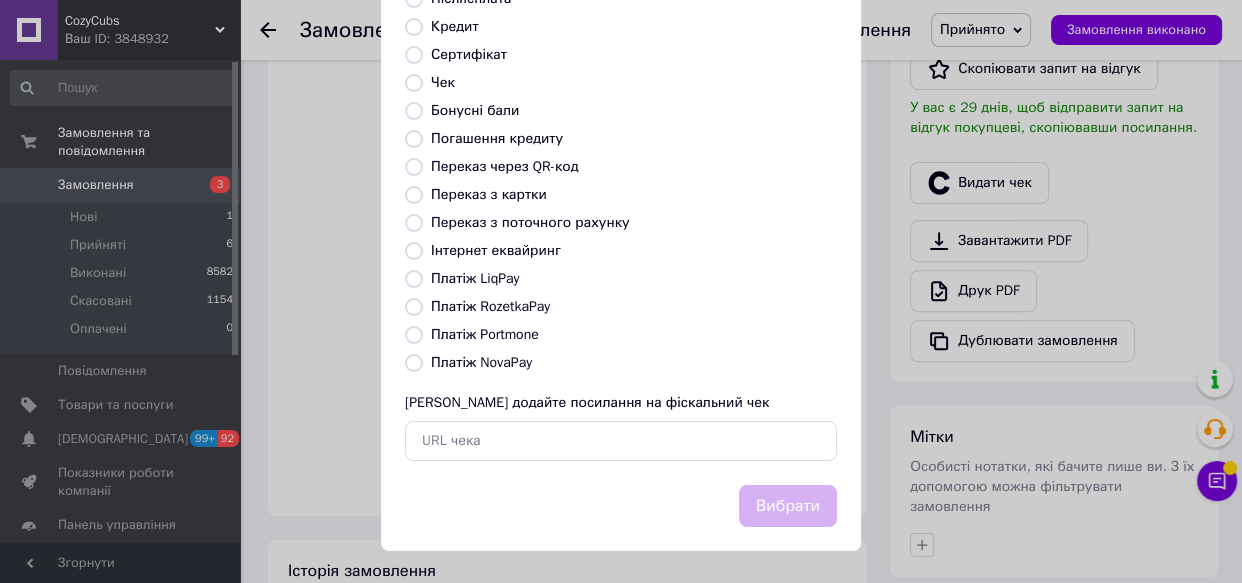 click on "Платіж NovaPay" at bounding box center [481, 362] 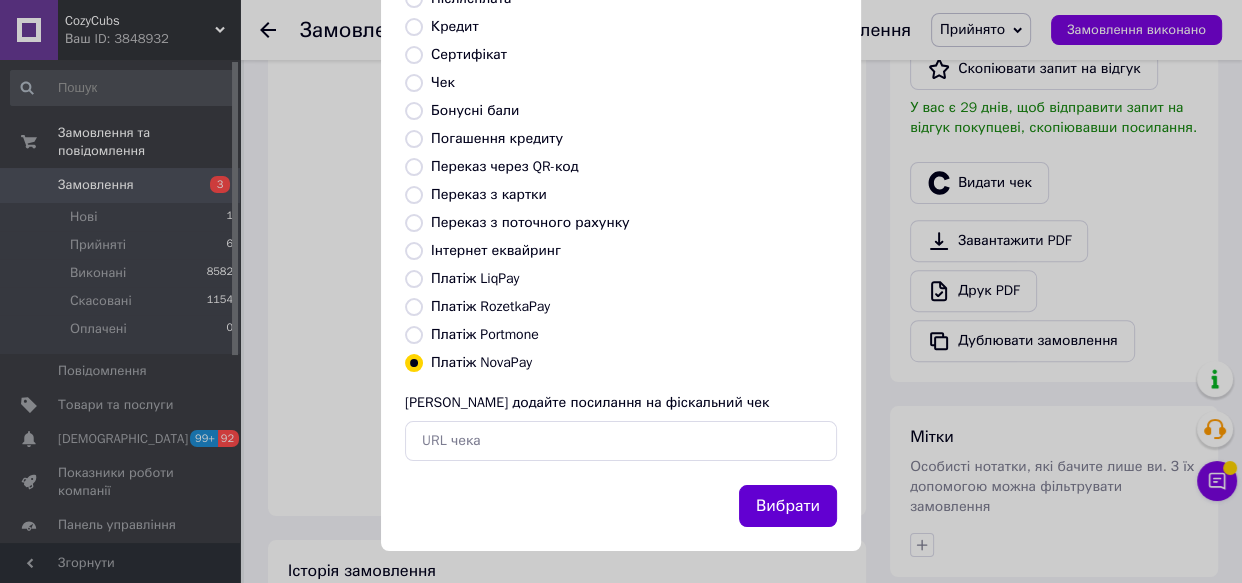 drag, startPoint x: 683, startPoint y: 477, endPoint x: 742, endPoint y: 494, distance: 61.400326 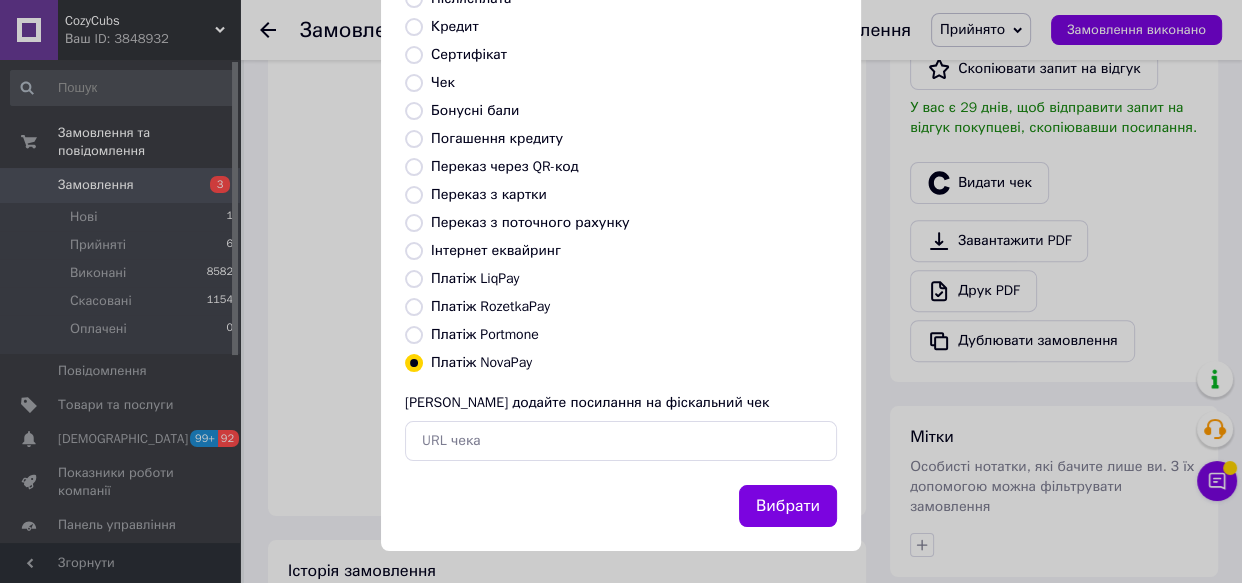 click on "Вибрати" at bounding box center (788, 506) 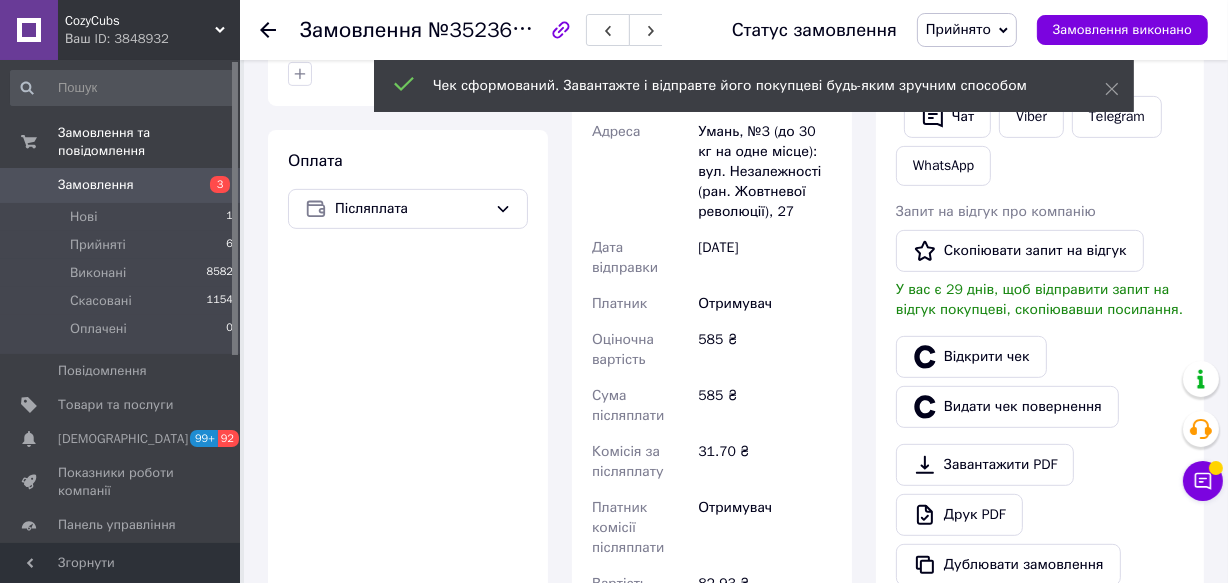 scroll, scrollTop: 499, scrollLeft: 0, axis: vertical 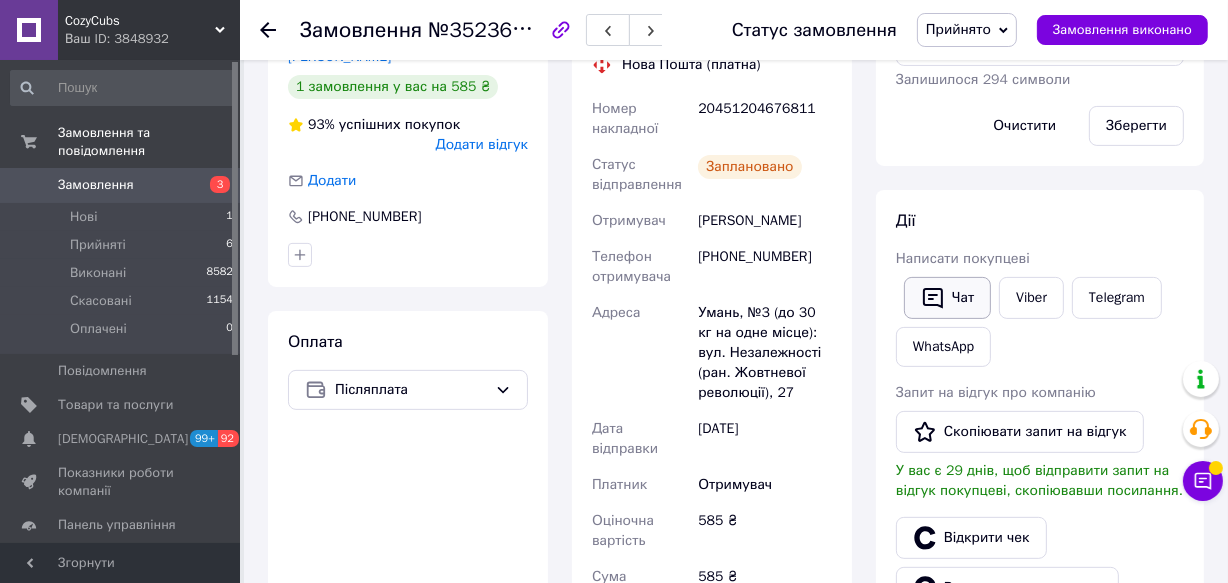 click on "Чат" at bounding box center [947, 298] 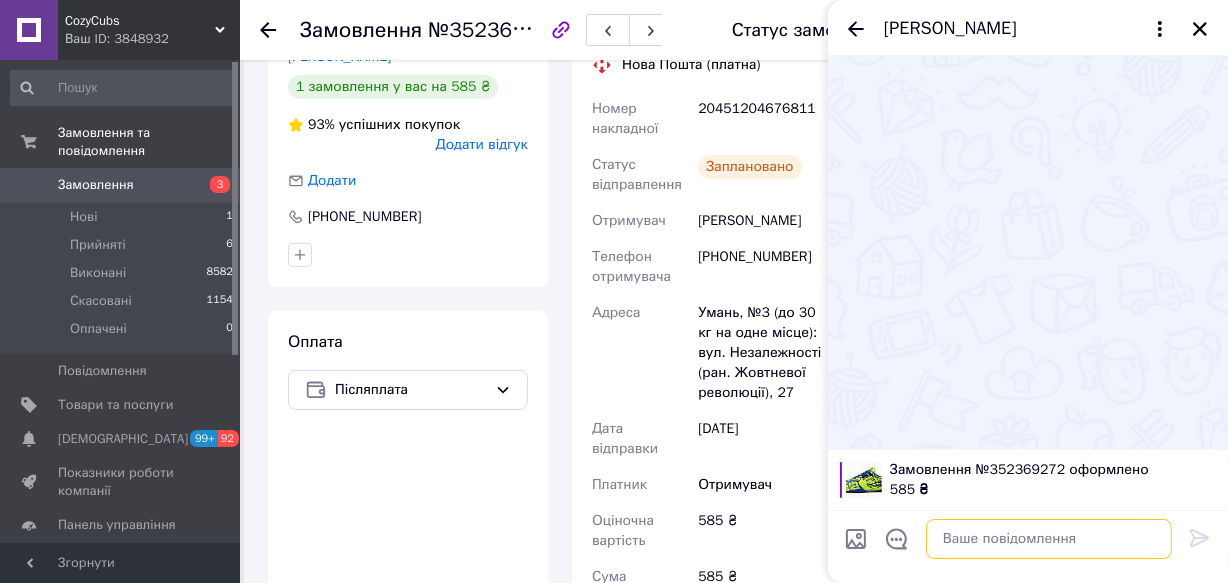 paste on "[URL][DOMAIN_NAME]" 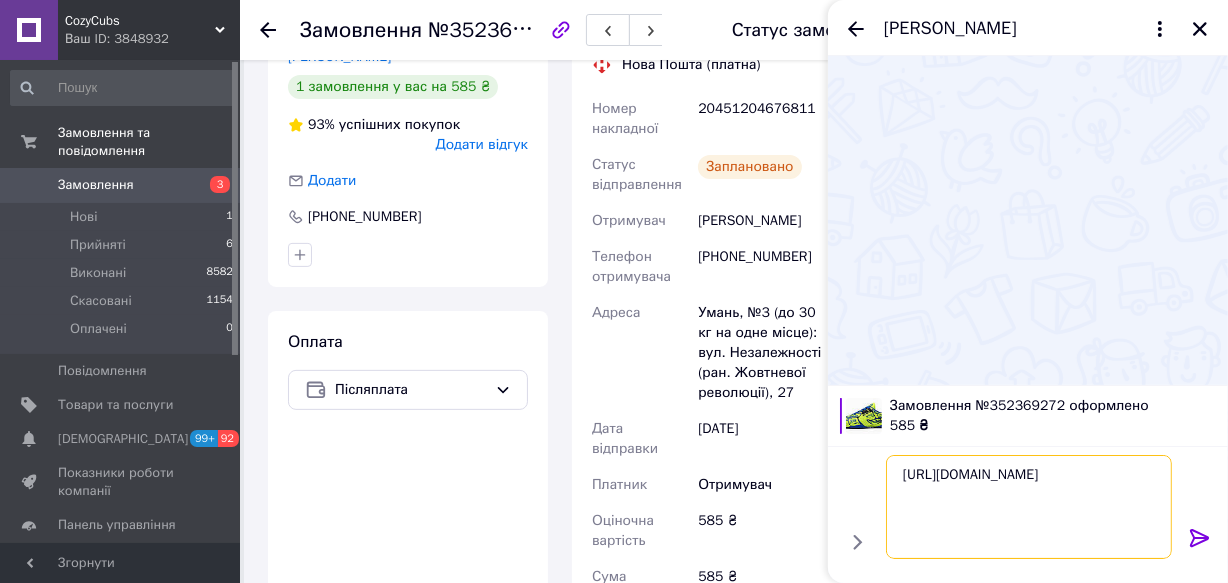 type on "[URL][DOMAIN_NAME]" 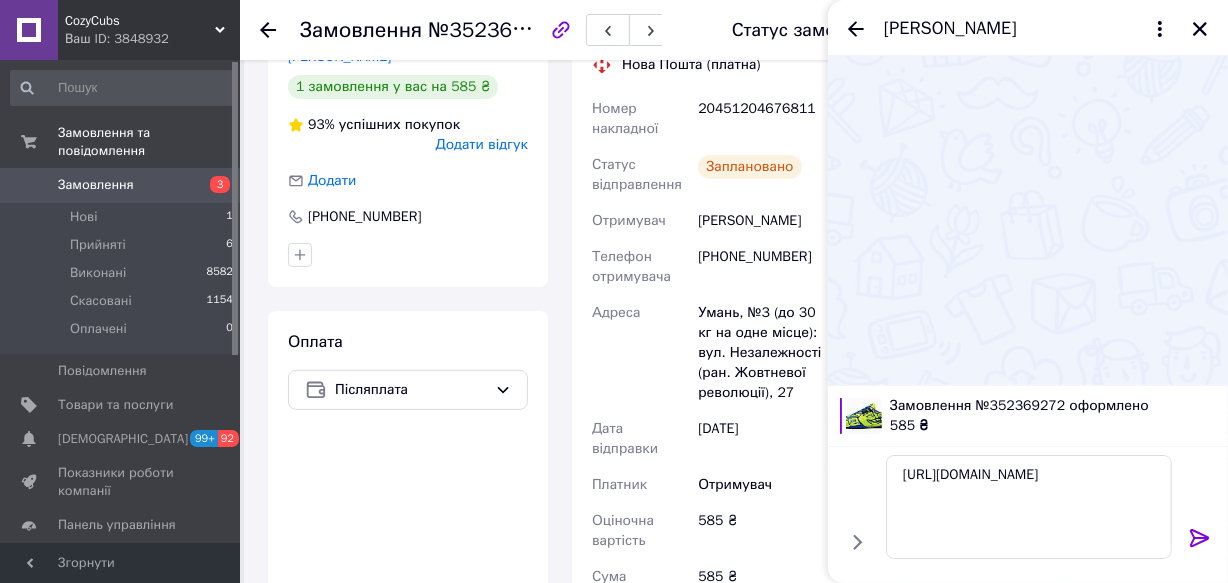 click 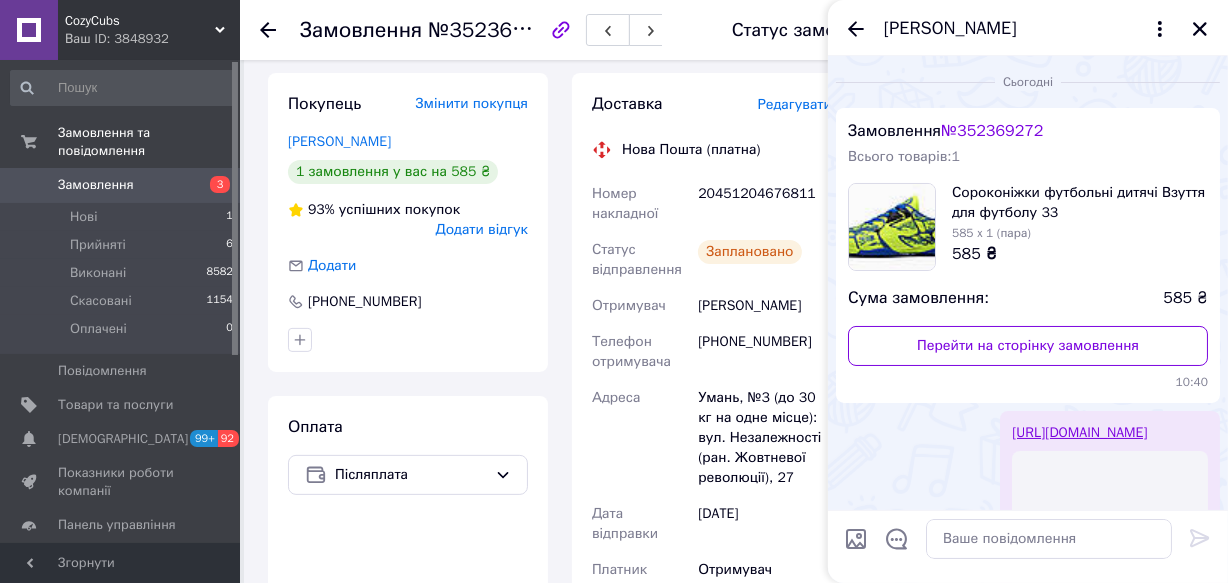 scroll, scrollTop: 317, scrollLeft: 0, axis: vertical 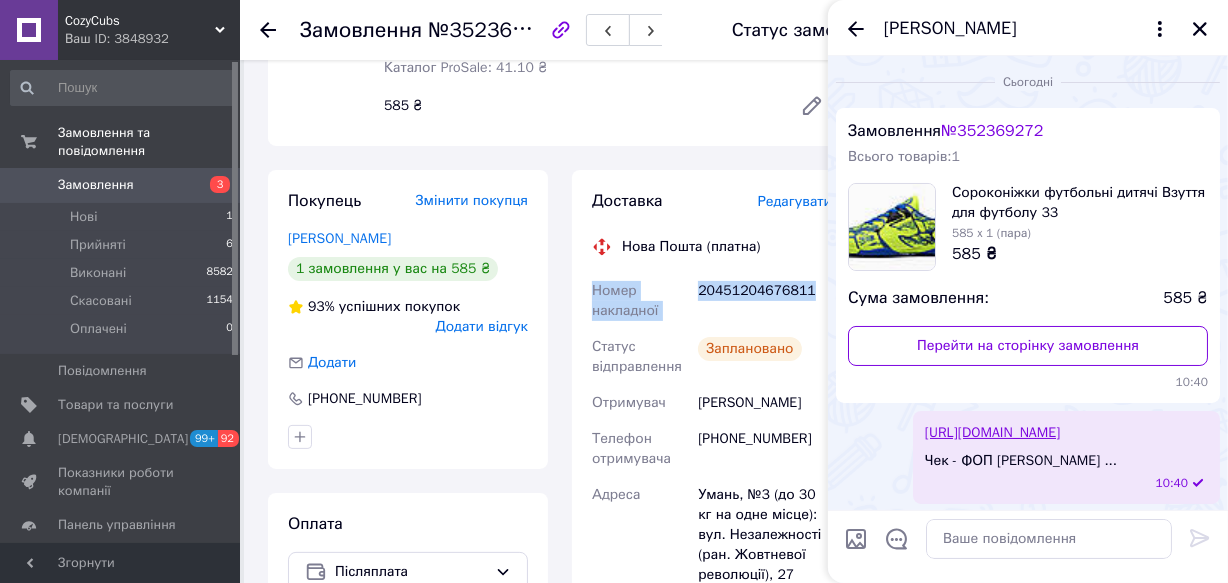 drag, startPoint x: 587, startPoint y: 283, endPoint x: 799, endPoint y: 290, distance: 212.11554 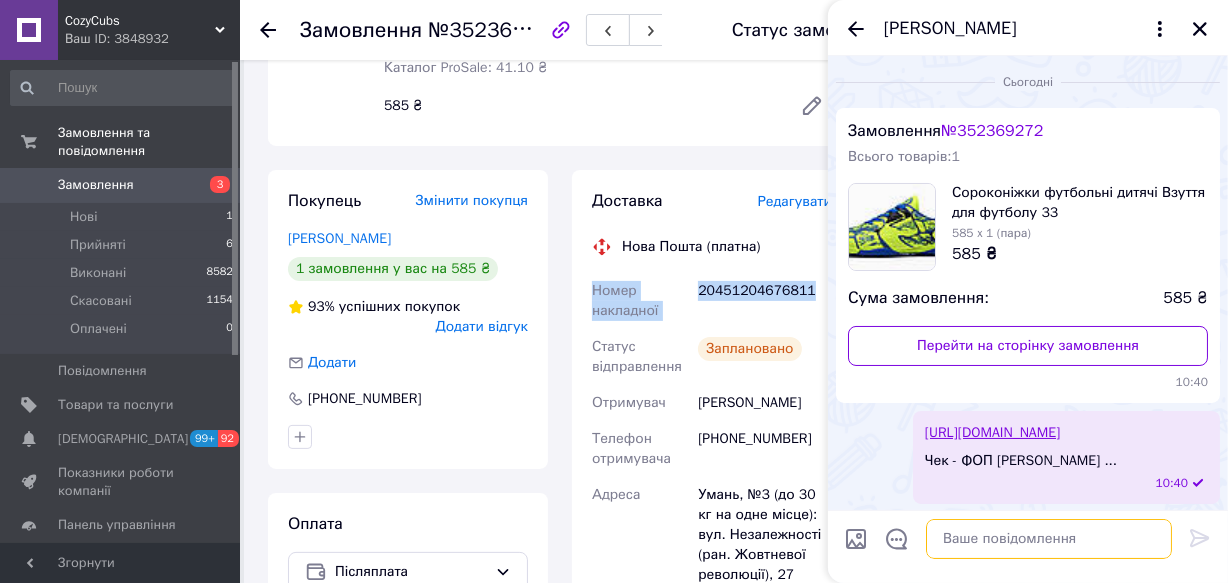 click at bounding box center (1049, 539) 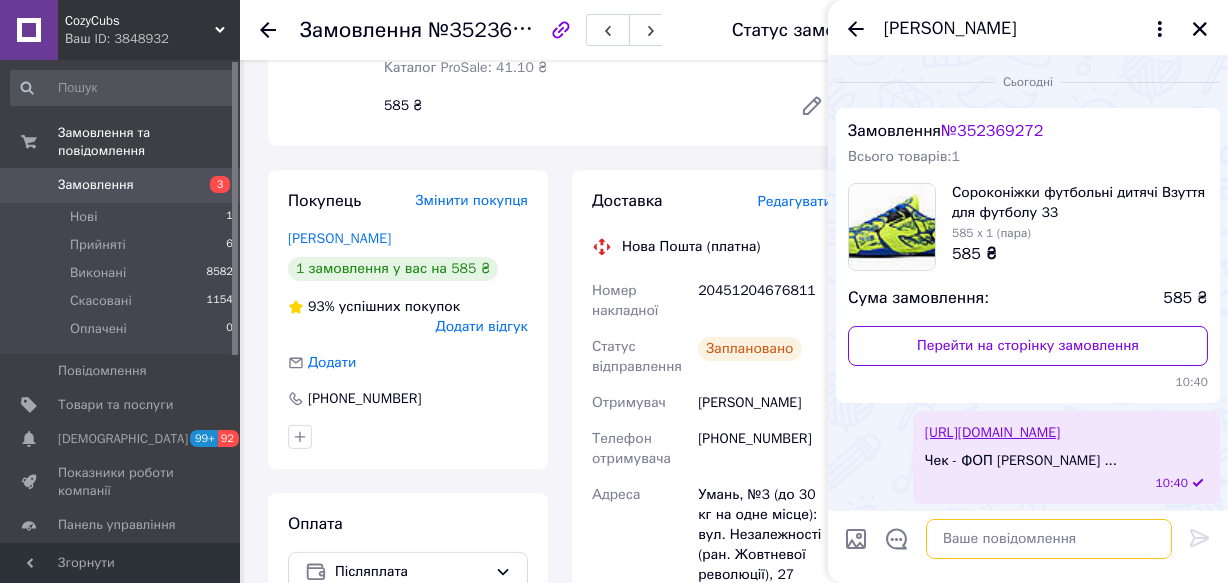 paste on "Номер накладної
20451204676811" 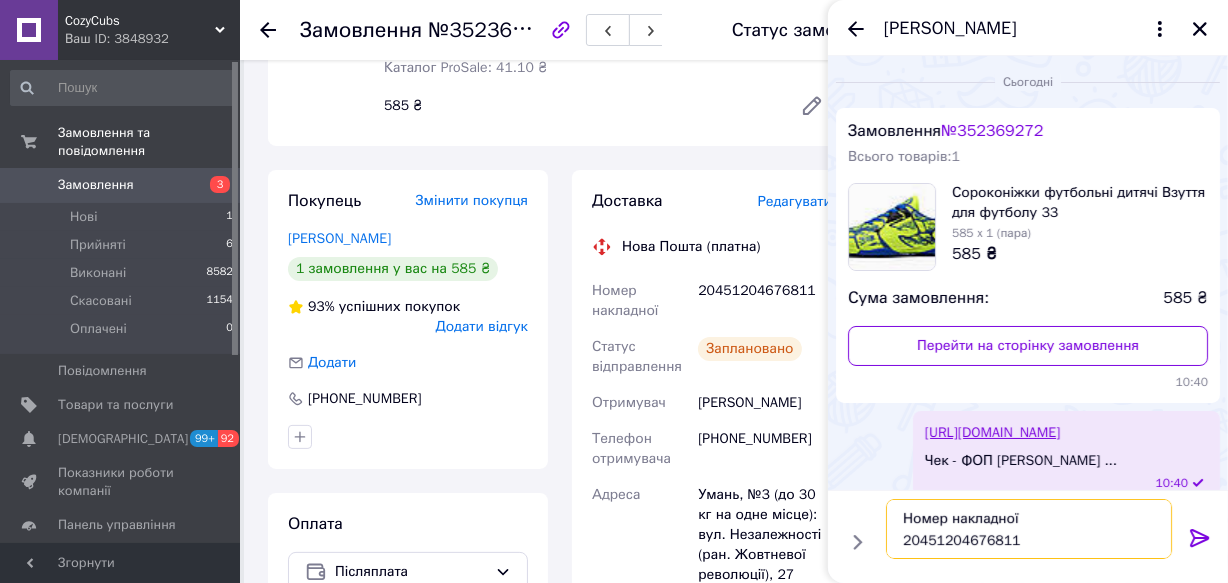 type on "Номер накладної
20451204676811" 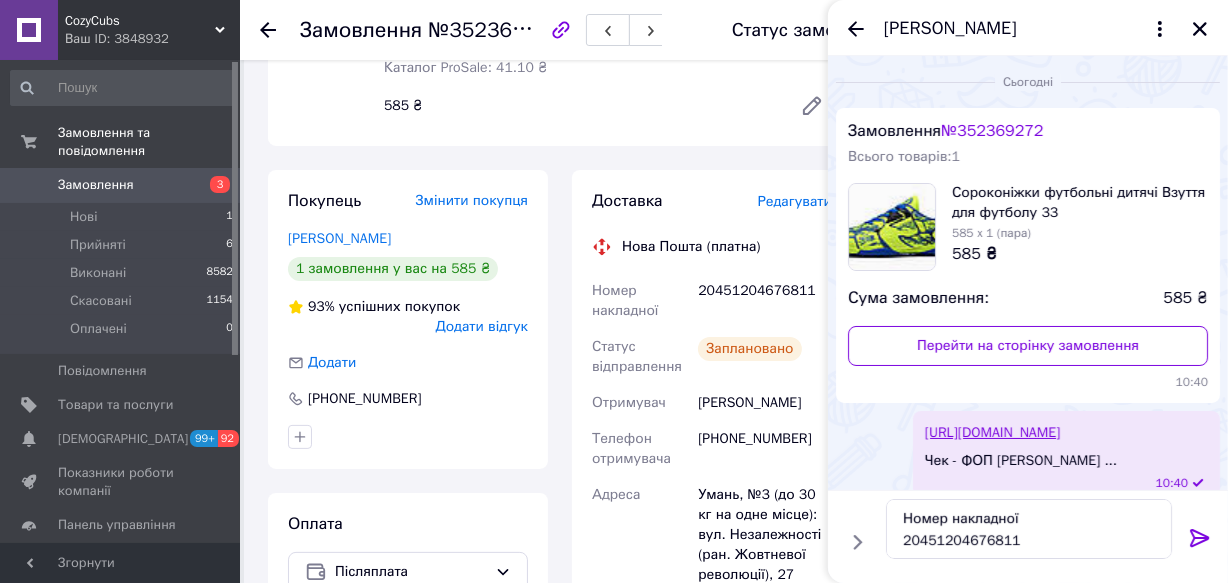 click 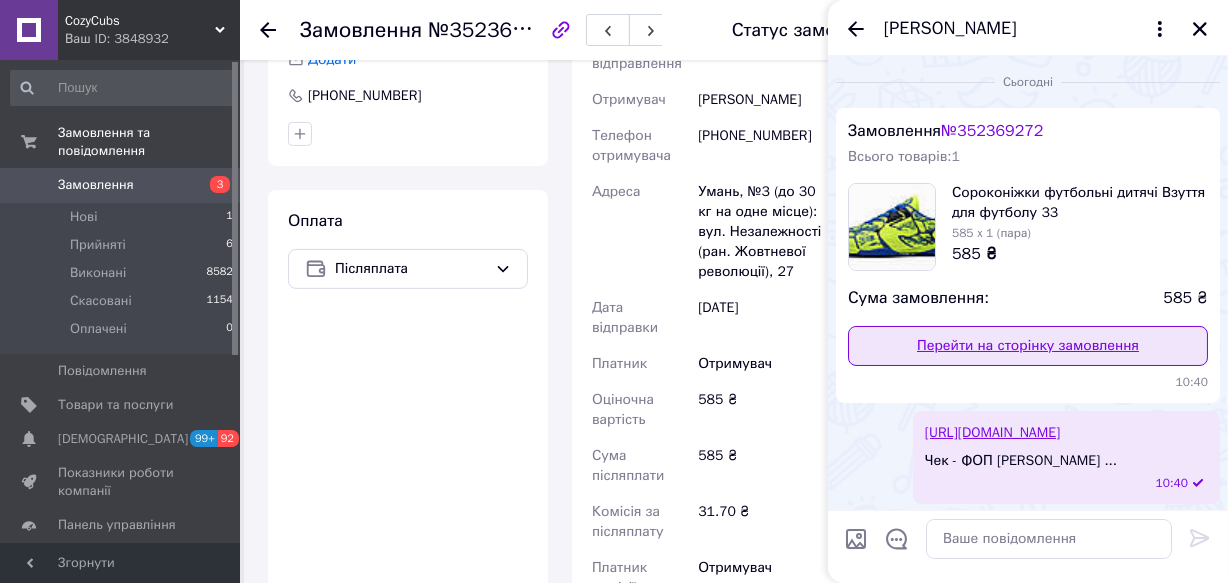 scroll, scrollTop: 771, scrollLeft: 0, axis: vertical 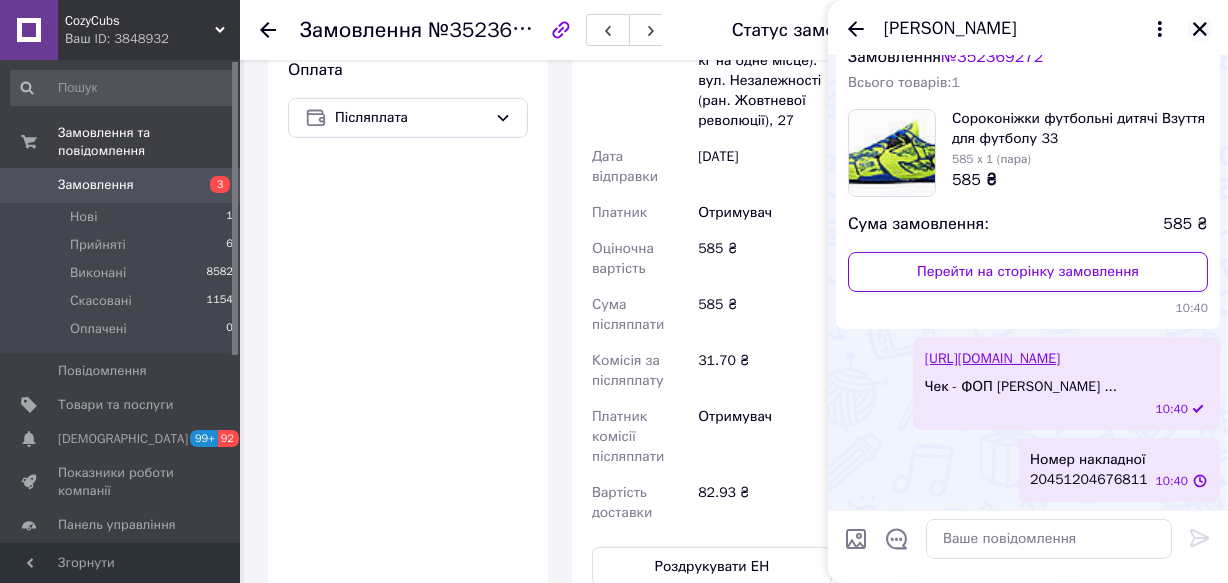 click 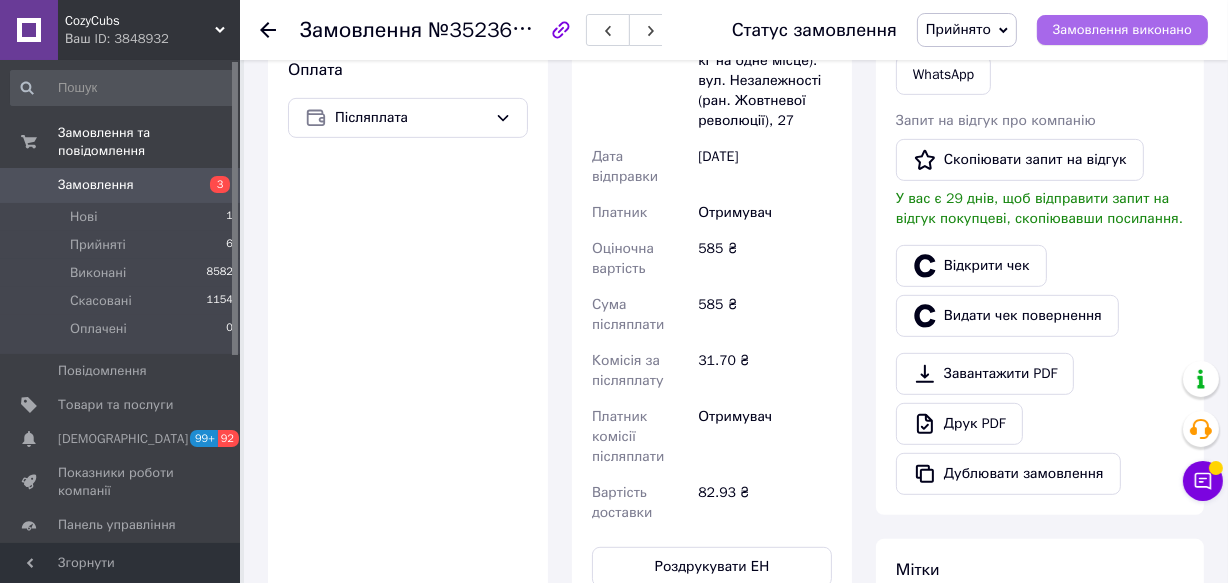 click on "Замовлення виконано" at bounding box center (1122, 30) 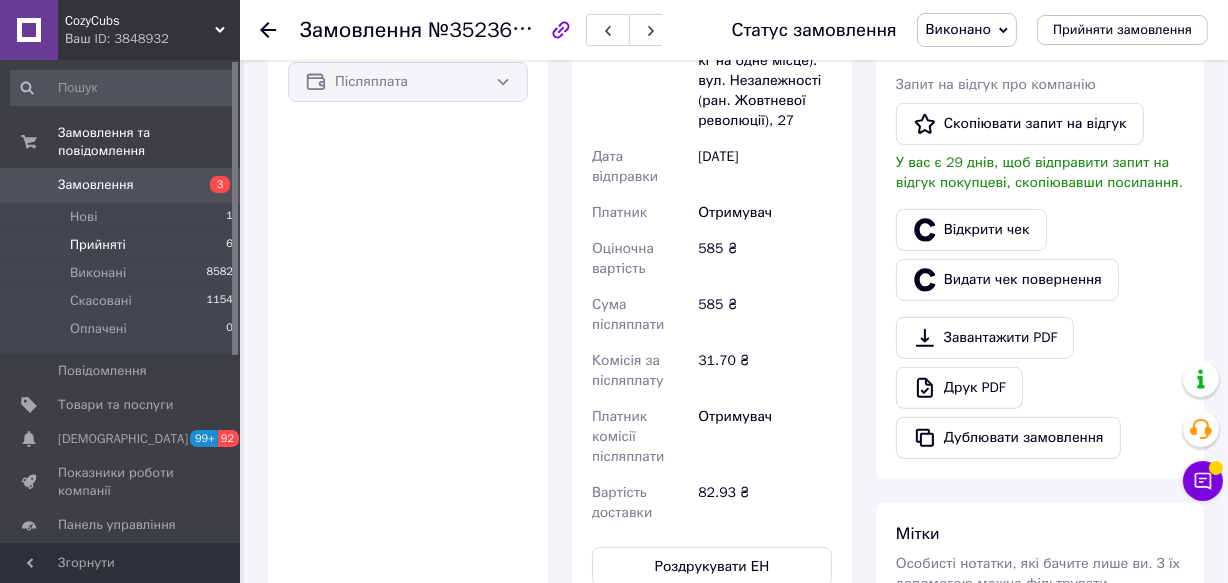 click on "Прийняті" at bounding box center [98, 245] 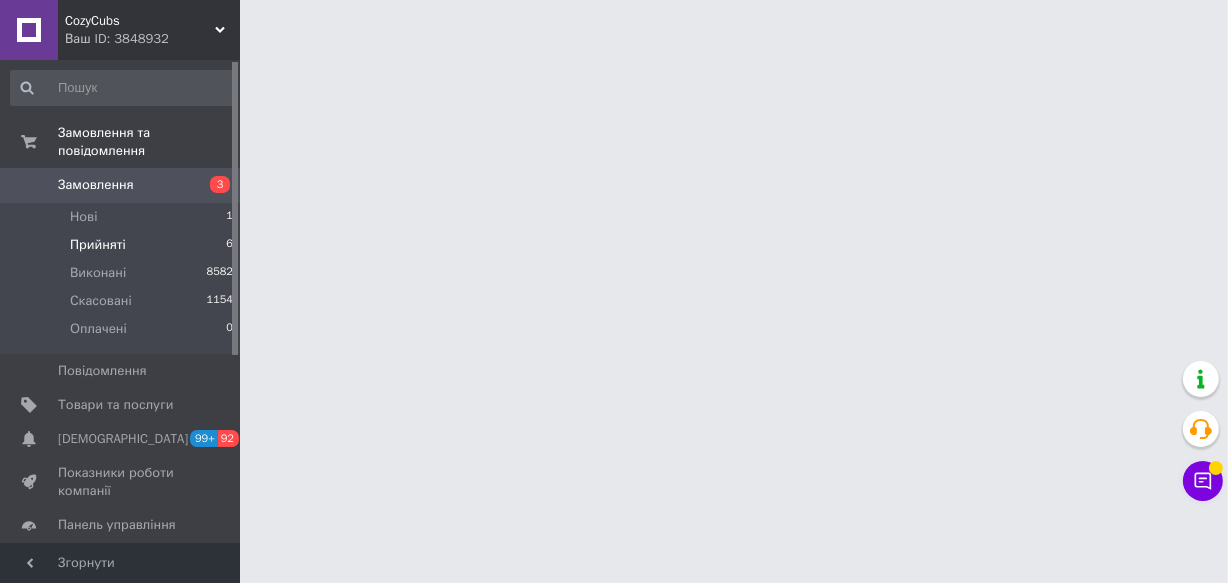 scroll, scrollTop: 0, scrollLeft: 0, axis: both 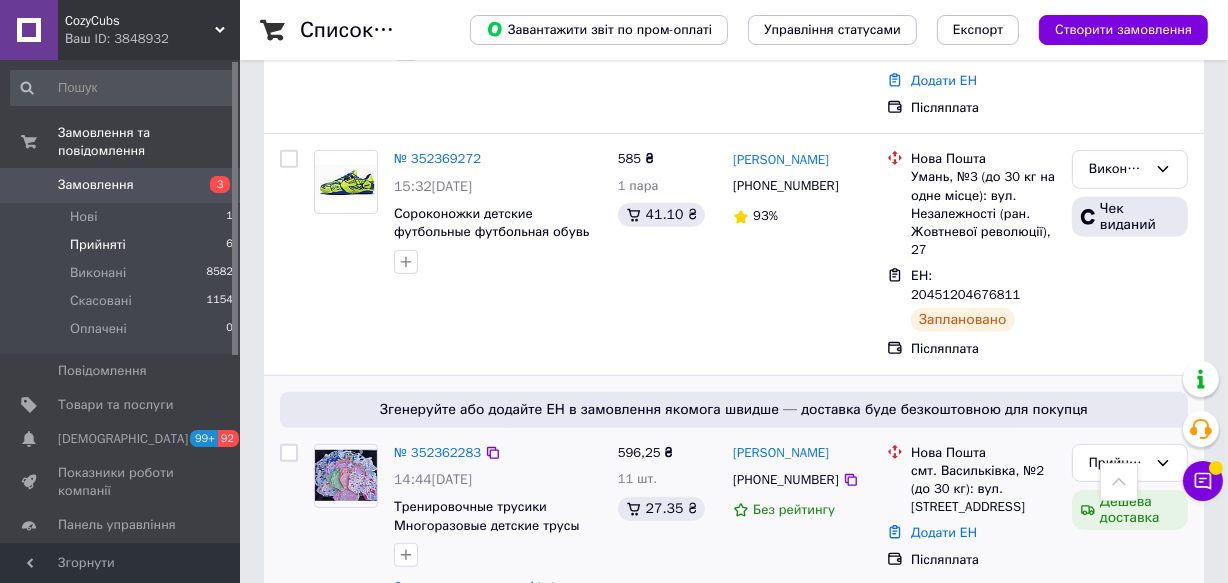 click on "№ 352362283" at bounding box center (437, 453) 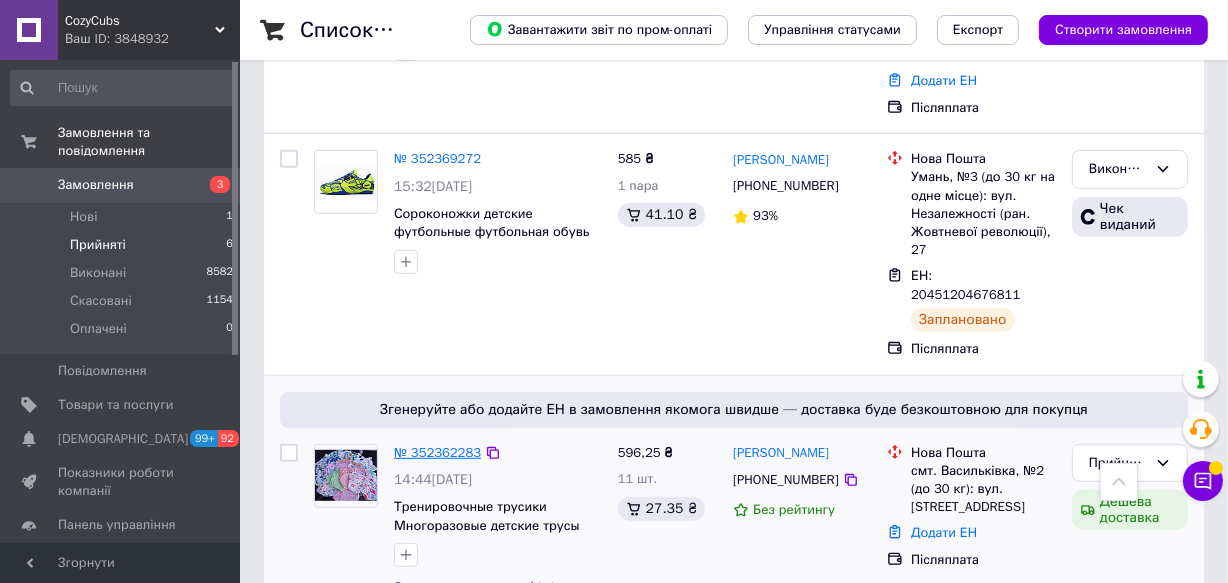 click on "№ 352362283" at bounding box center (437, 452) 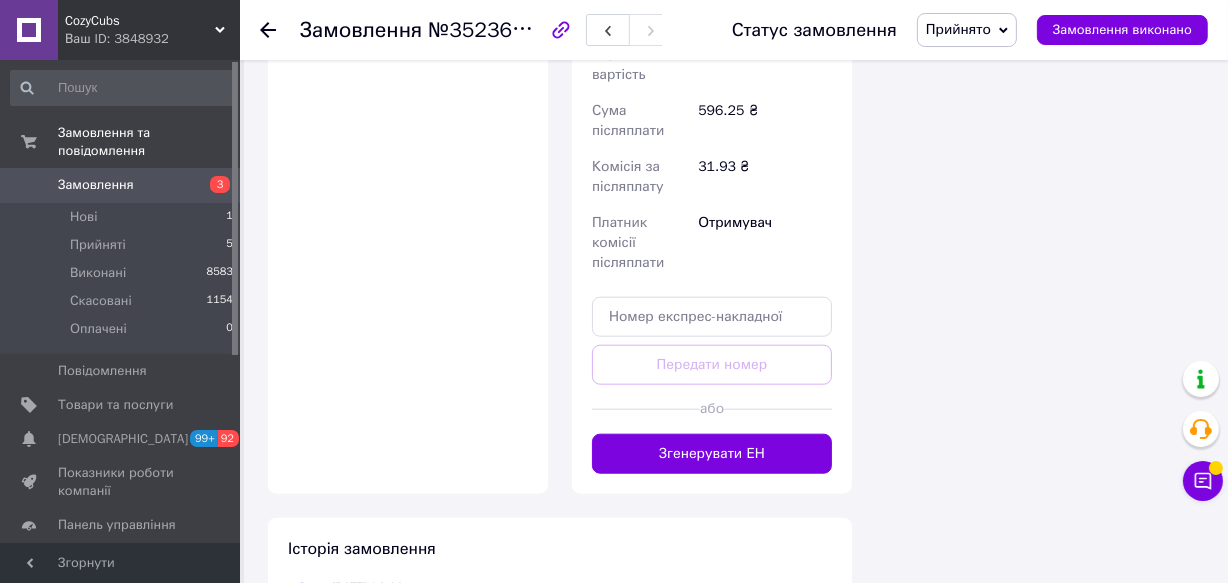 scroll, scrollTop: 1709, scrollLeft: 0, axis: vertical 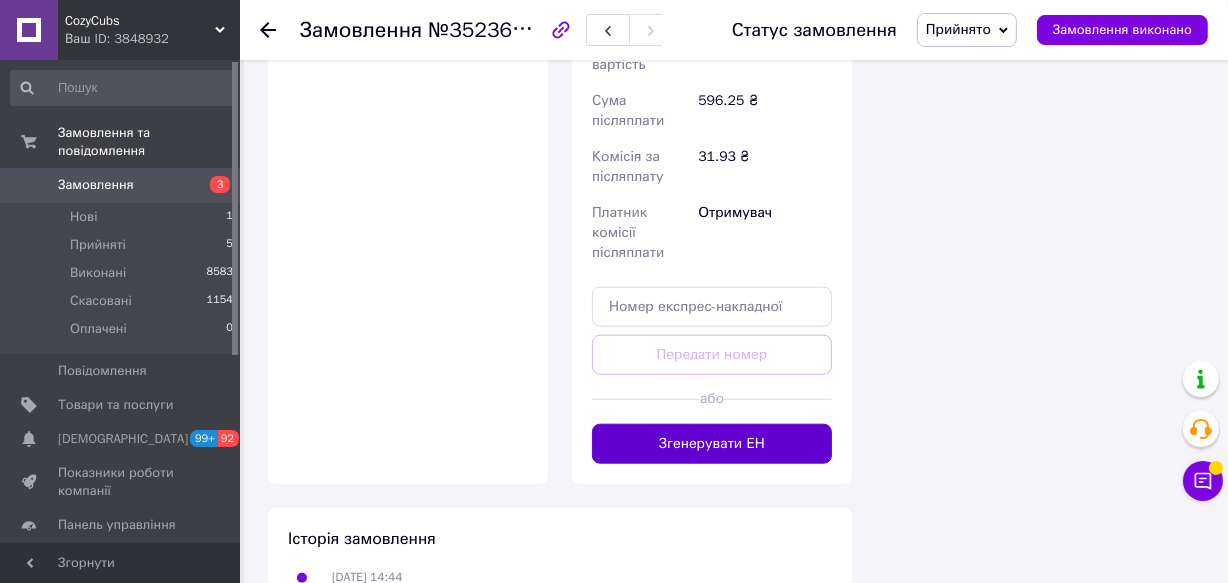 click on "Згенерувати ЕН" at bounding box center [712, 444] 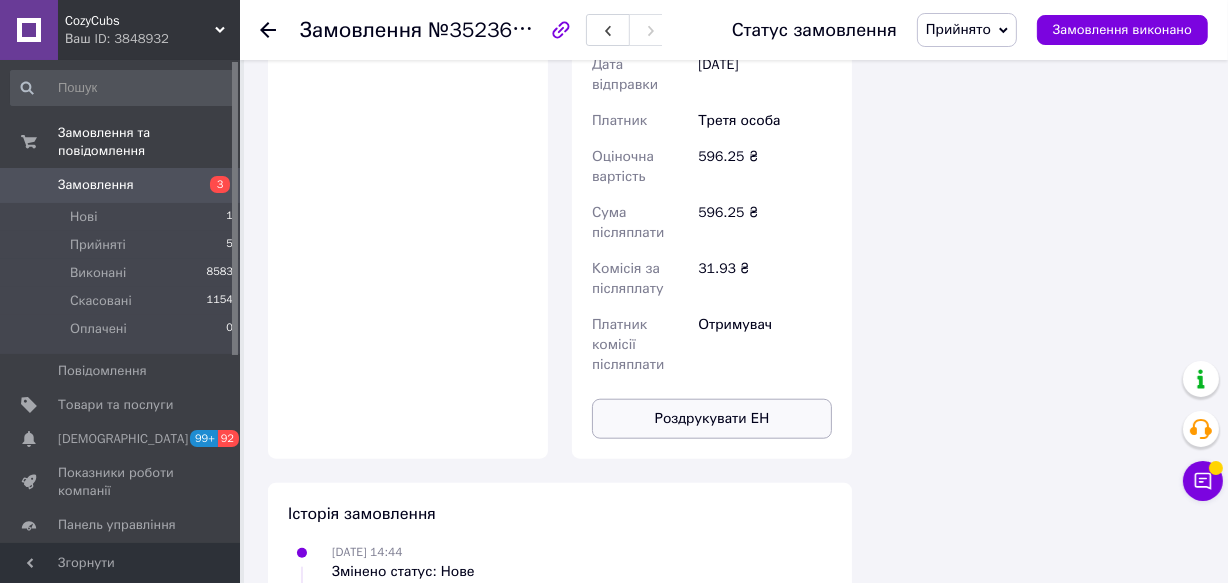 click on "Роздрукувати ЕН" at bounding box center (712, 419) 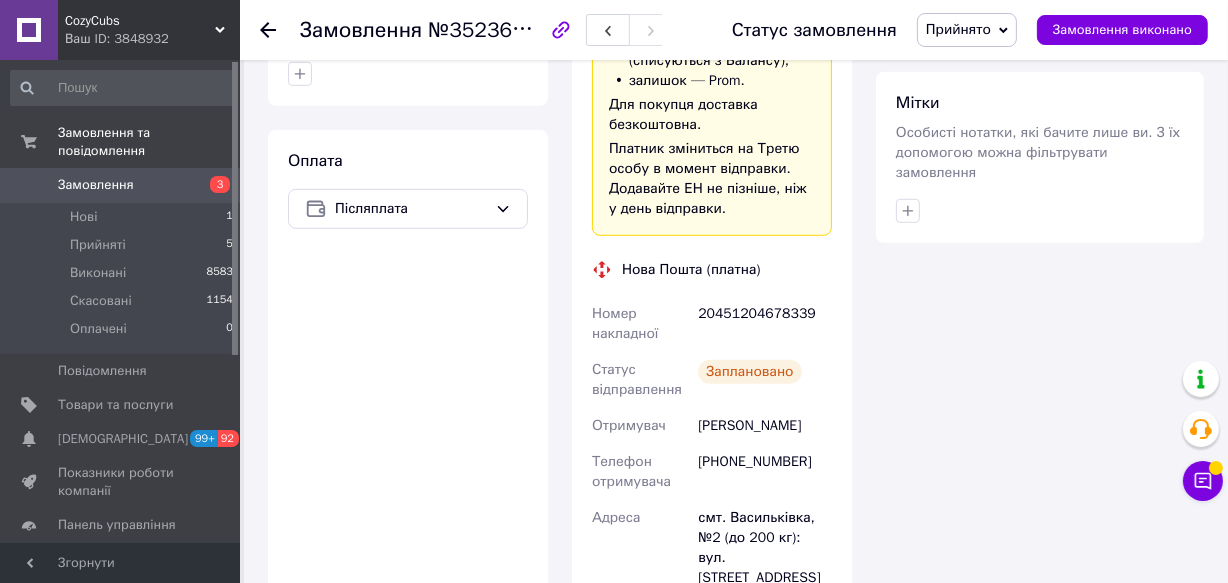 scroll, scrollTop: 1163, scrollLeft: 0, axis: vertical 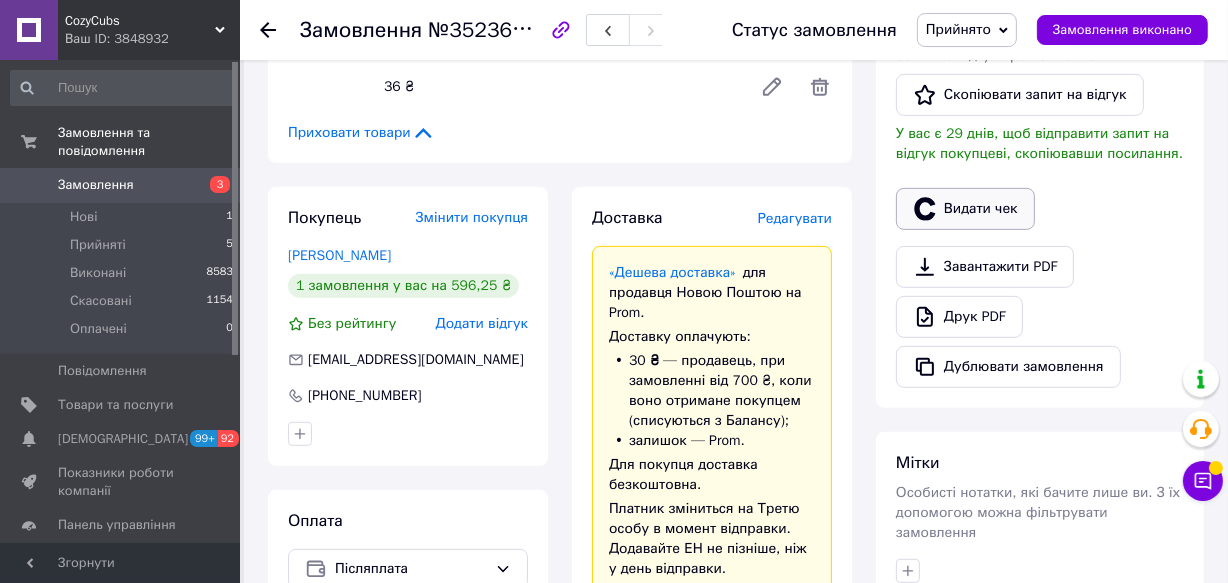 click on "Видати чек" at bounding box center [965, 209] 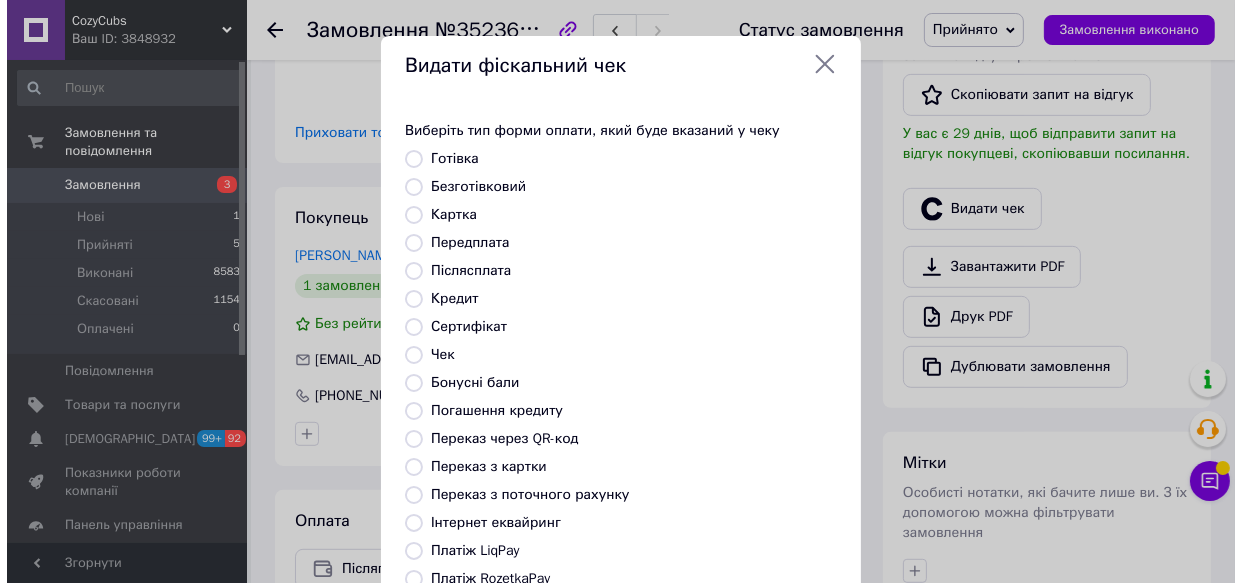 scroll, scrollTop: 780, scrollLeft: 0, axis: vertical 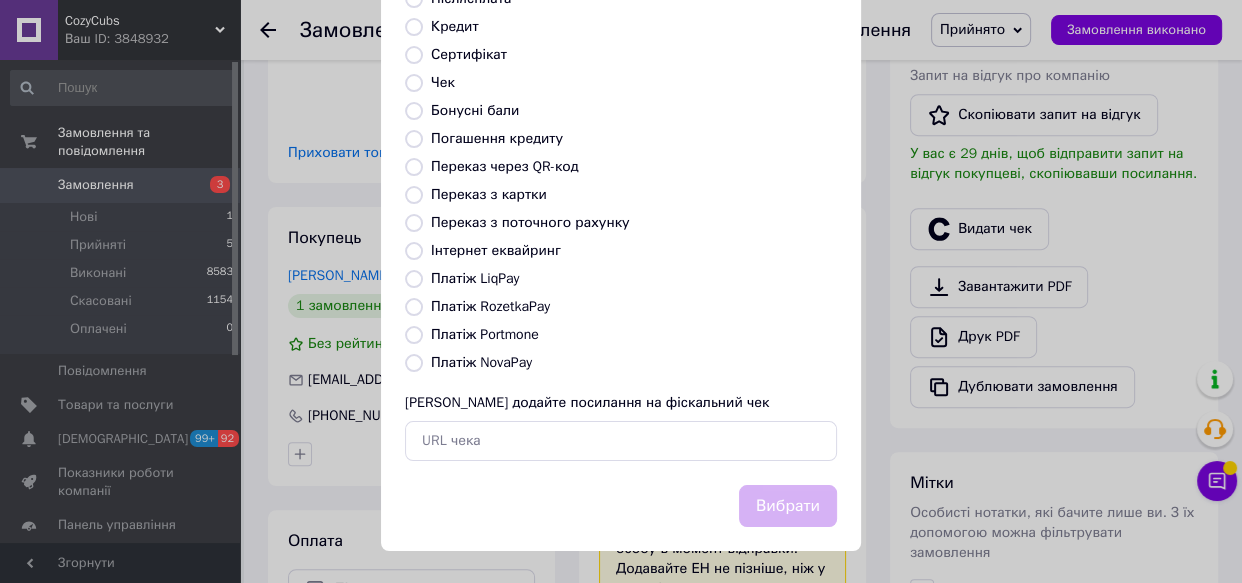 click on "Платіж NovaPay" at bounding box center (481, 362) 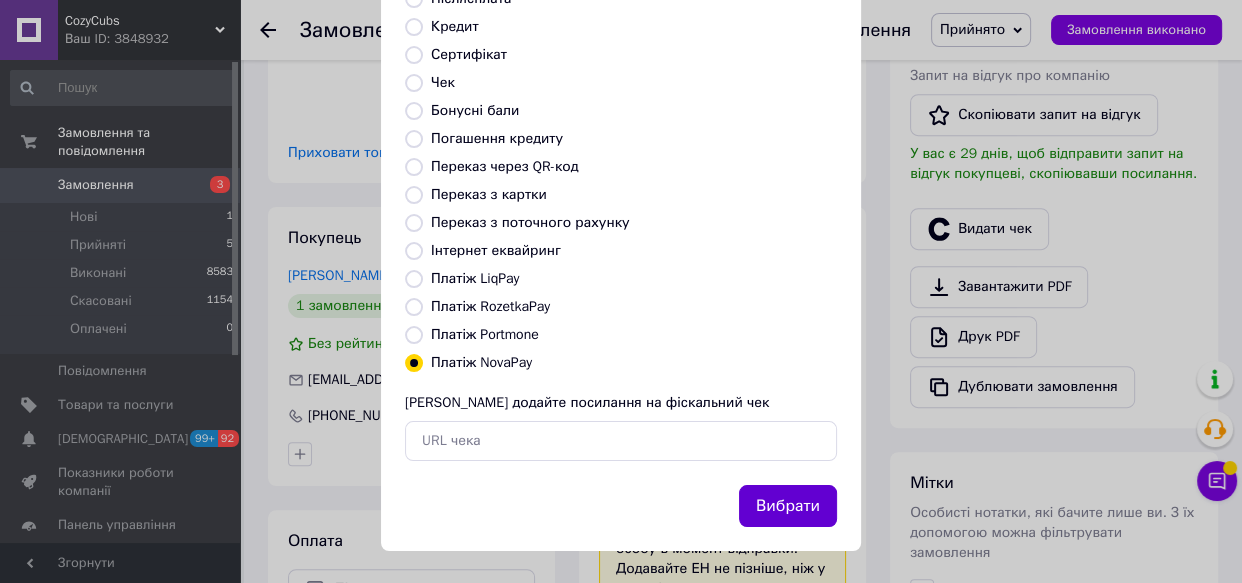 click on "Вибрати" at bounding box center (788, 506) 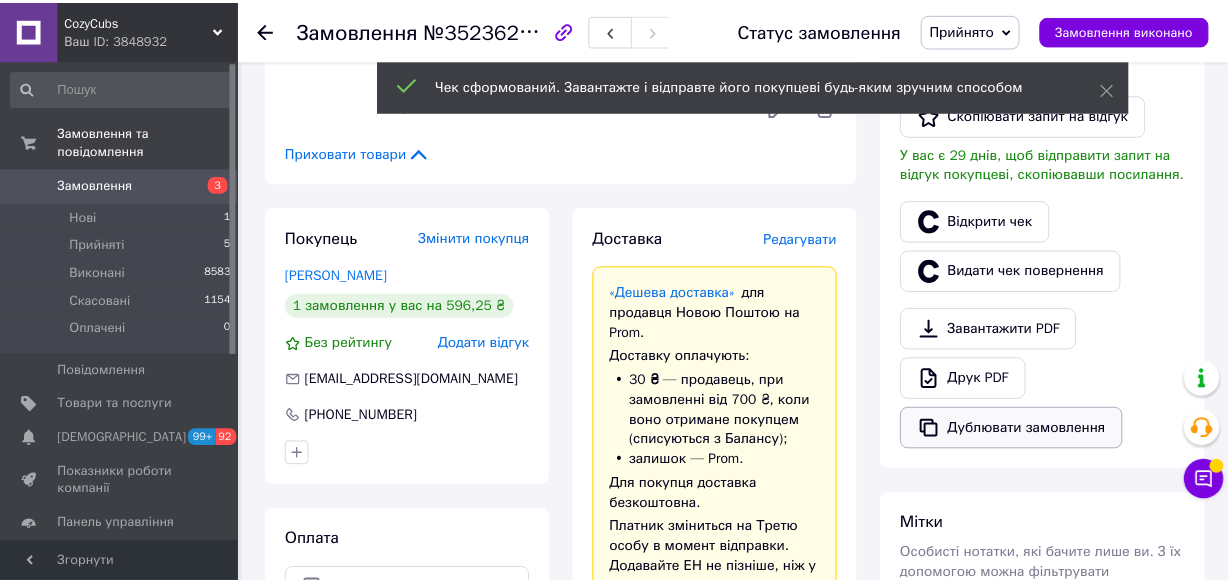 scroll, scrollTop: 800, scrollLeft: 0, axis: vertical 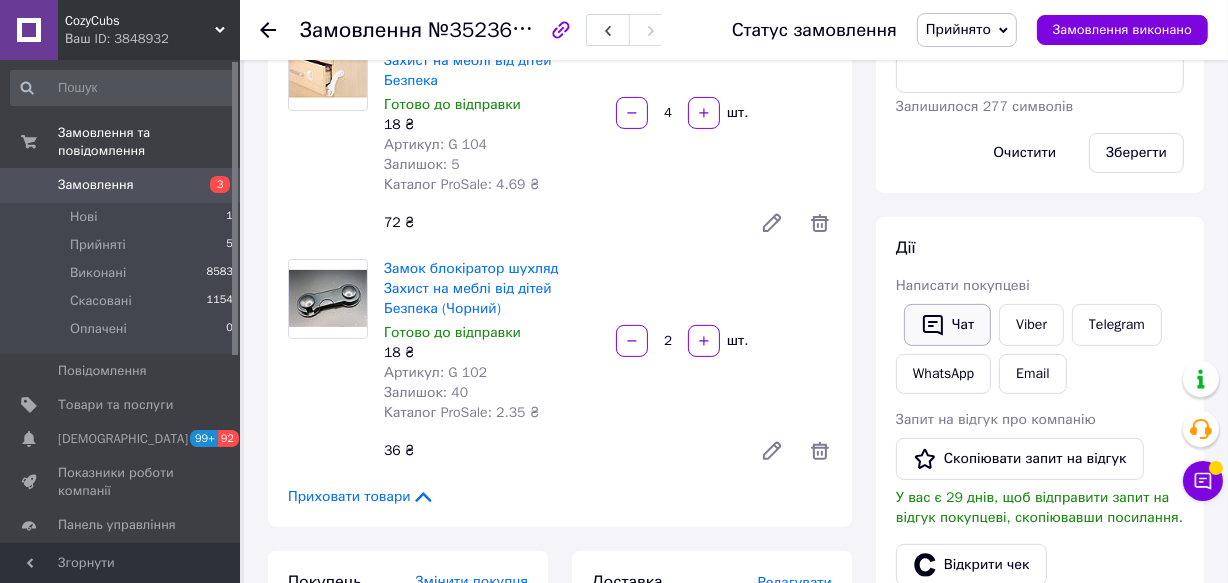 click on "Чат" at bounding box center (947, 325) 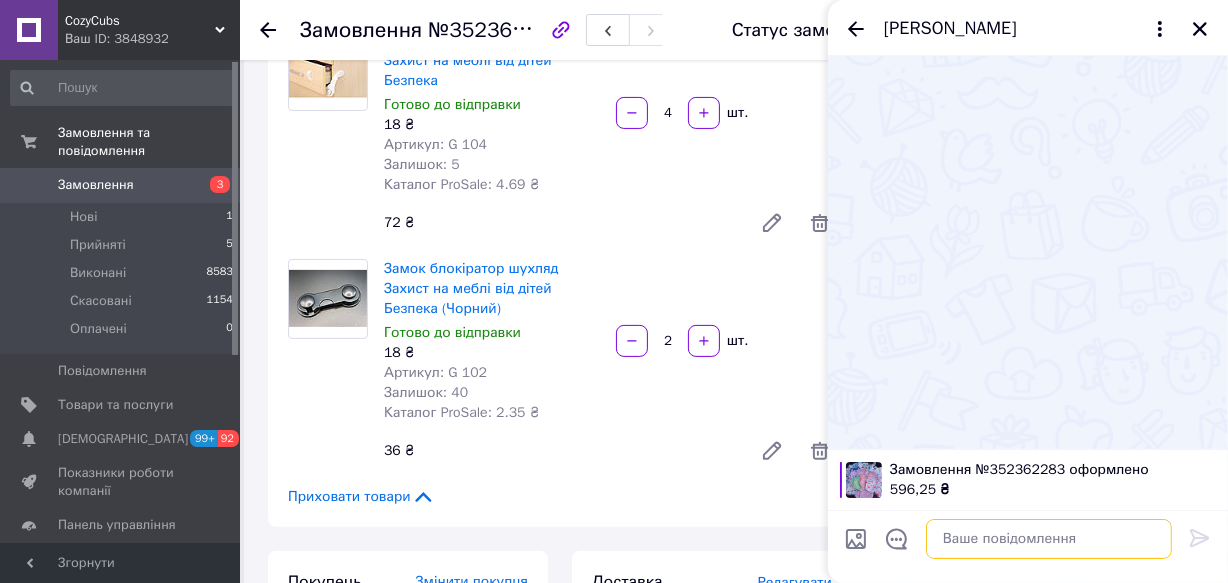 paste on "[URL][DOMAIN_NAME]" 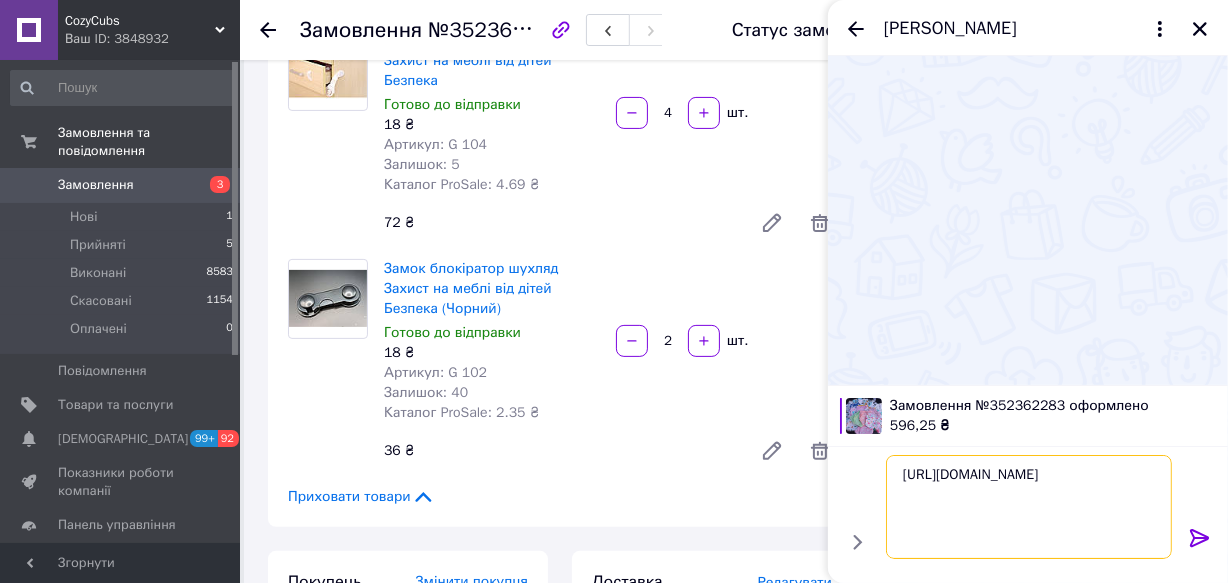 type on "[URL][DOMAIN_NAME]" 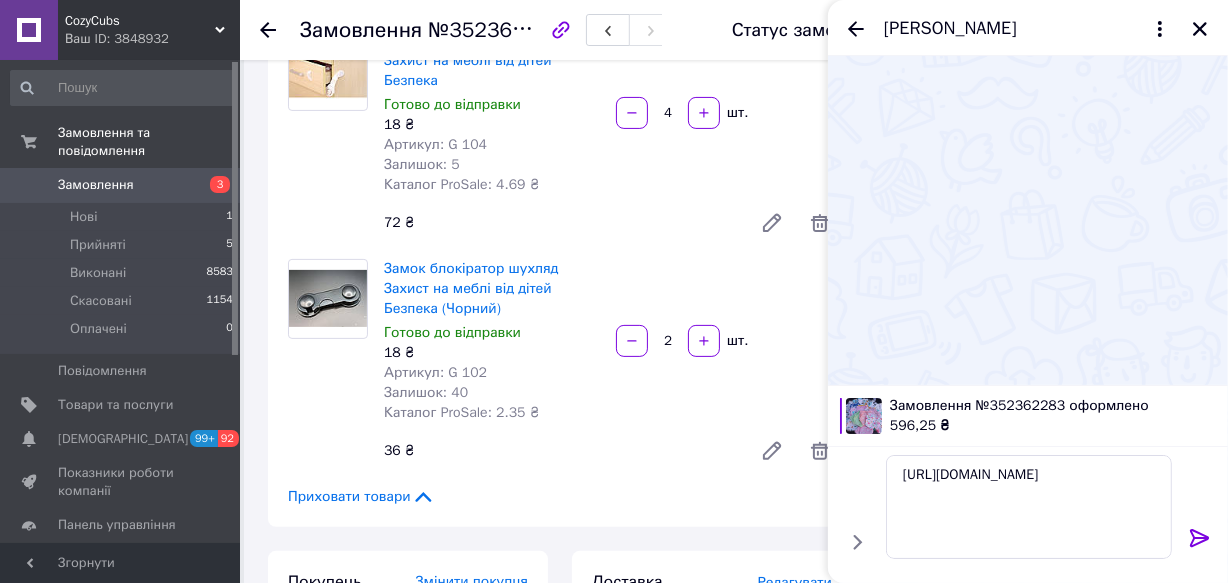 click 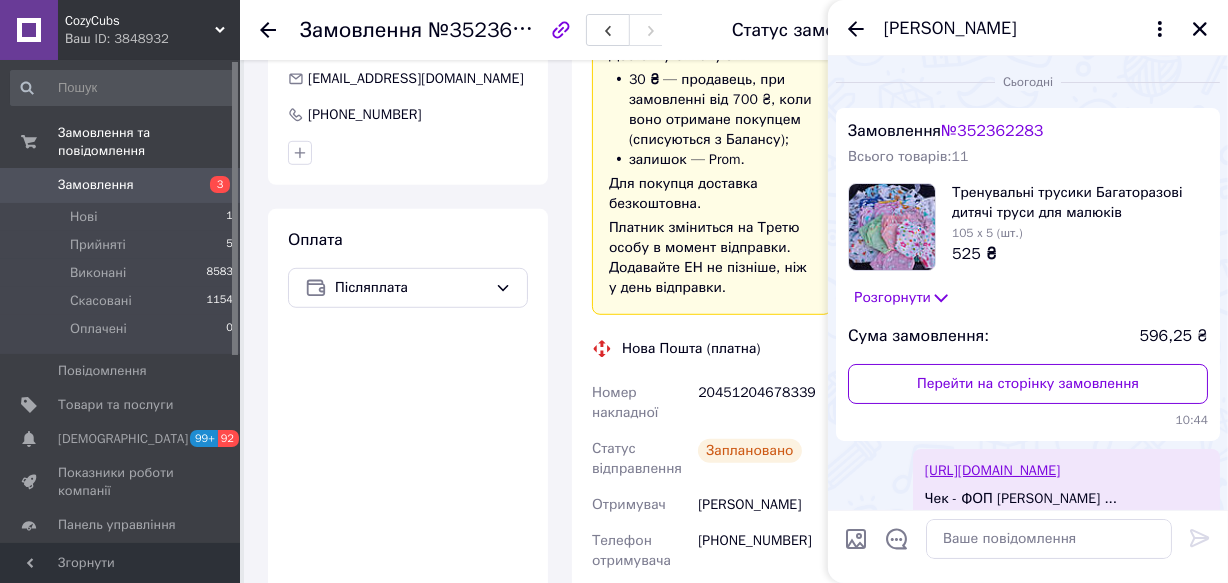 scroll, scrollTop: 1163, scrollLeft: 0, axis: vertical 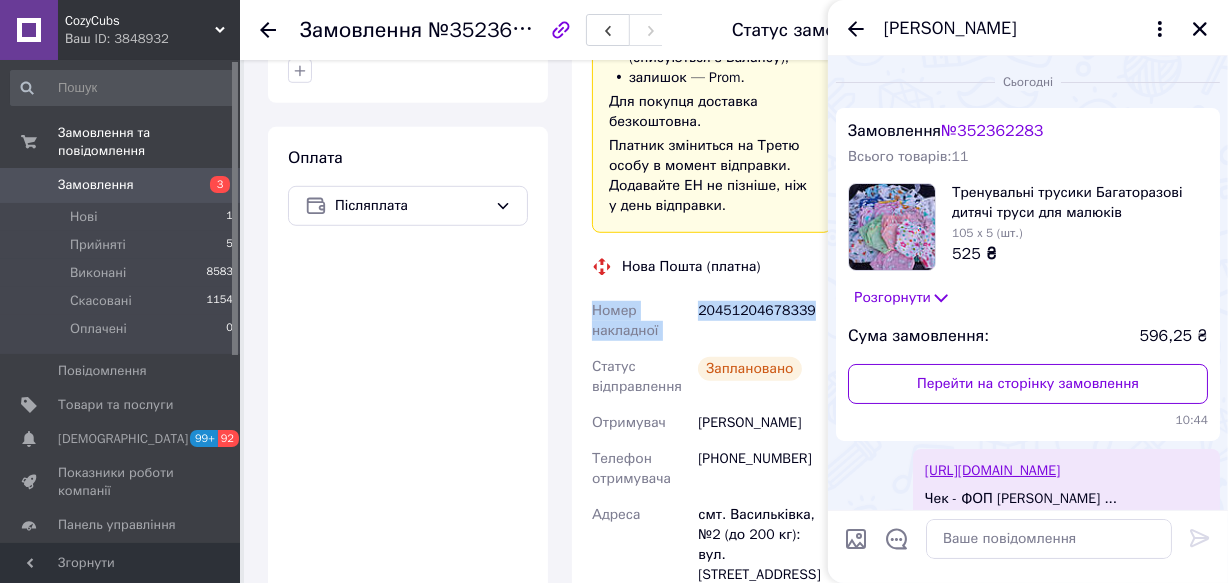 drag, startPoint x: 585, startPoint y: 284, endPoint x: 802, endPoint y: 290, distance: 217.08293 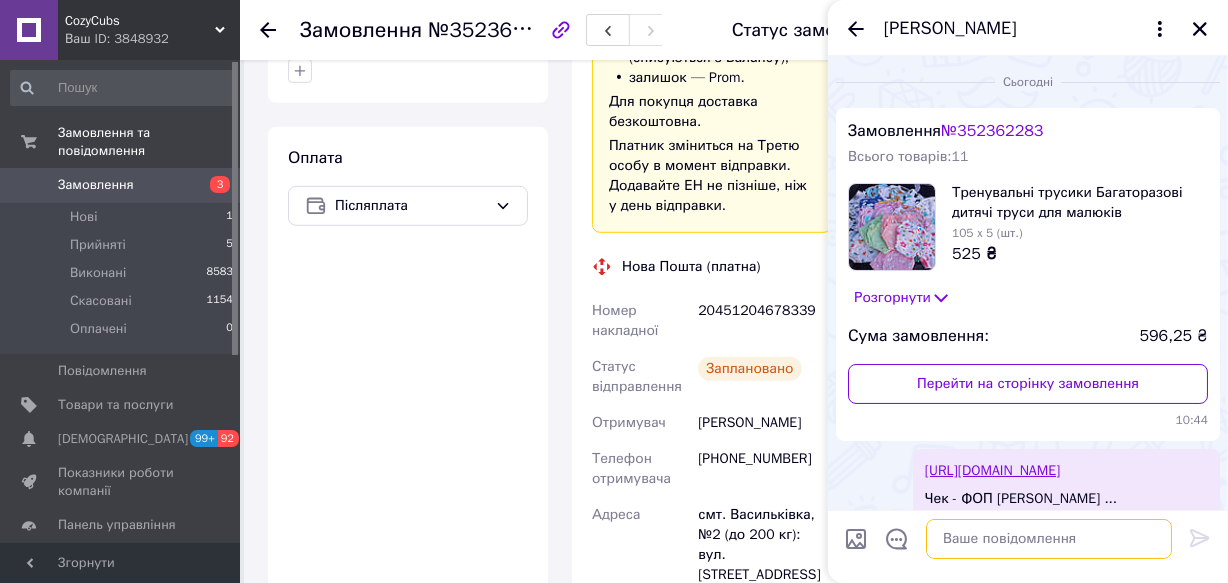 click at bounding box center (1049, 539) 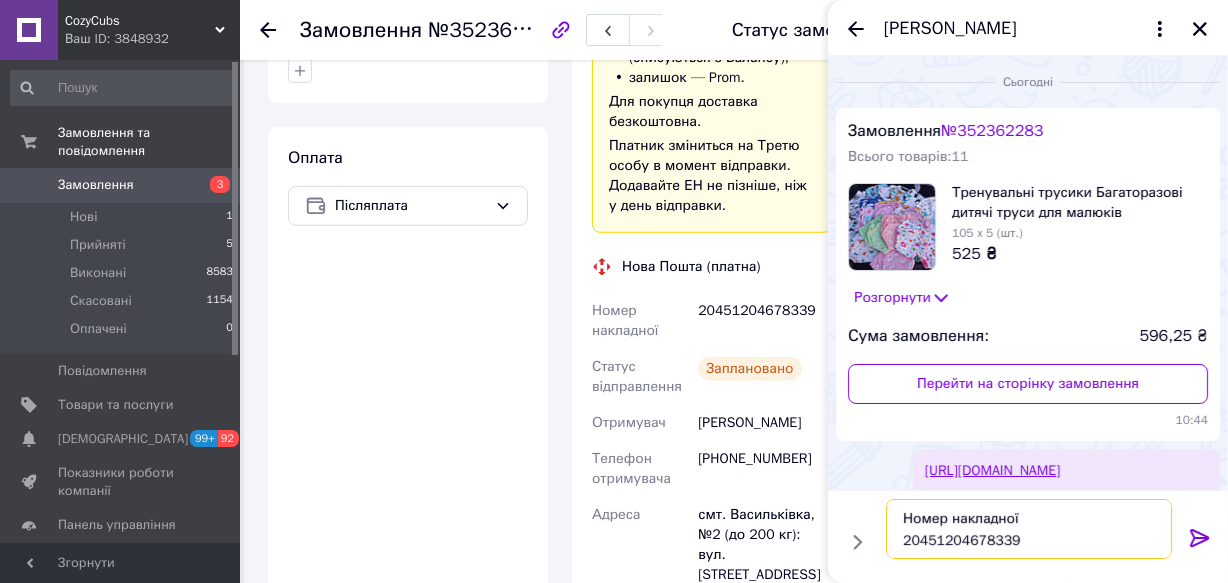 type on "Номер накладної
20451204678339" 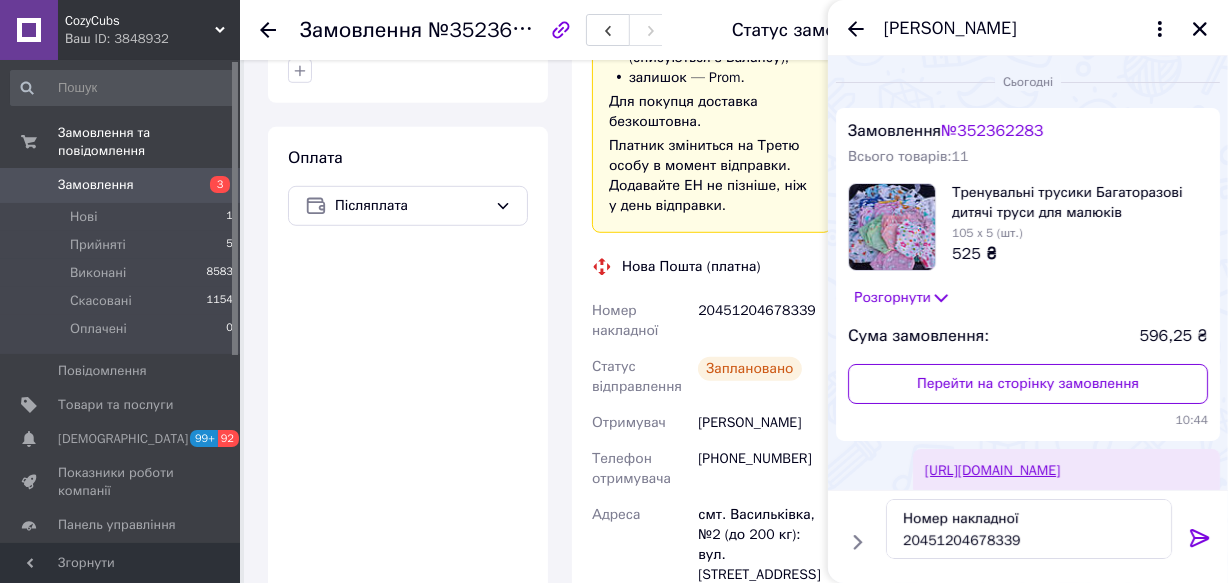 click 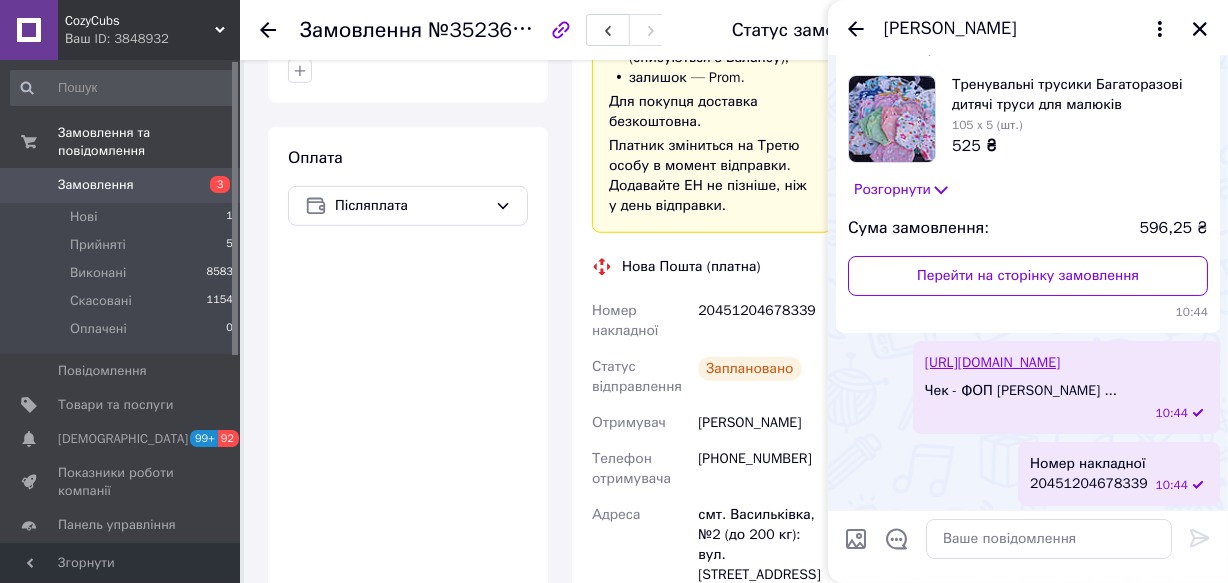 scroll, scrollTop: 151, scrollLeft: 0, axis: vertical 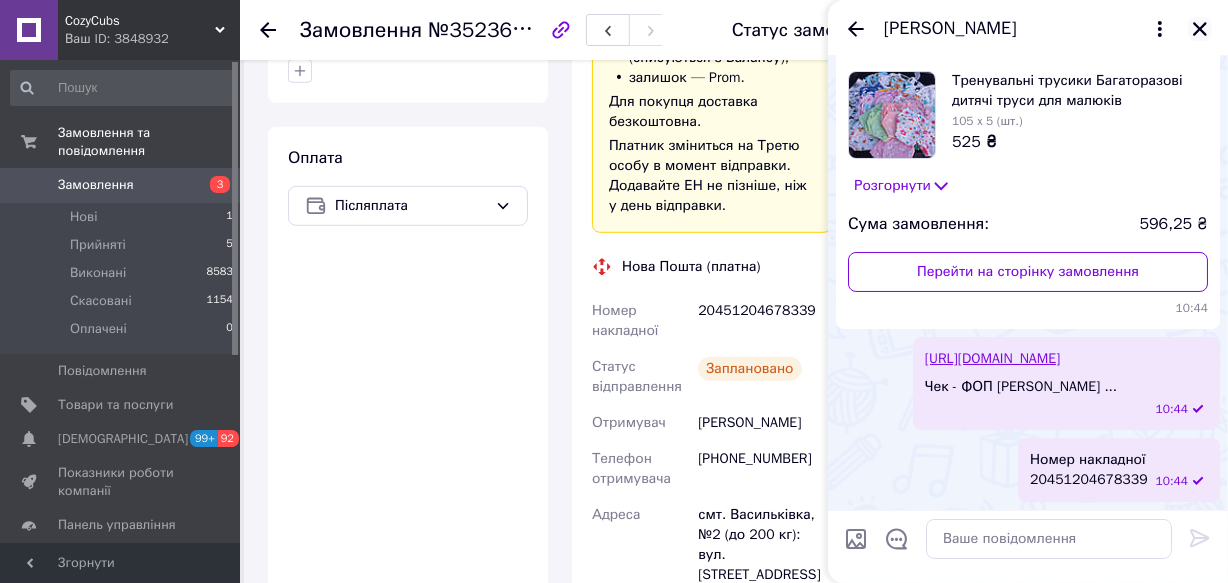 click 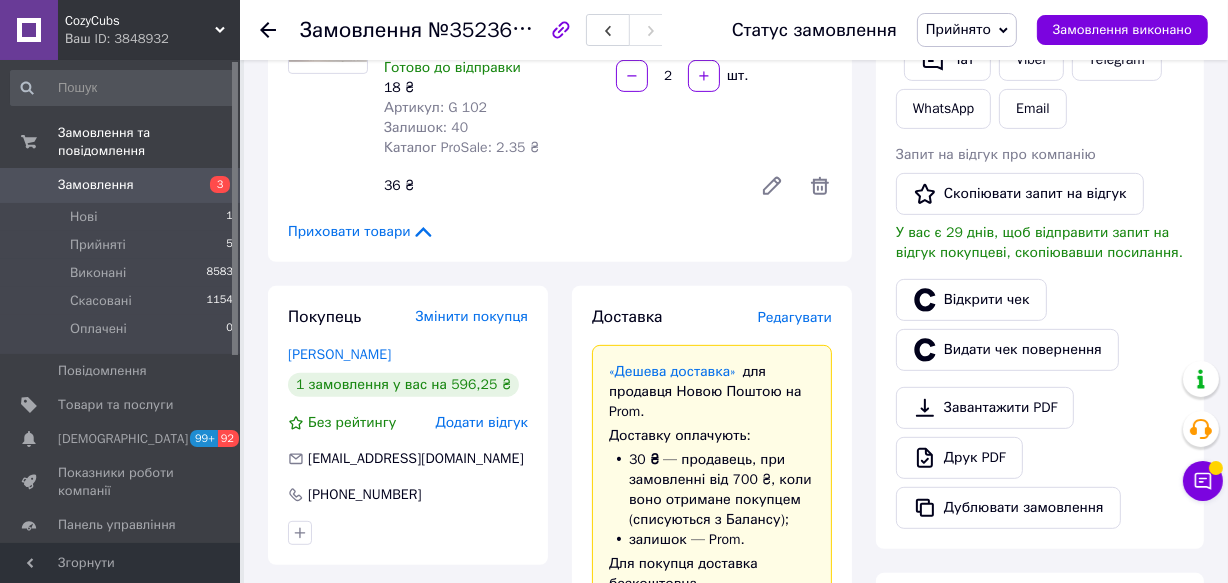 scroll, scrollTop: 527, scrollLeft: 0, axis: vertical 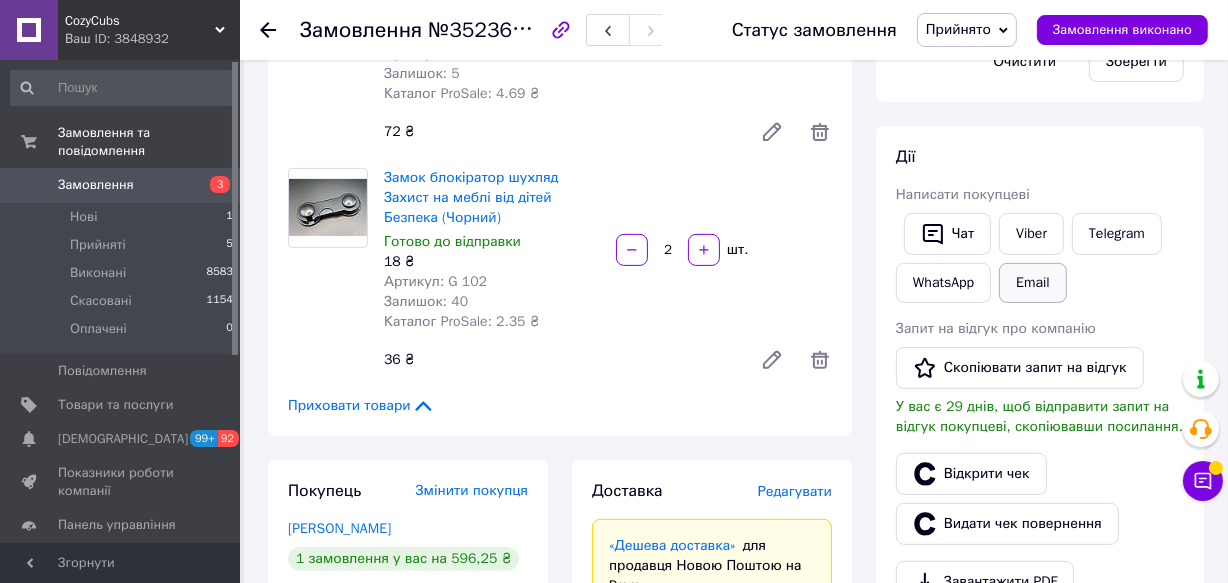 click on "Чат" at bounding box center [947, 234] 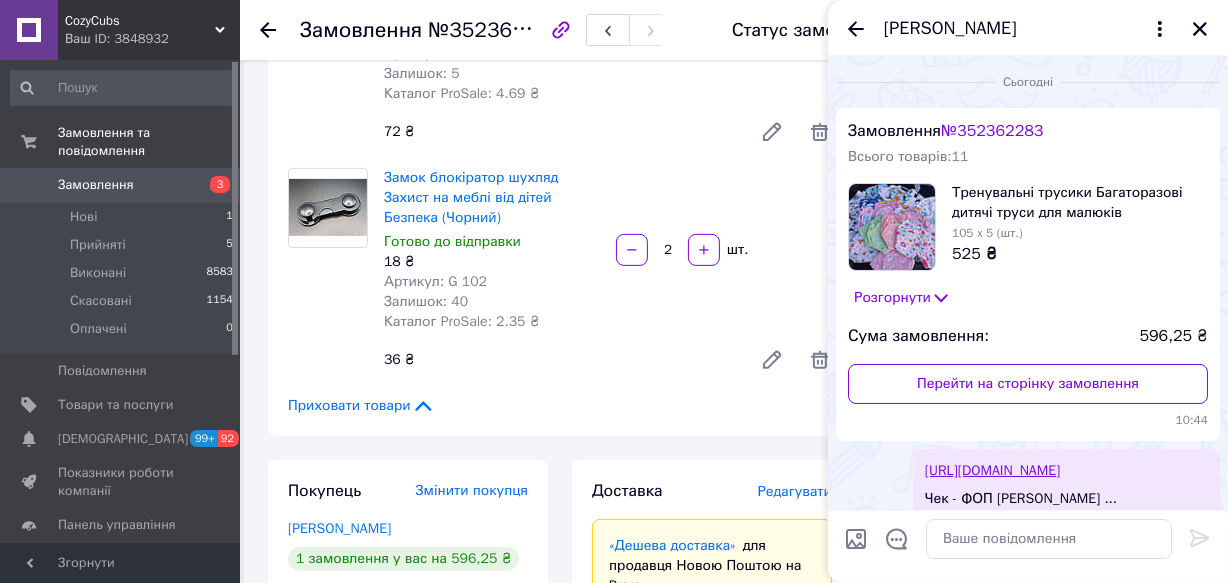 scroll, scrollTop: 151, scrollLeft: 0, axis: vertical 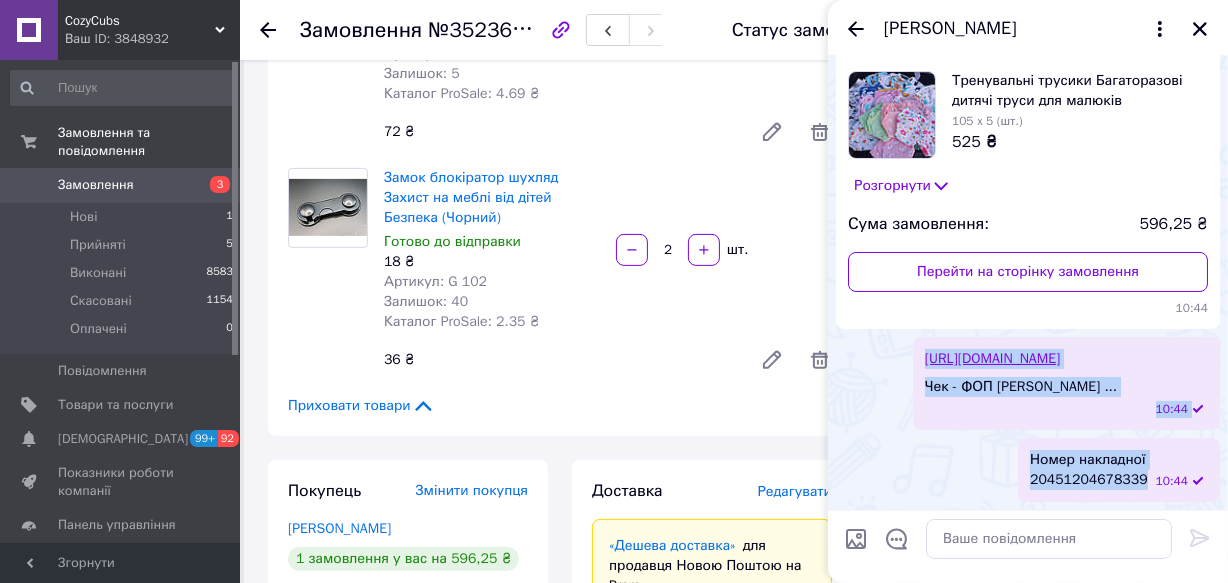 drag, startPoint x: 919, startPoint y: 314, endPoint x: 1151, endPoint y: 480, distance: 285.2718 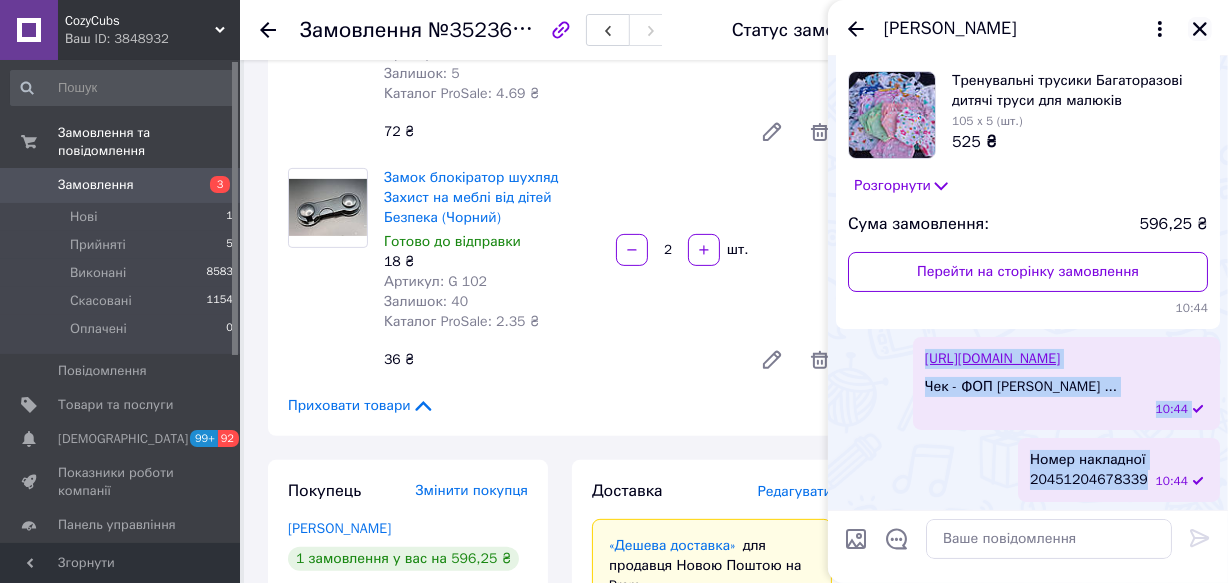 click 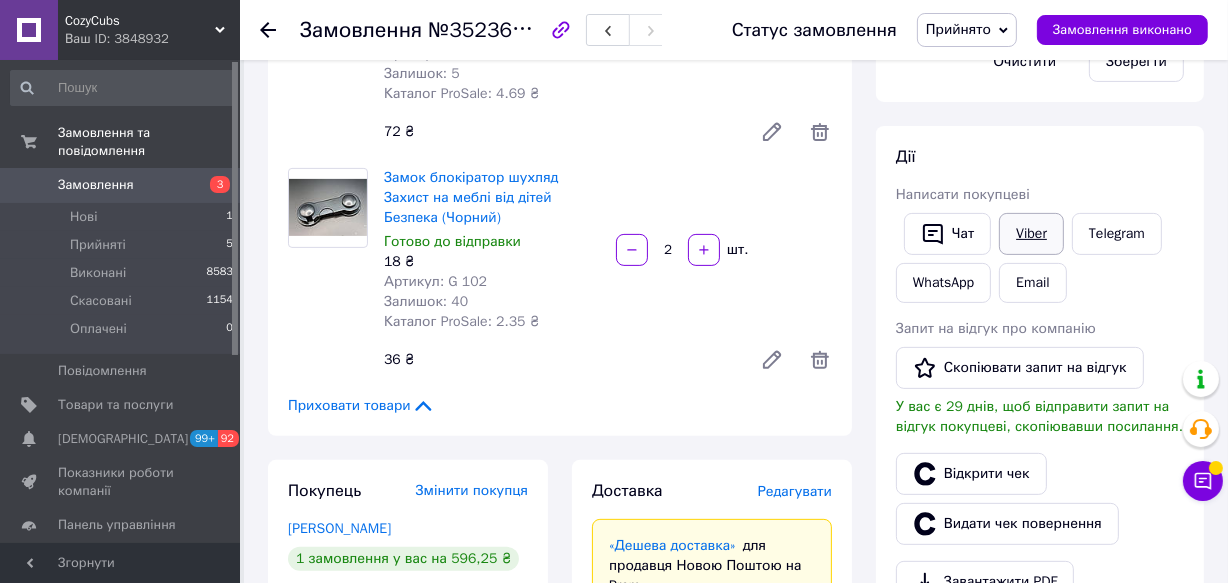 click on "Viber" at bounding box center (1031, 234) 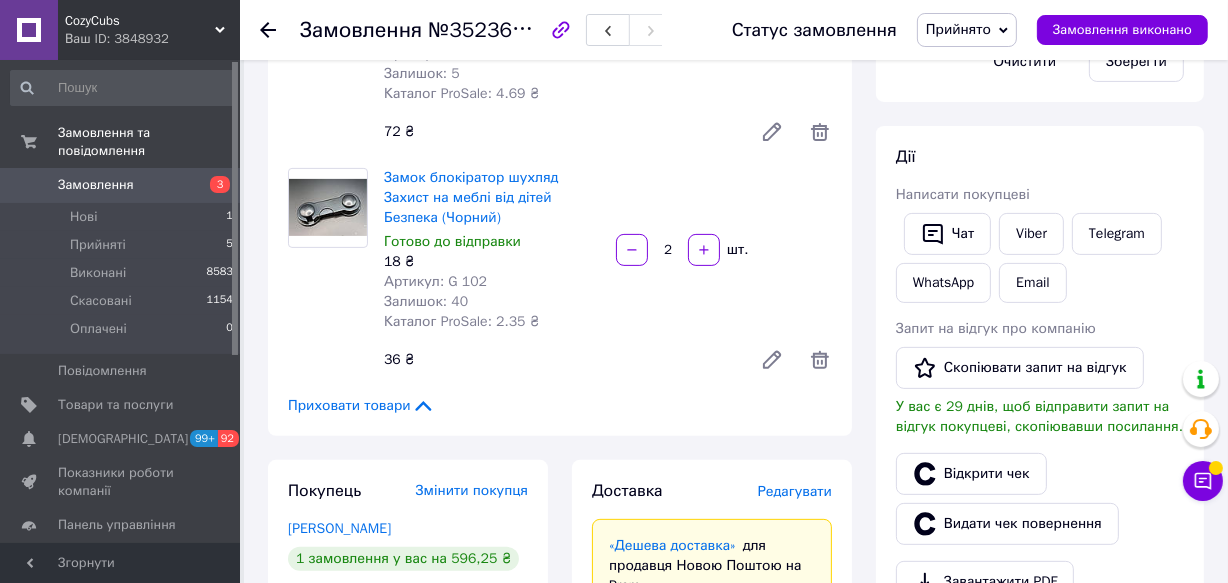 click on "Статус замовлення Прийнято Виконано Скасовано Оплачено Замовлення виконано" at bounding box center [960, 30] 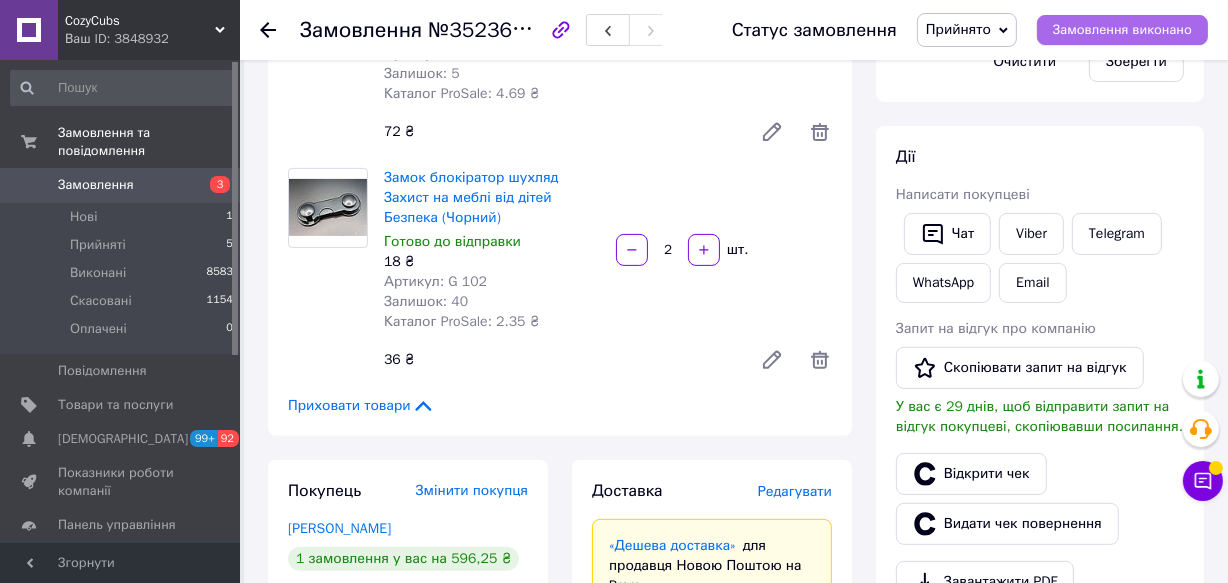 click on "Замовлення виконано" at bounding box center (1122, 30) 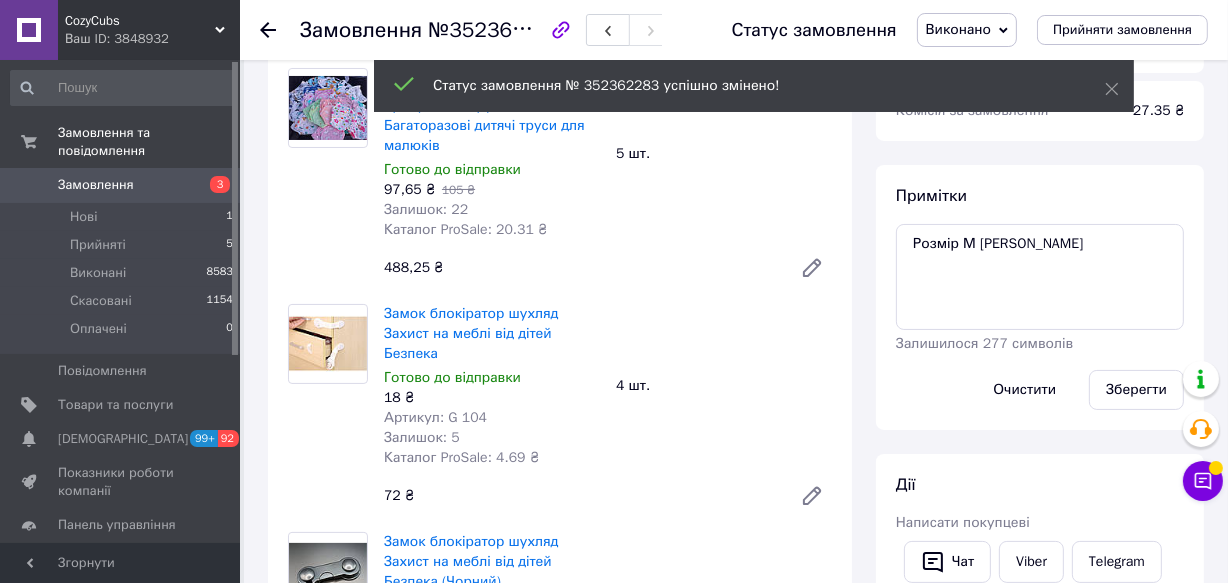 scroll, scrollTop: 0, scrollLeft: 0, axis: both 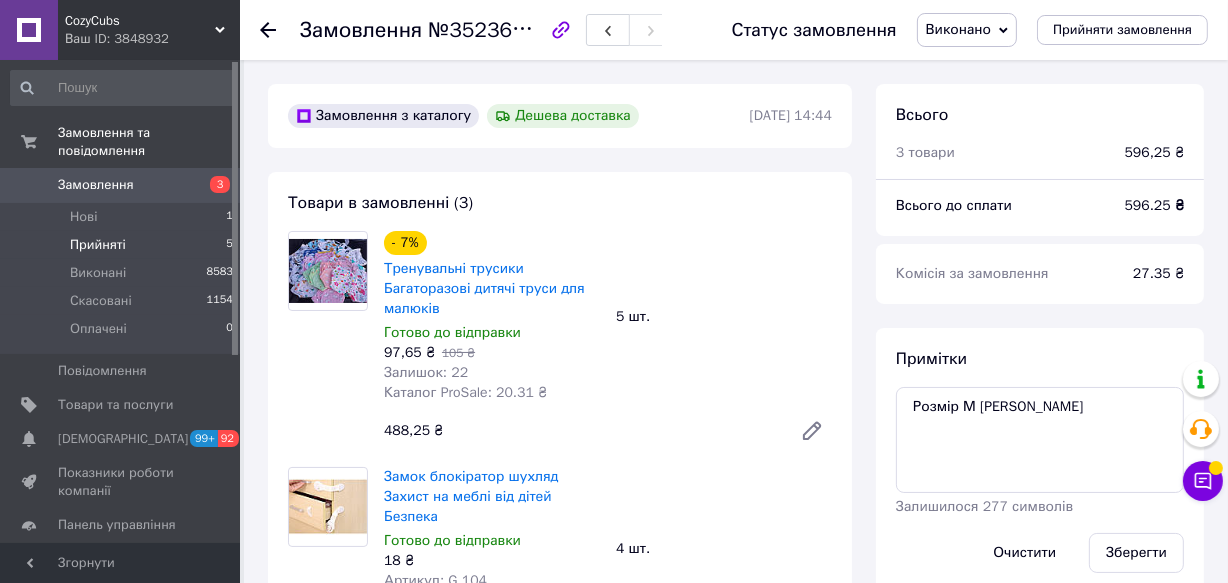 click on "Прийняті" at bounding box center (98, 245) 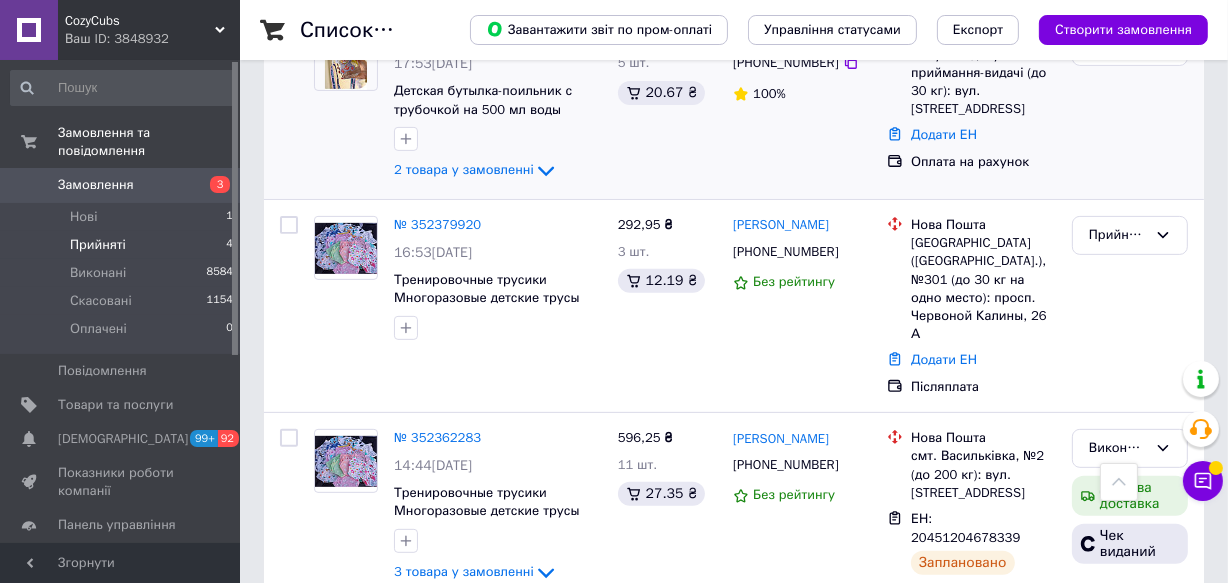 scroll, scrollTop: 615, scrollLeft: 0, axis: vertical 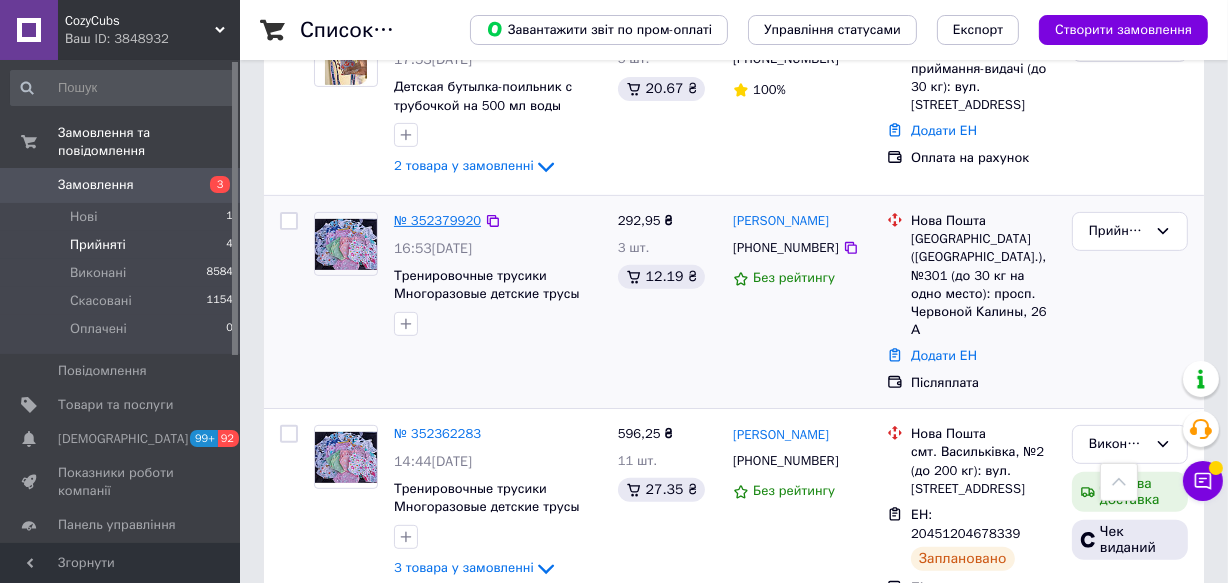 click on "№ 352379920" at bounding box center (437, 220) 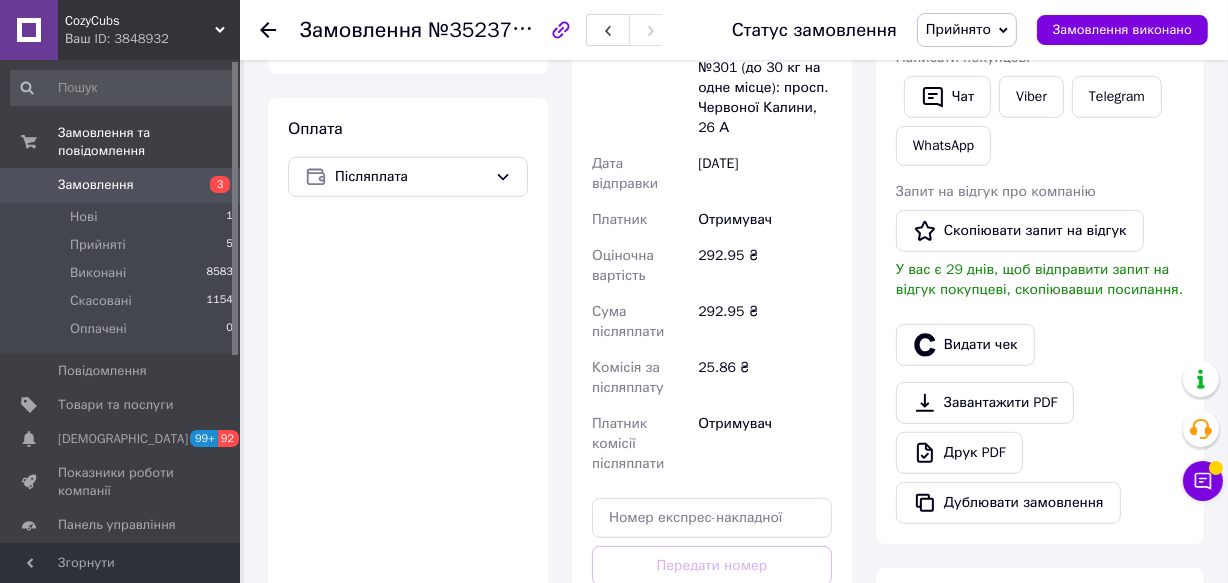 scroll, scrollTop: 797, scrollLeft: 0, axis: vertical 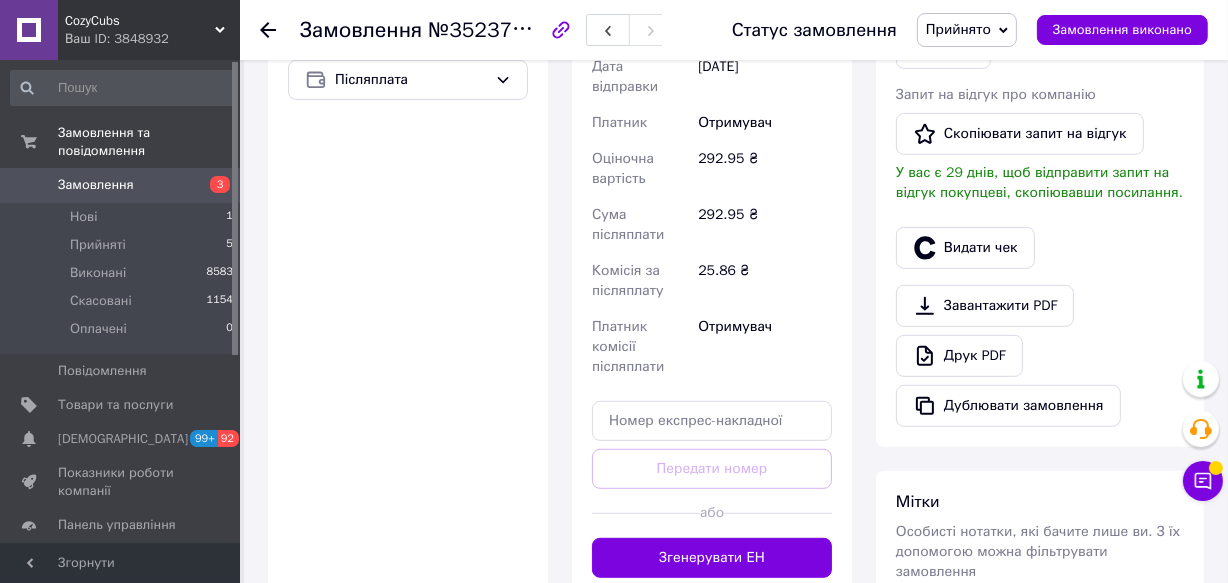 click on "Згенерувати ЕН" at bounding box center (712, 558) 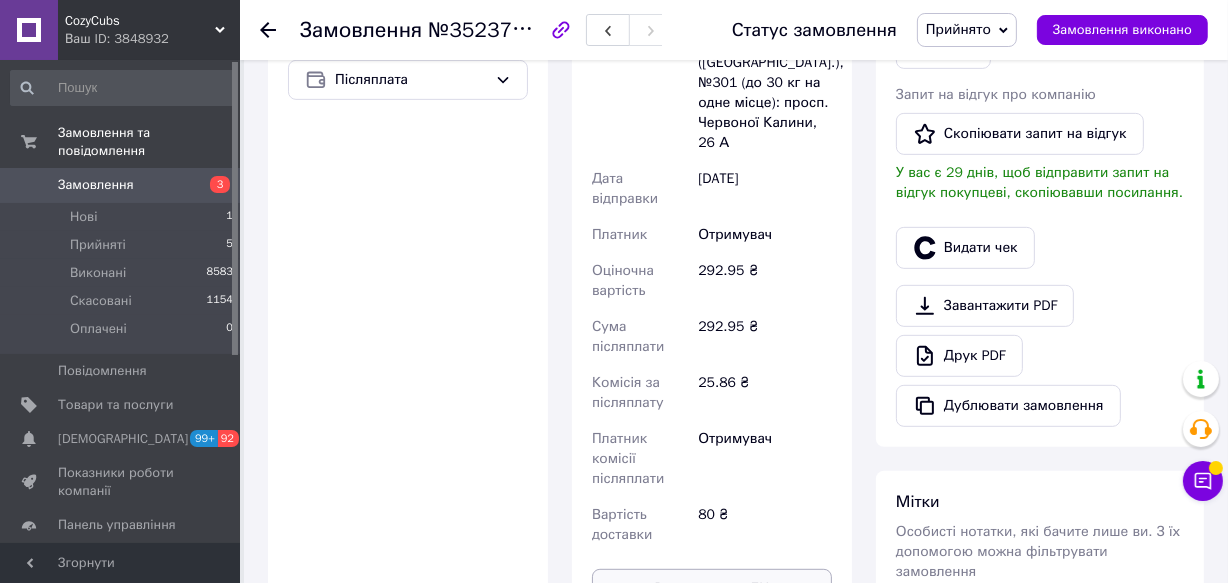 click on "Роздрукувати ЕН" at bounding box center [712, 589] 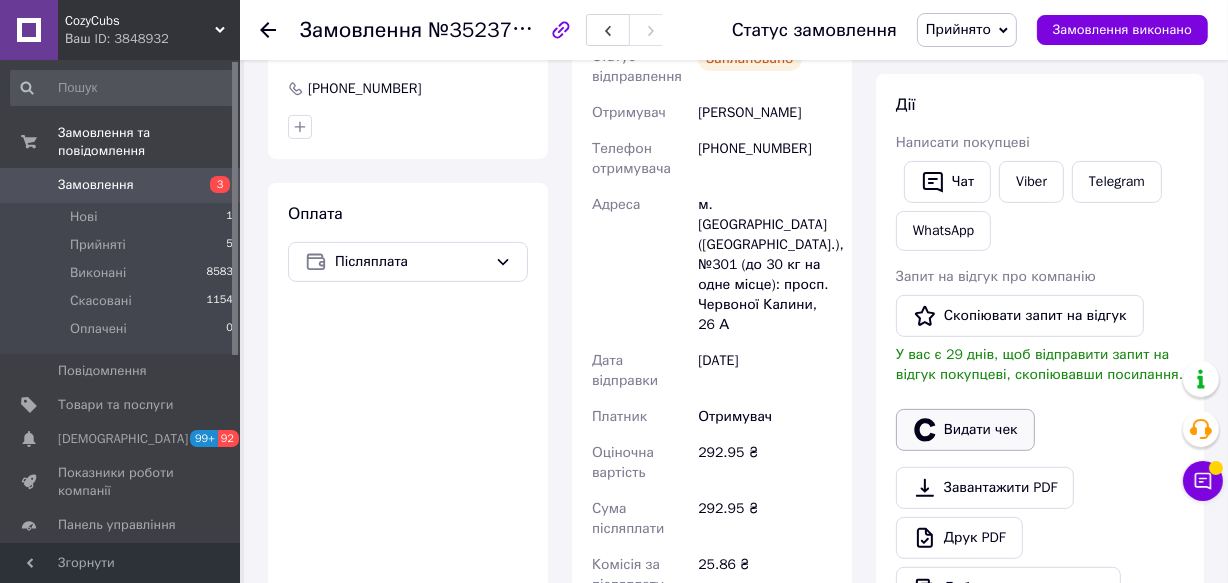 click on "Видати чек" at bounding box center (965, 430) 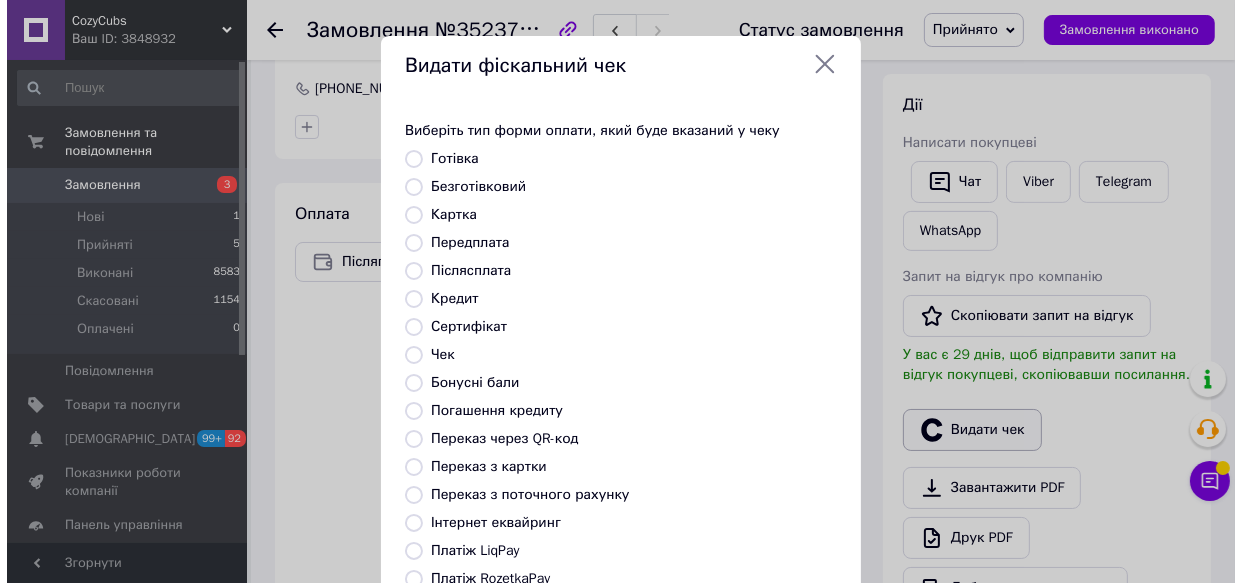 scroll, scrollTop: 595, scrollLeft: 0, axis: vertical 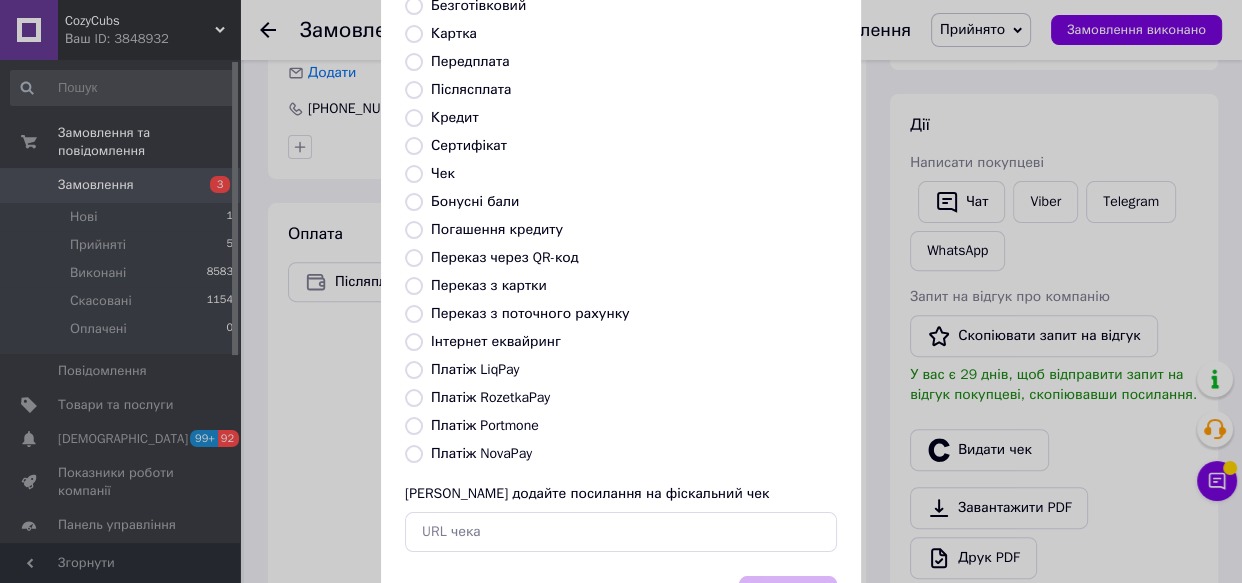 click on "Платіж NovaPay" at bounding box center [414, 454] 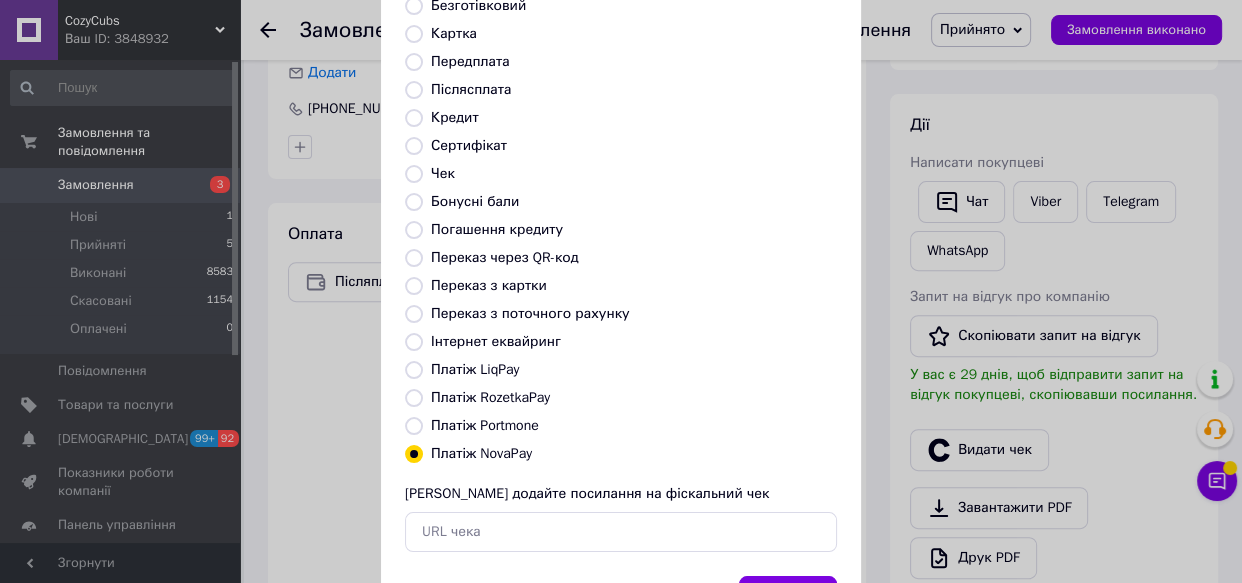 scroll, scrollTop: 276, scrollLeft: 0, axis: vertical 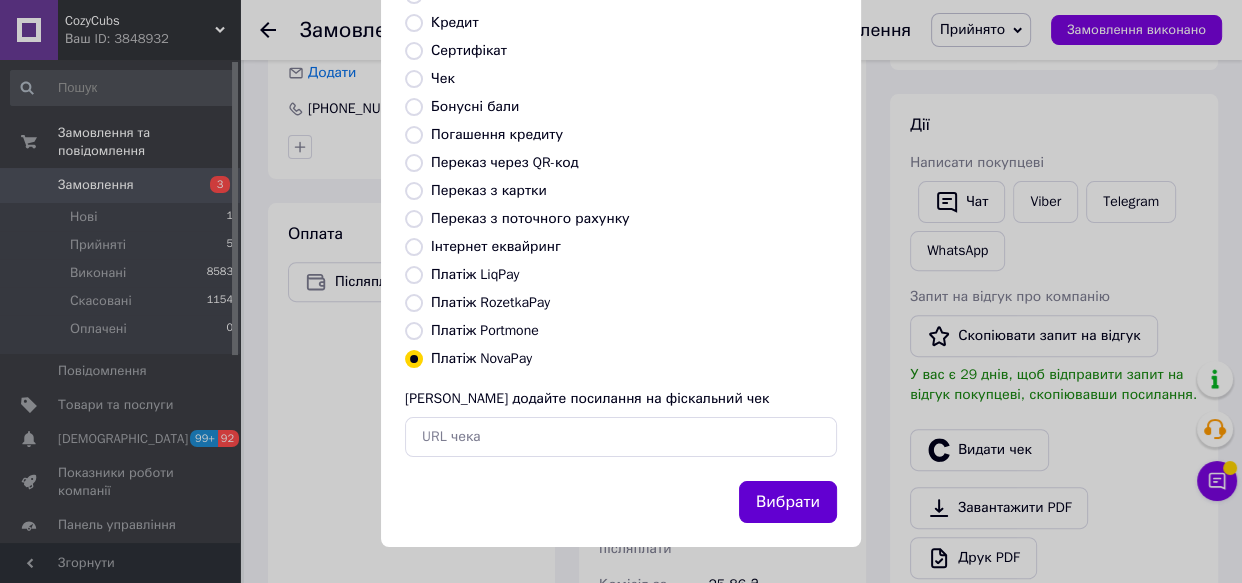 click on "Вибрати" at bounding box center [788, 502] 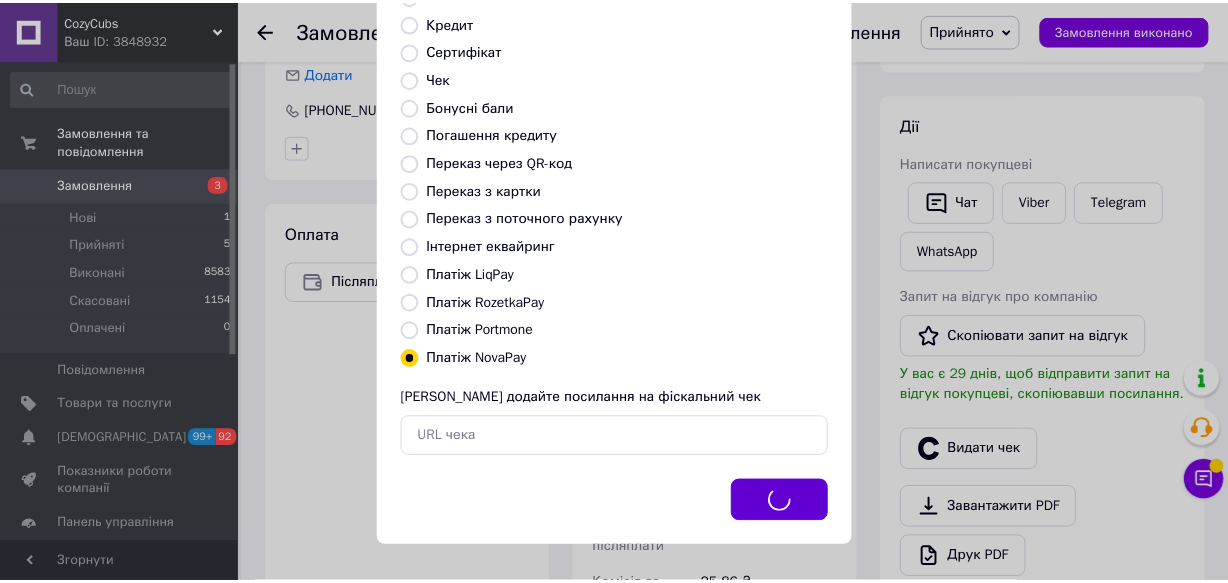 scroll, scrollTop: 615, scrollLeft: 0, axis: vertical 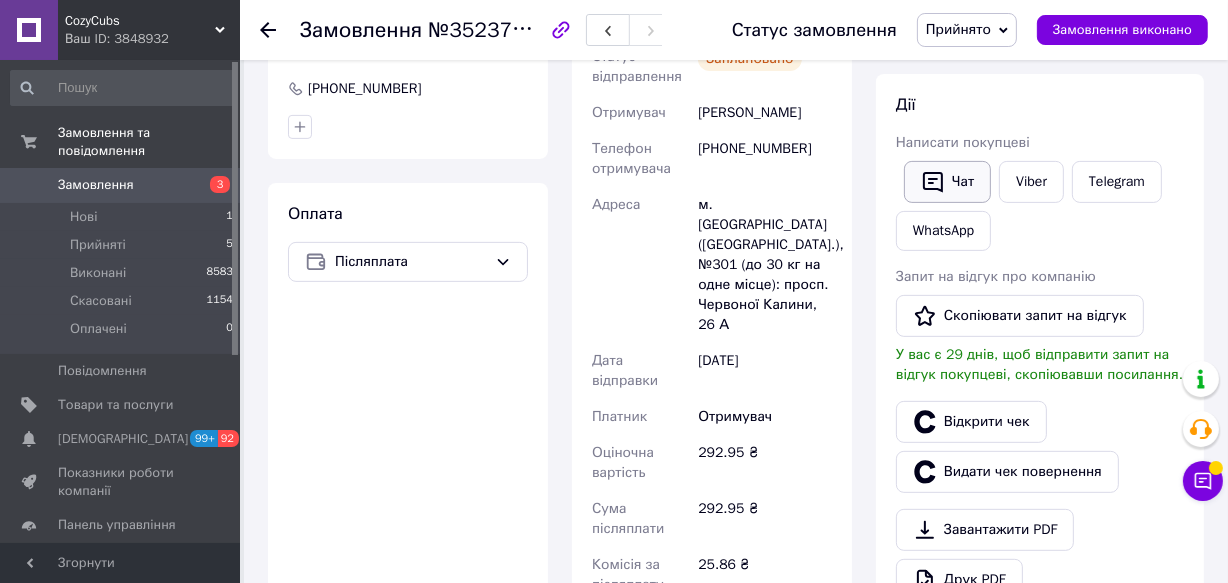 click on "Чат" at bounding box center (947, 182) 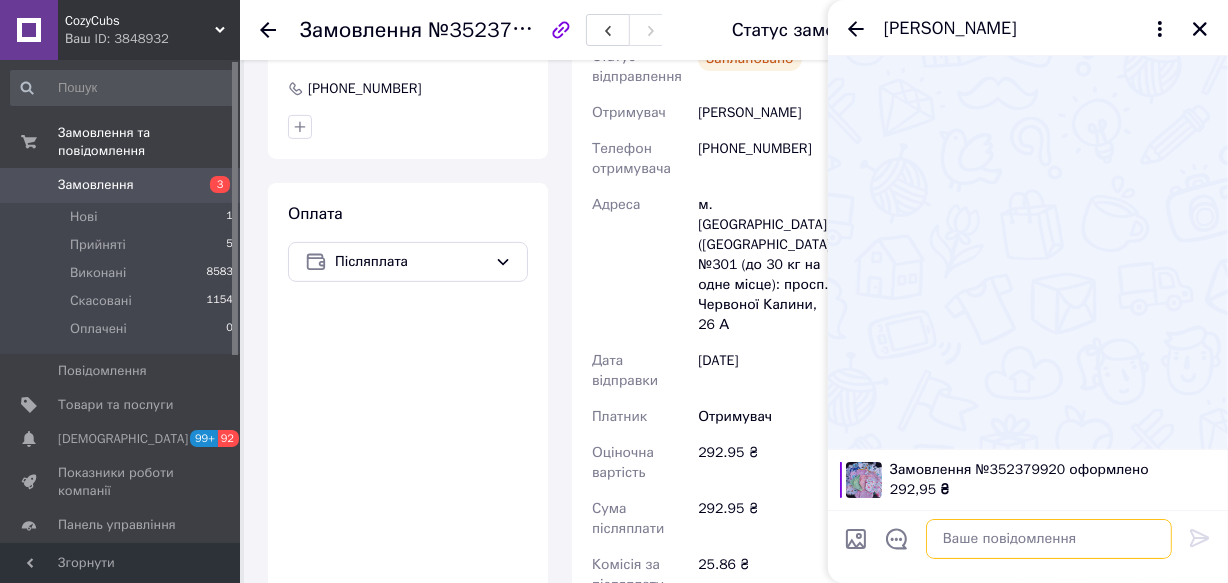 paste on "[URL][DOMAIN_NAME]" 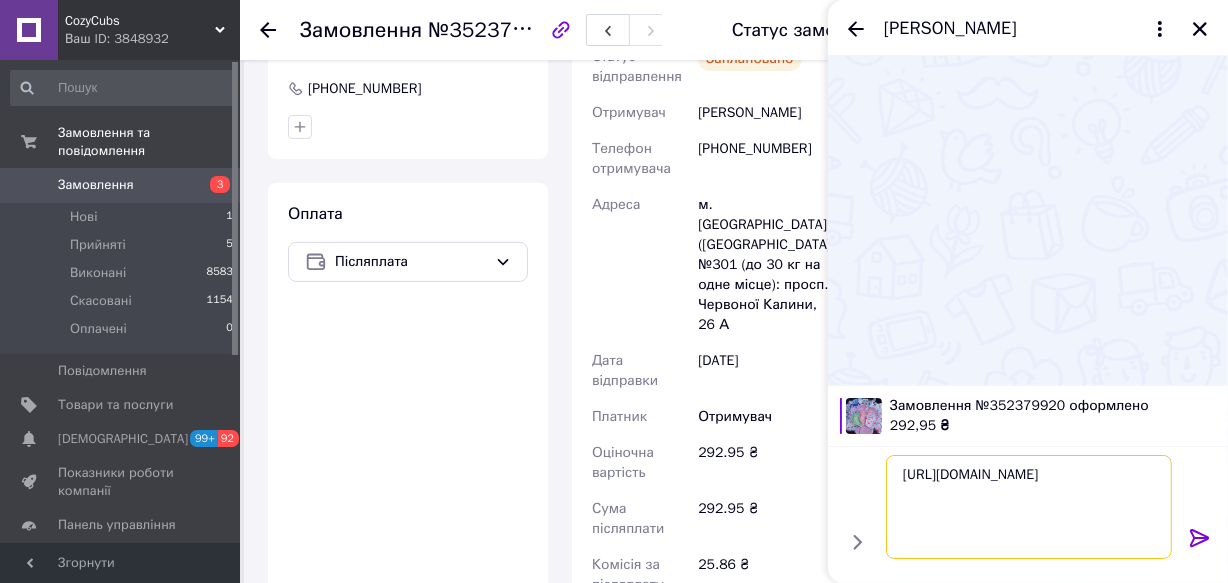 type on "[URL][DOMAIN_NAME]" 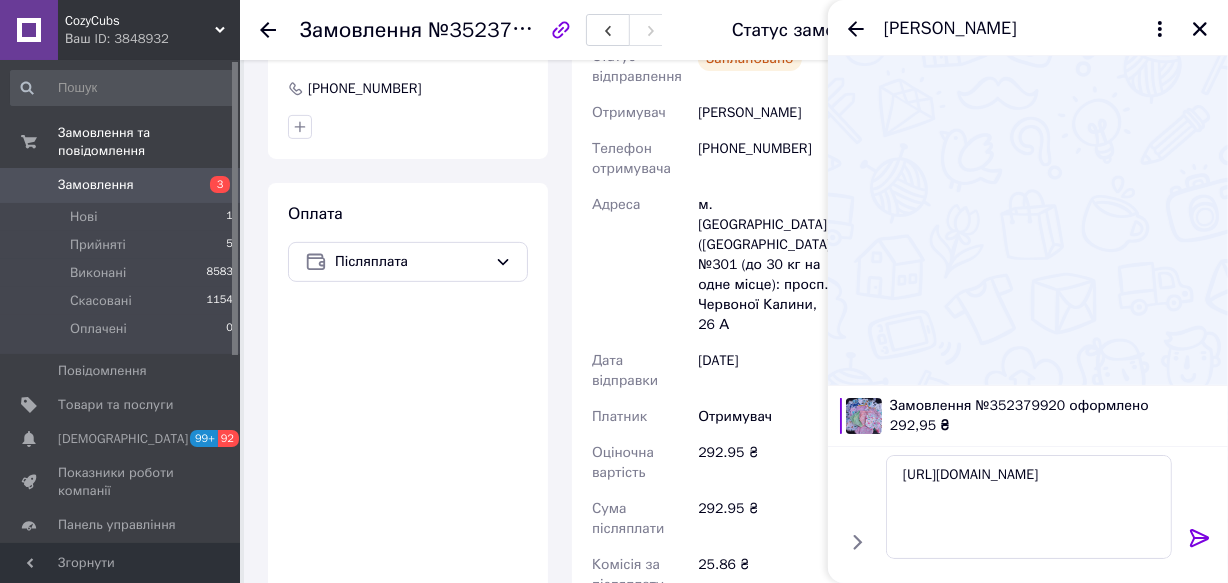 click 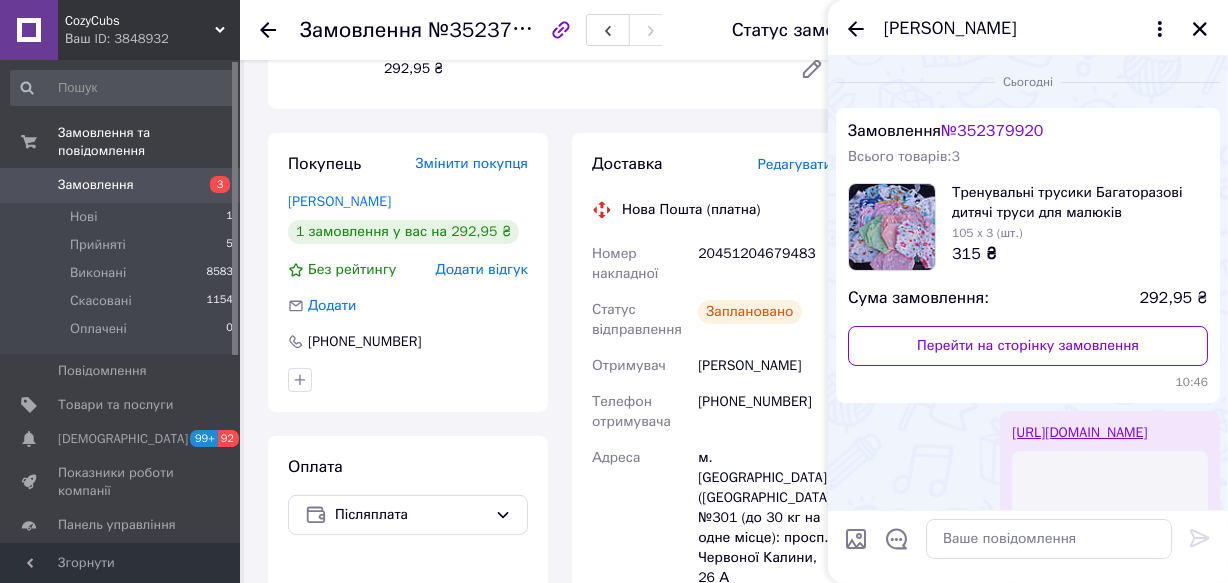 scroll, scrollTop: 342, scrollLeft: 0, axis: vertical 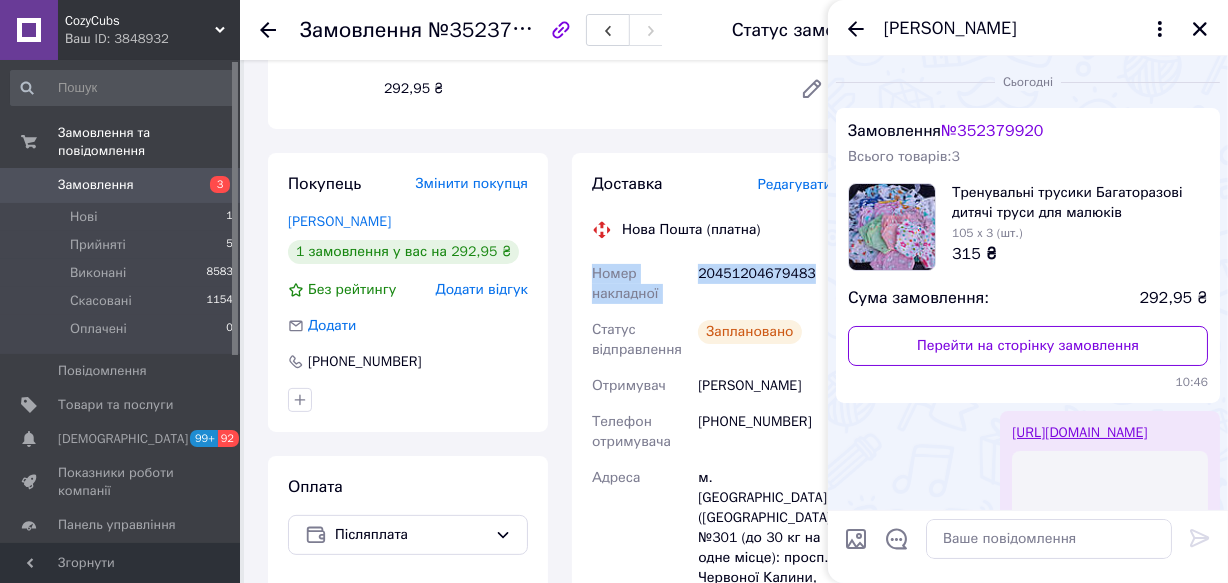 drag, startPoint x: 590, startPoint y: 270, endPoint x: 789, endPoint y: 273, distance: 199.02261 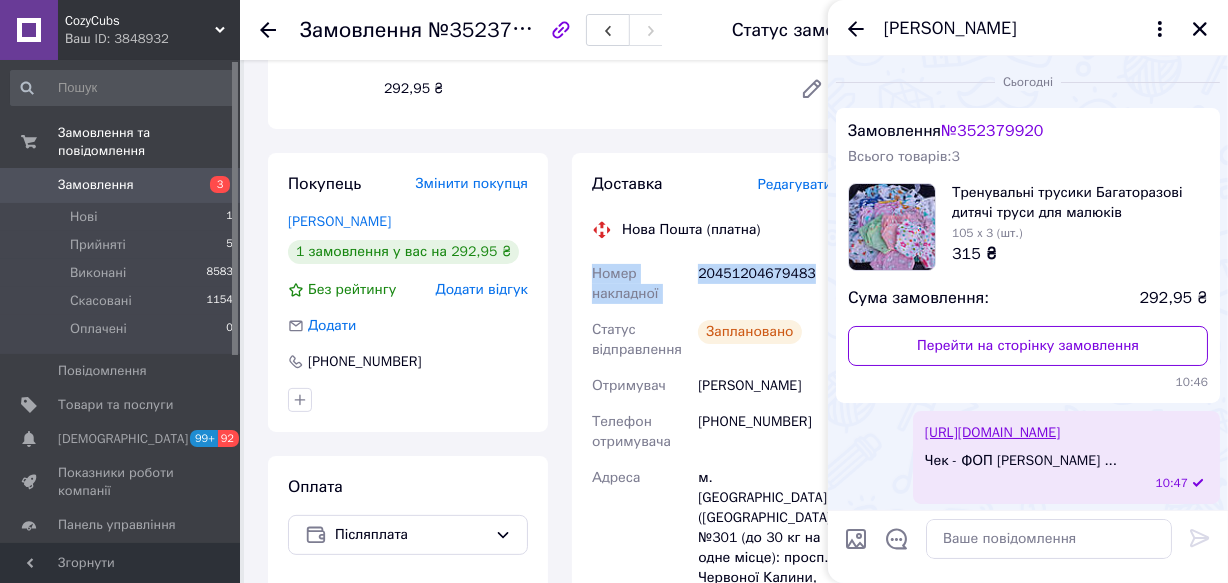 copy on "Номер накладної 20451204679483" 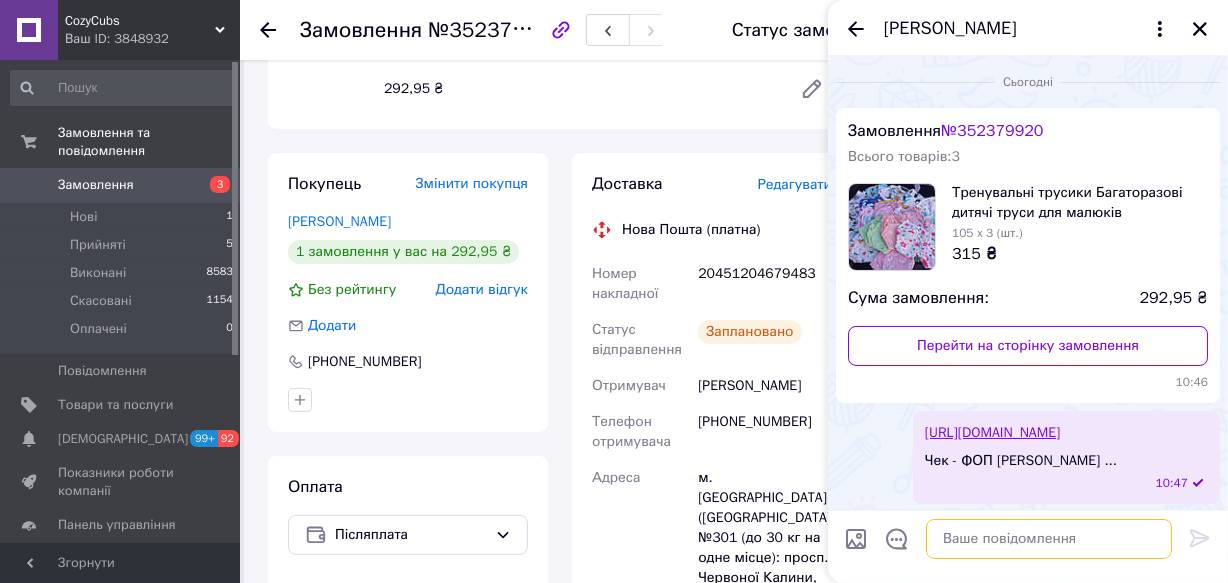 click at bounding box center [1049, 539] 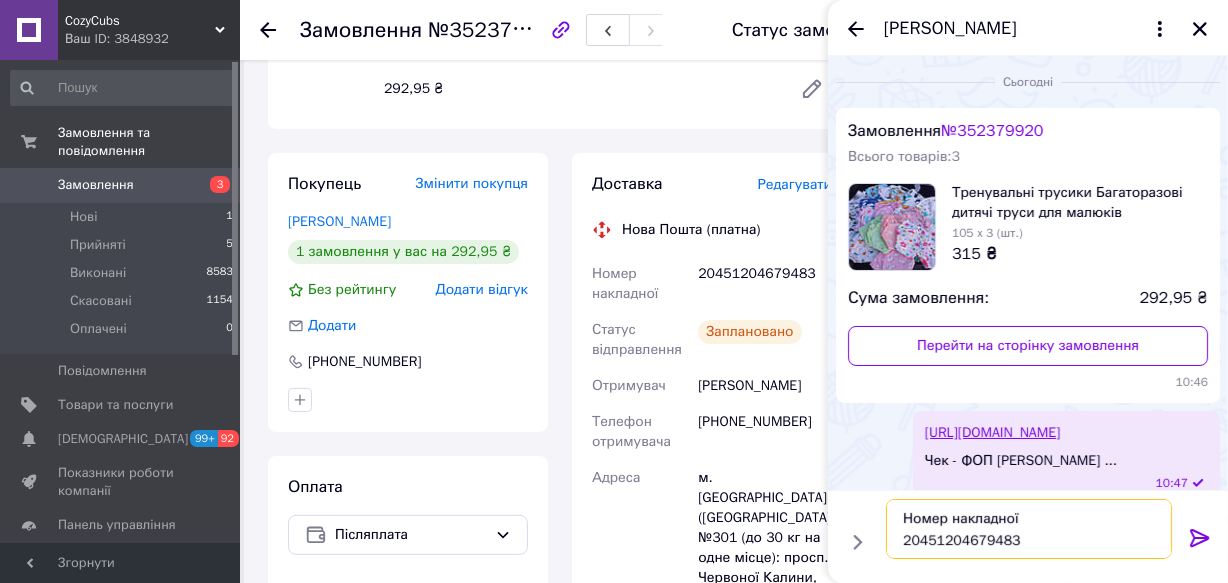 type on "Номер накладної
20451204679483" 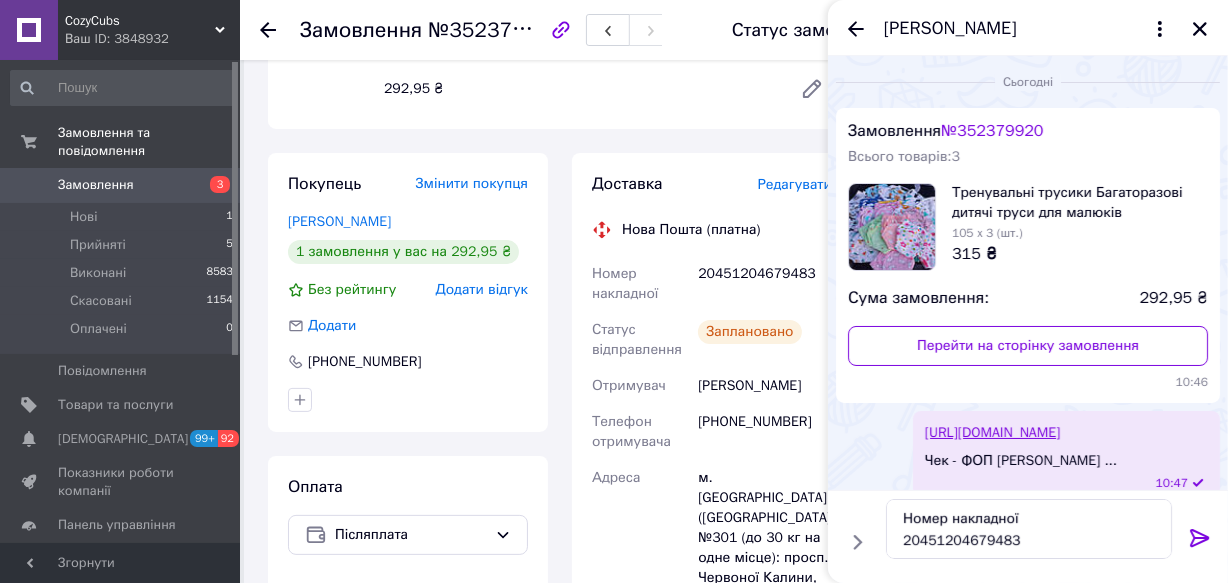 click 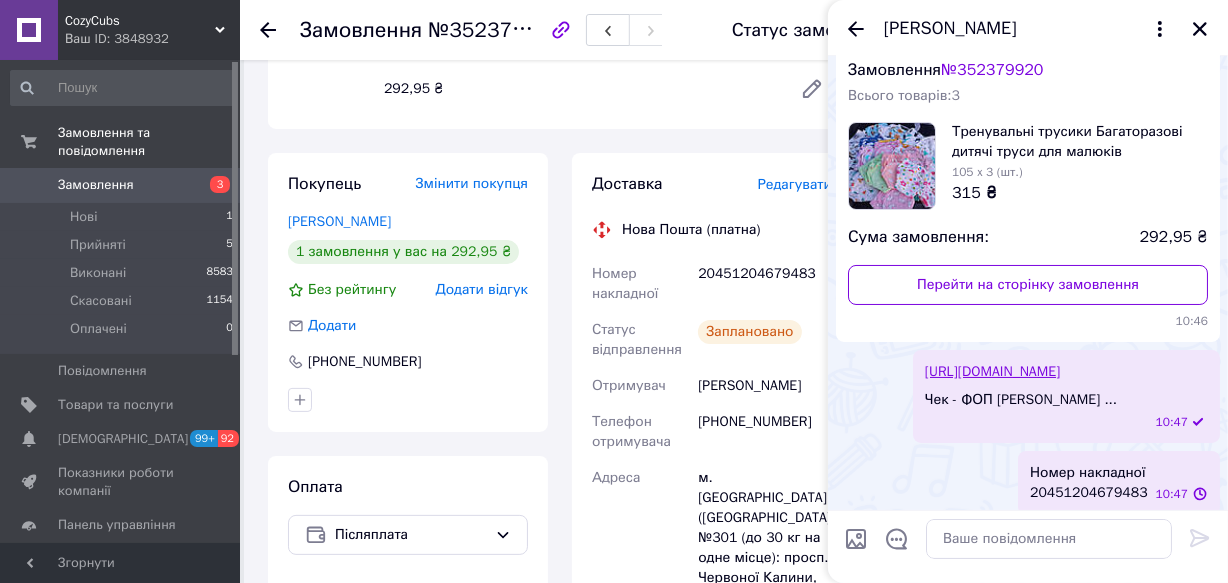 scroll, scrollTop: 113, scrollLeft: 0, axis: vertical 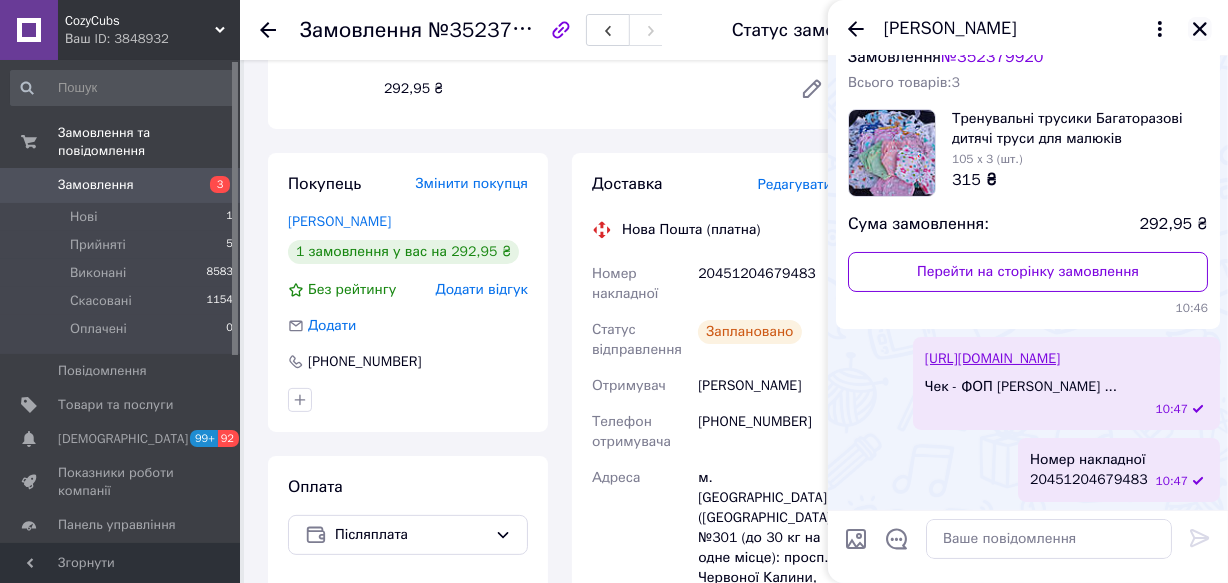 click 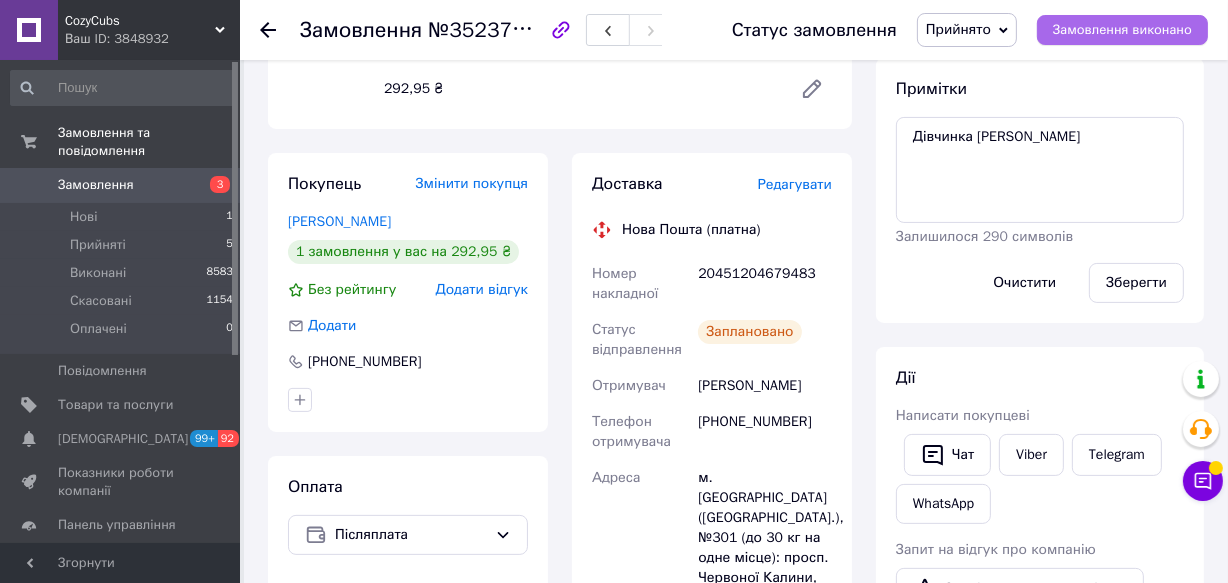 click on "Замовлення виконано" at bounding box center [1122, 30] 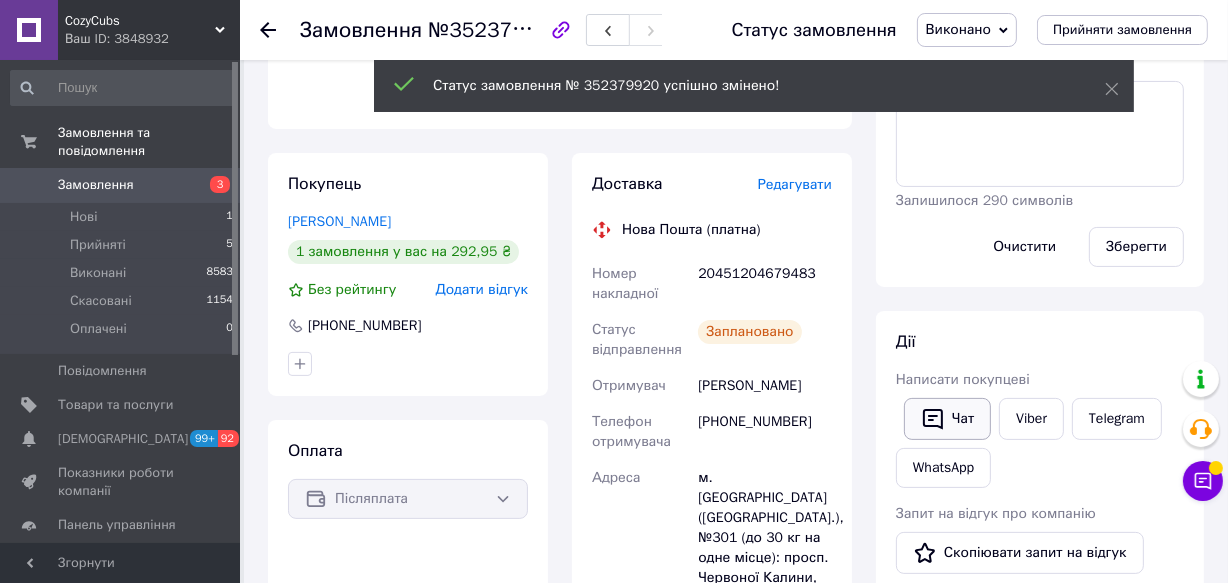 click on "Чат" at bounding box center [947, 419] 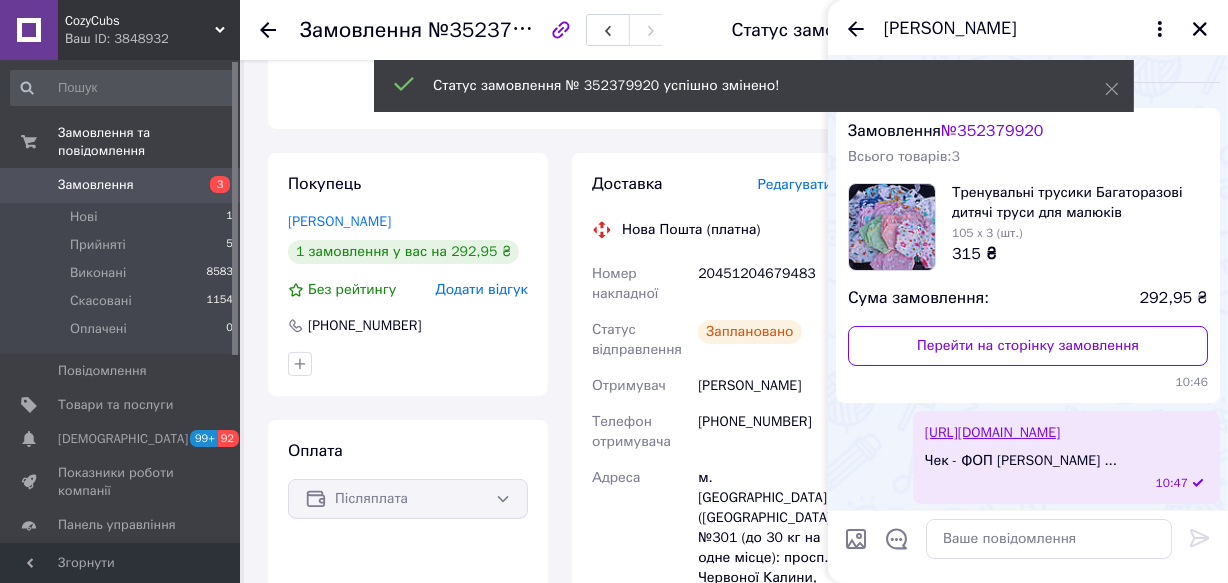 scroll, scrollTop: 114, scrollLeft: 0, axis: vertical 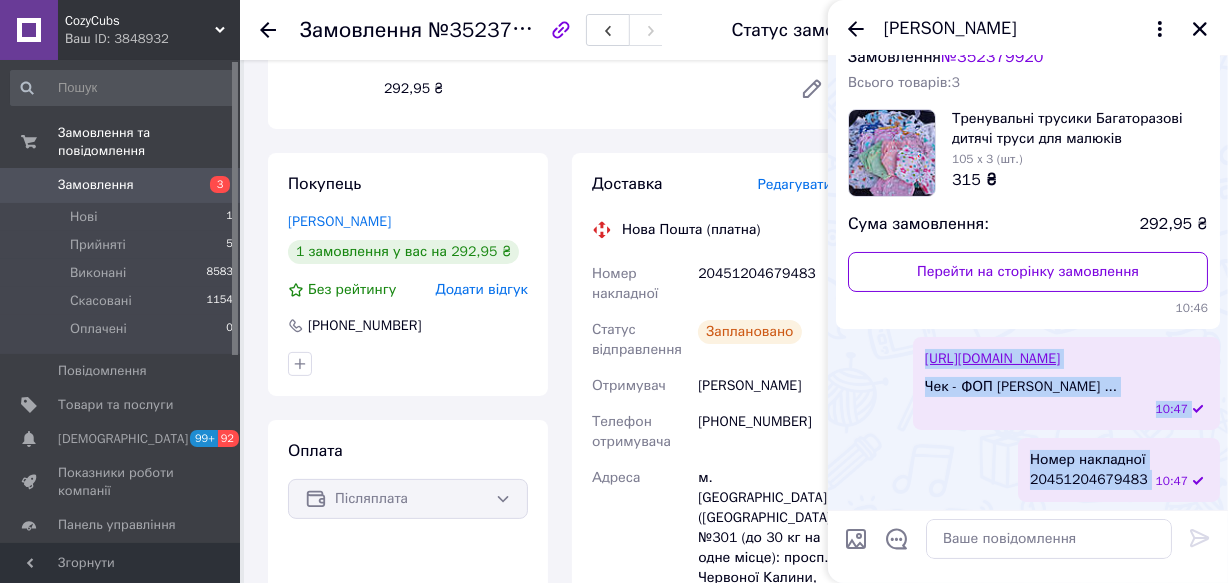 drag, startPoint x: 912, startPoint y: 298, endPoint x: 1094, endPoint y: 433, distance: 226.60318 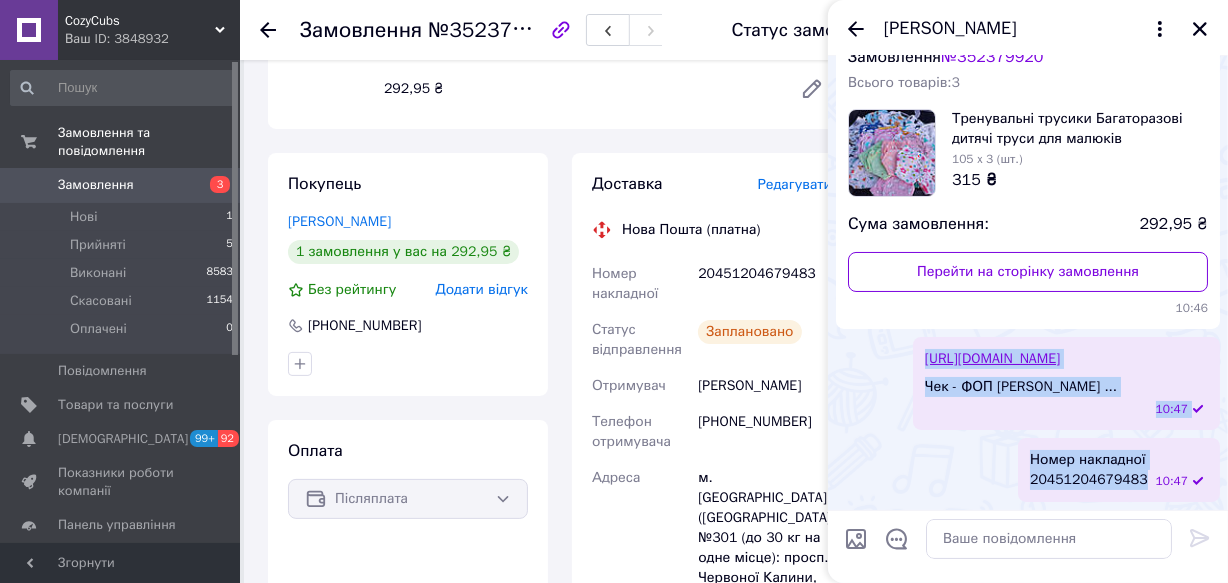 copy on "[URL][DOMAIN_NAME] Чек - ФОП [PERSON_NAME] ... 10:47 Номер накладної 20451204679483" 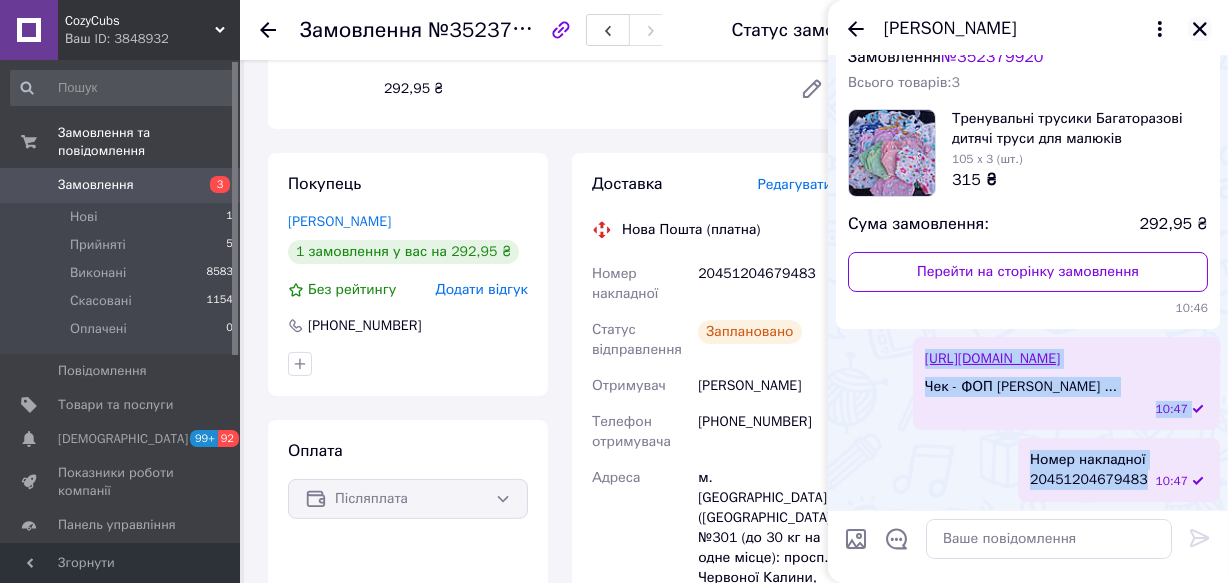 click 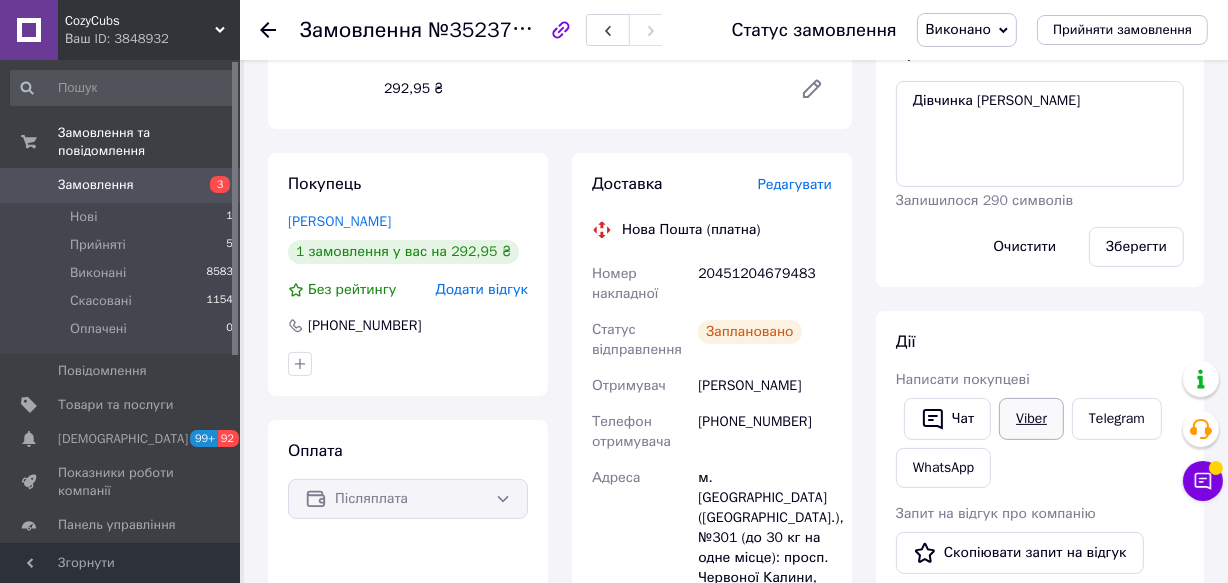 click on "Viber" at bounding box center (1031, 419) 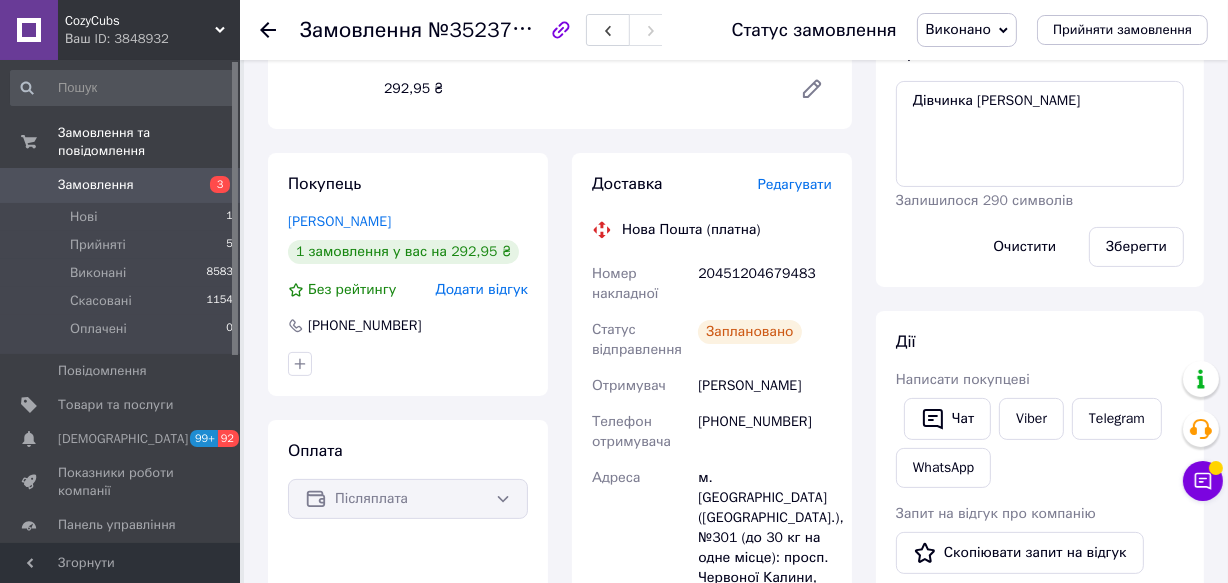 click on "Прийняті" at bounding box center [98, 245] 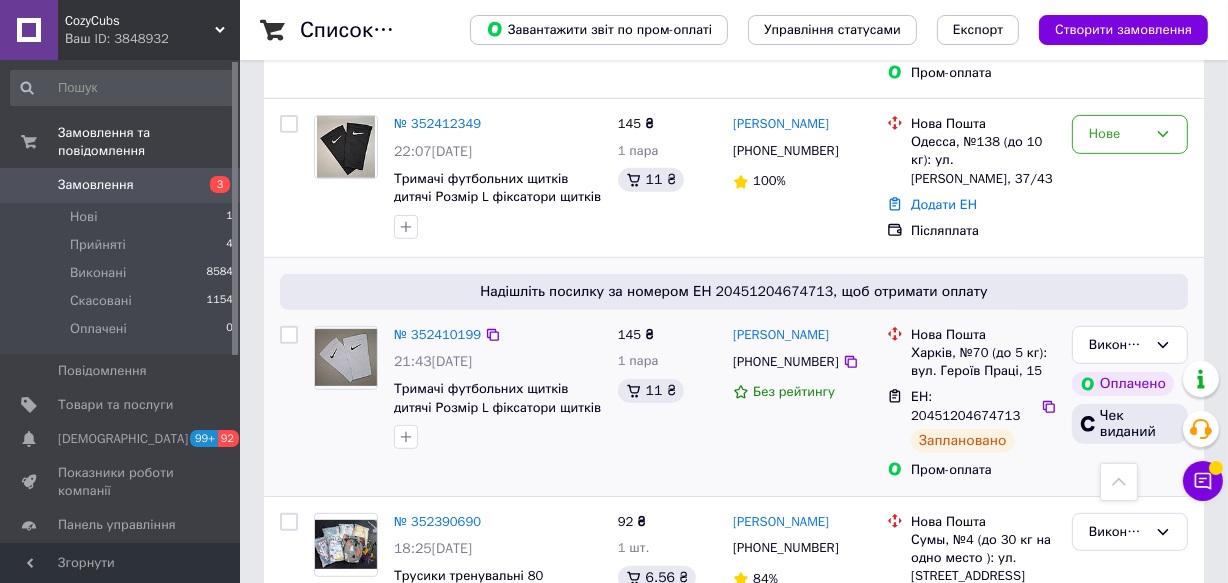 scroll, scrollTop: 636, scrollLeft: 0, axis: vertical 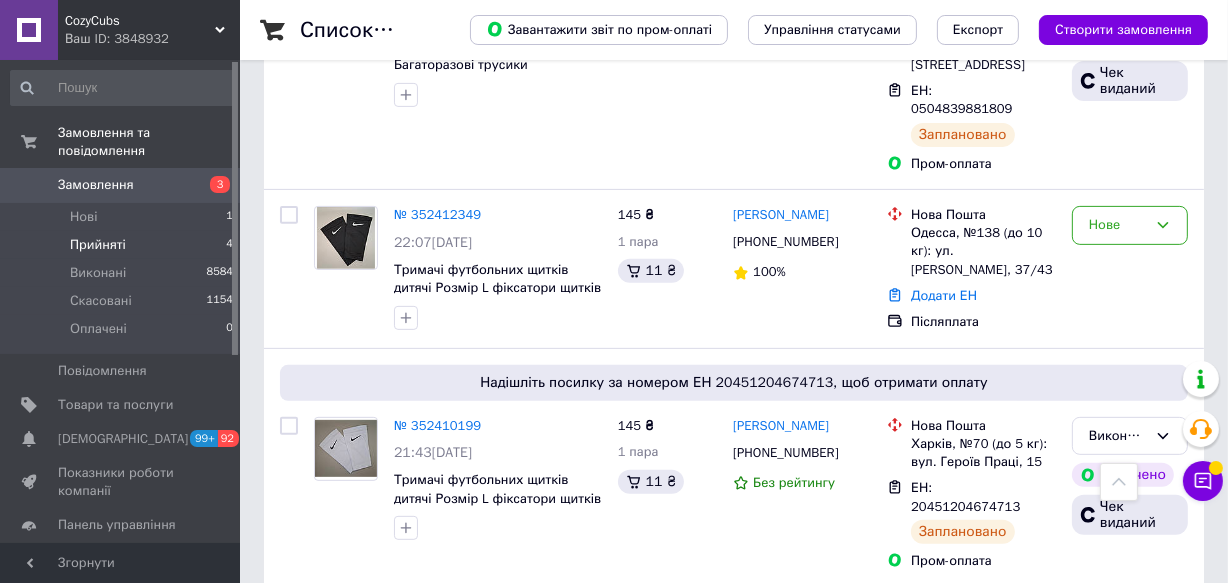 click on "Прийняті 4" at bounding box center [122, 245] 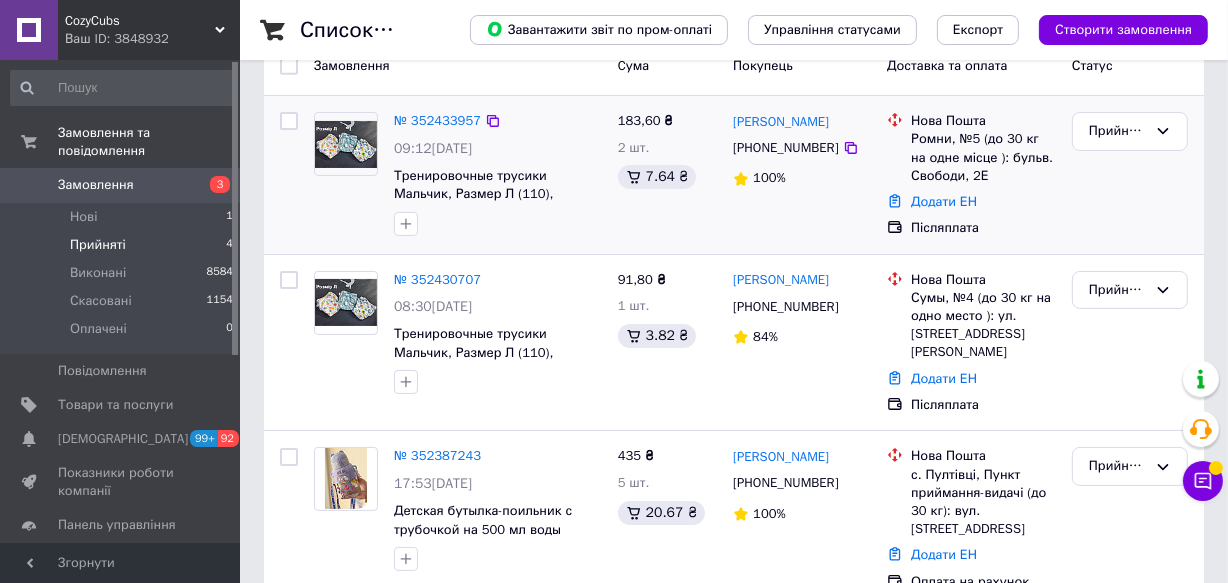 scroll, scrollTop: 91, scrollLeft: 0, axis: vertical 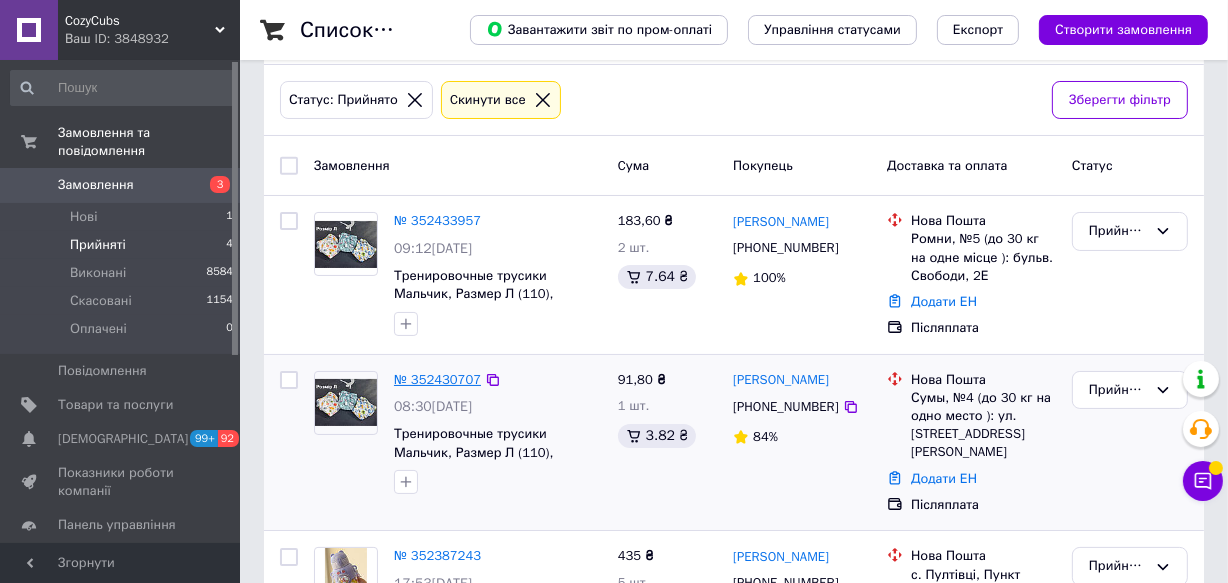 click on "№ 352430707" at bounding box center (437, 379) 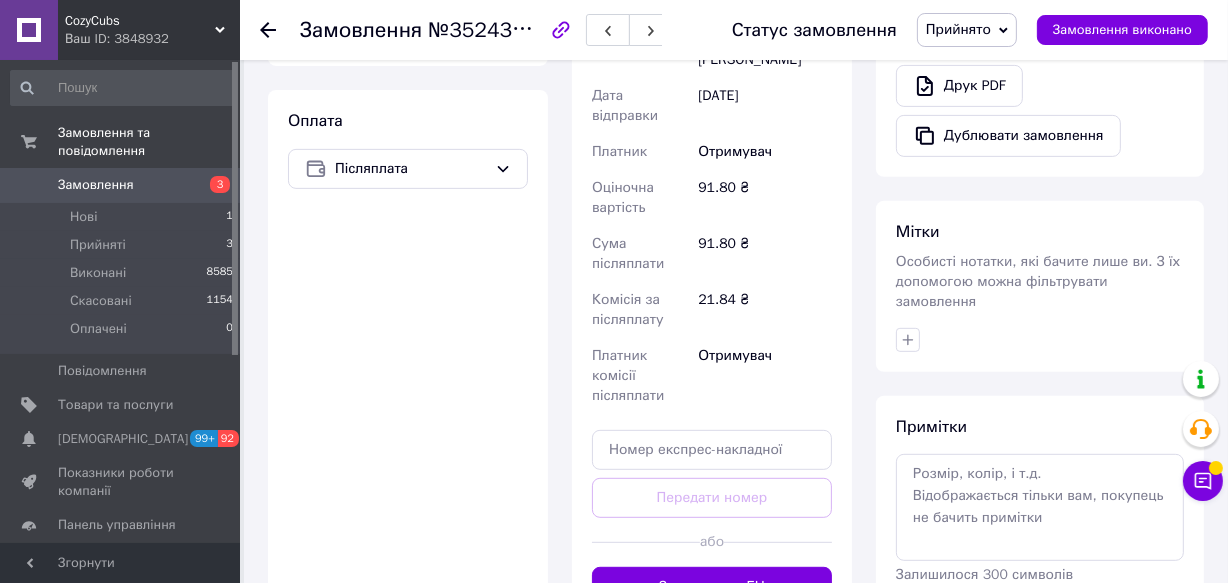 scroll, scrollTop: 819, scrollLeft: 0, axis: vertical 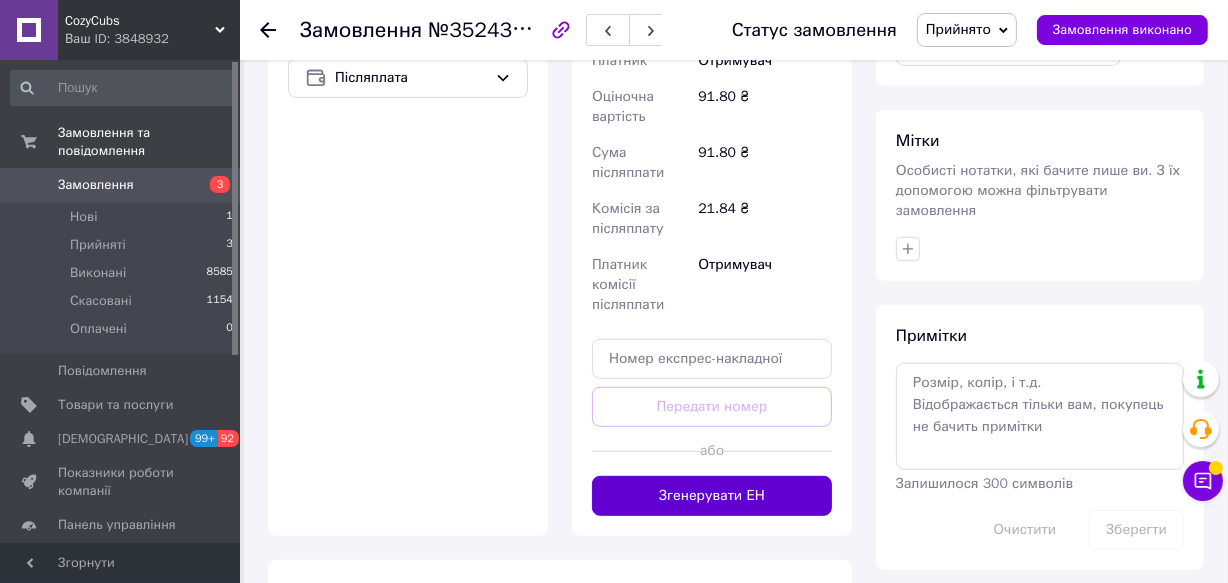 click on "Згенерувати ЕН" at bounding box center (712, 496) 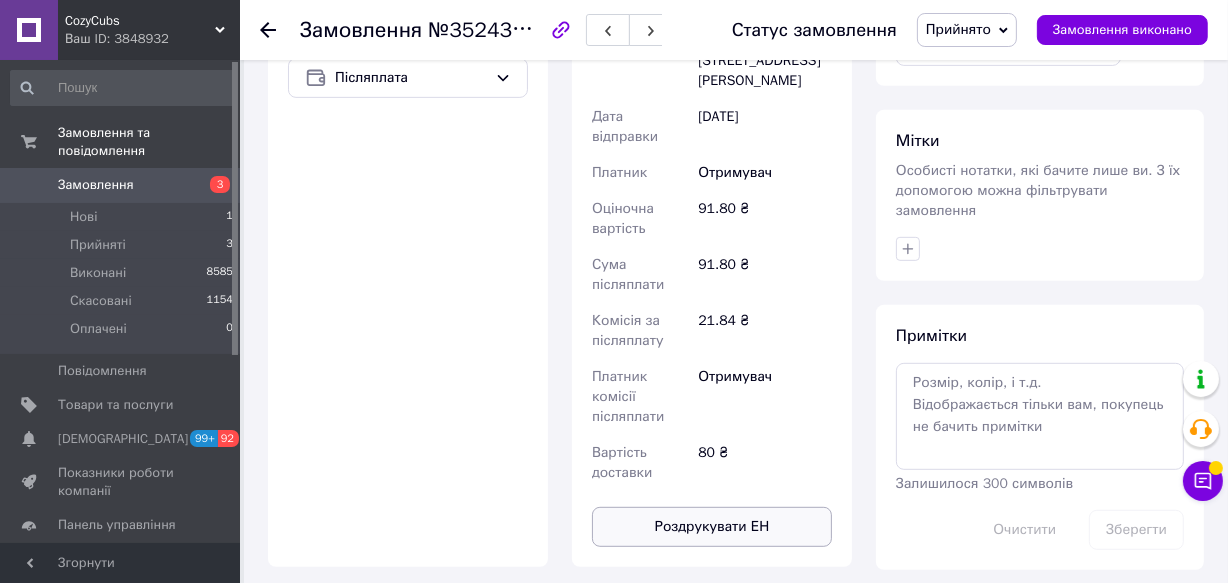 click on "Роздрукувати ЕН" at bounding box center (712, 527) 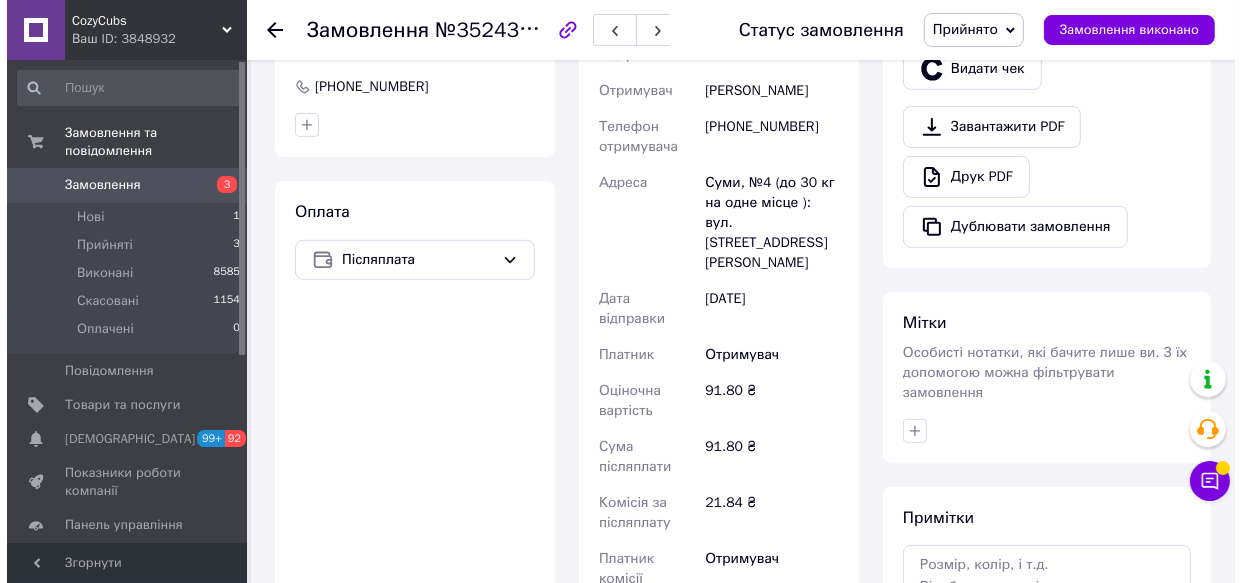 scroll, scrollTop: 455, scrollLeft: 0, axis: vertical 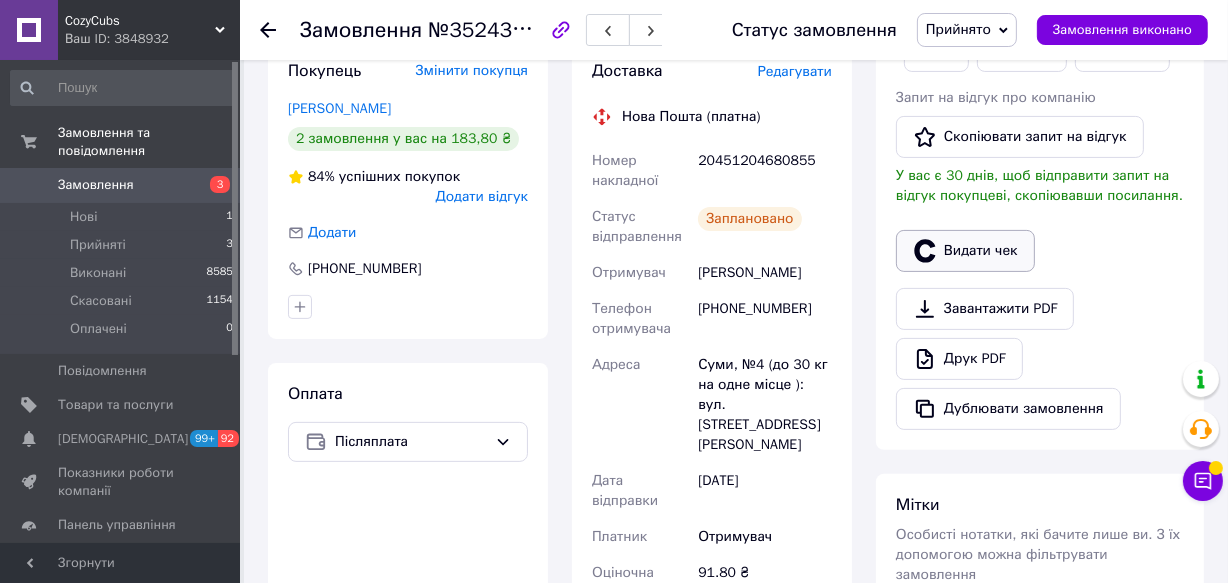 click on "Видати чек" at bounding box center [965, 251] 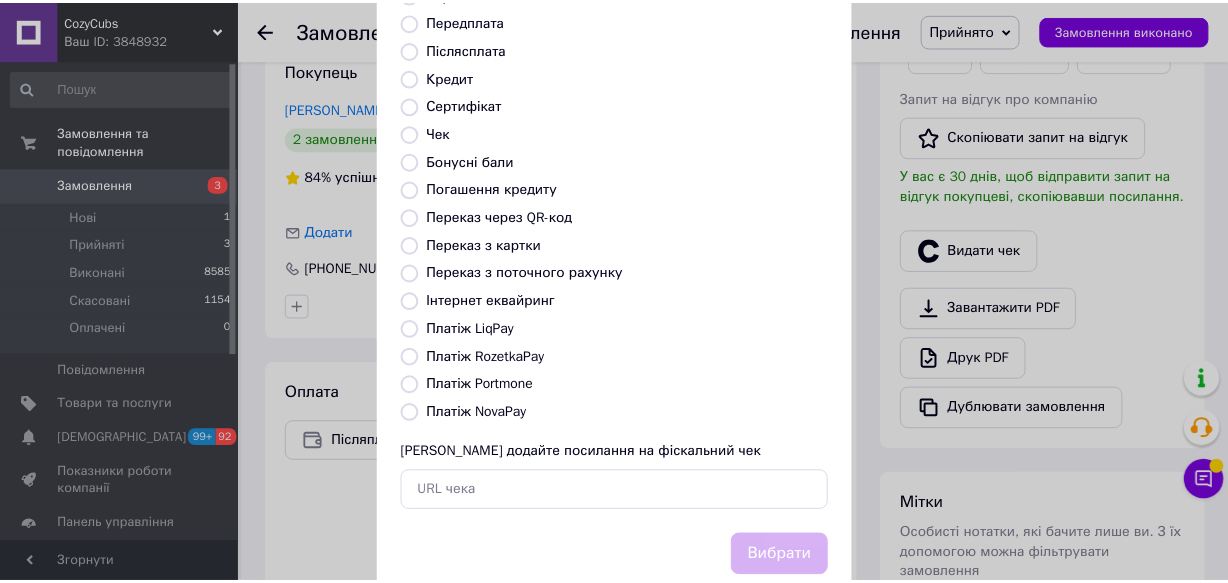 scroll, scrollTop: 276, scrollLeft: 0, axis: vertical 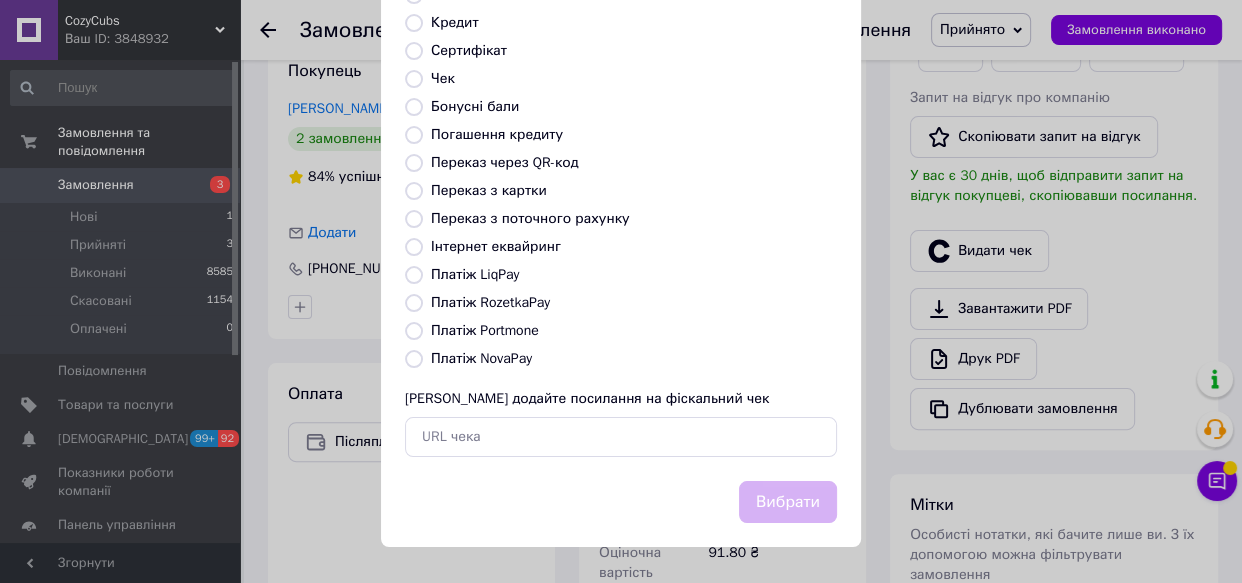 click on "Платіж NovaPay" at bounding box center (481, 358) 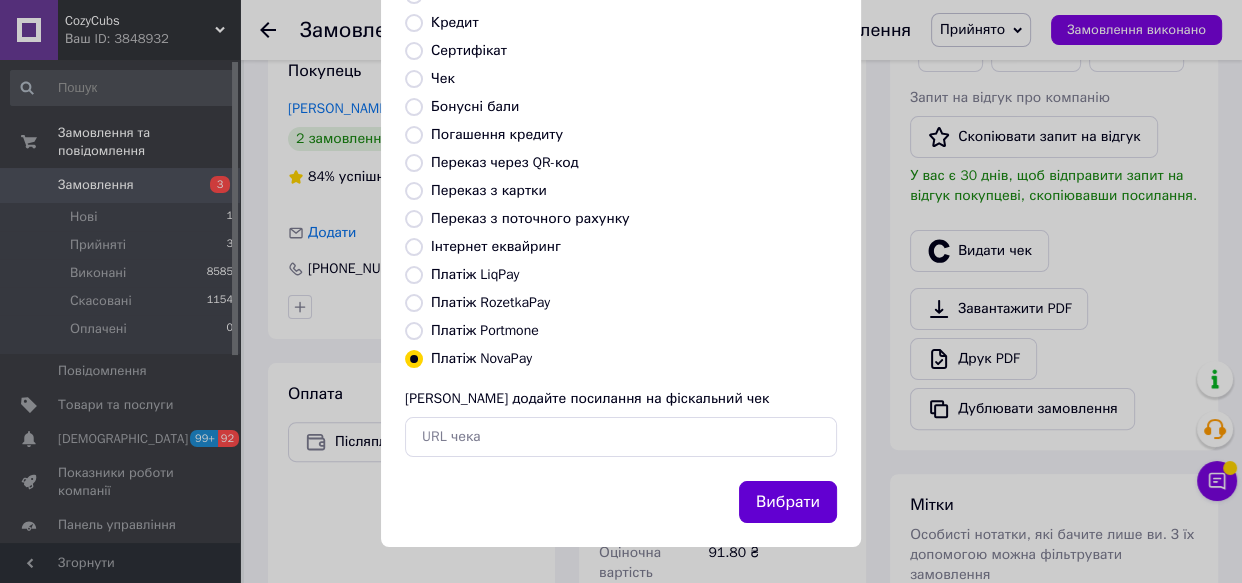 click on "Вибрати" at bounding box center (788, 502) 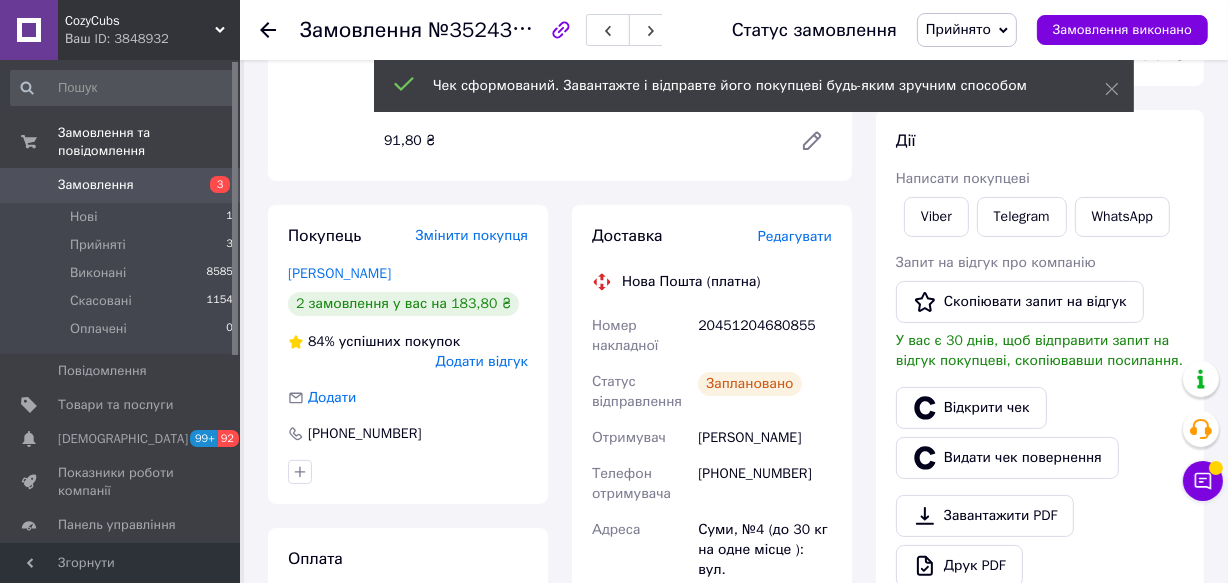 scroll, scrollTop: 273, scrollLeft: 0, axis: vertical 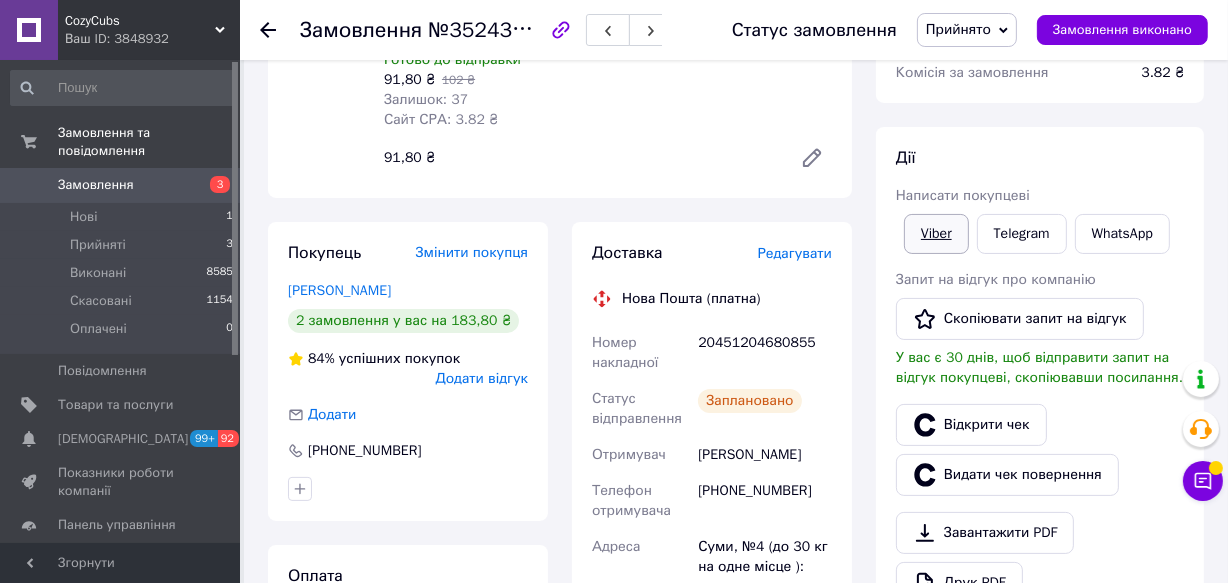 click on "Viber" at bounding box center (936, 234) 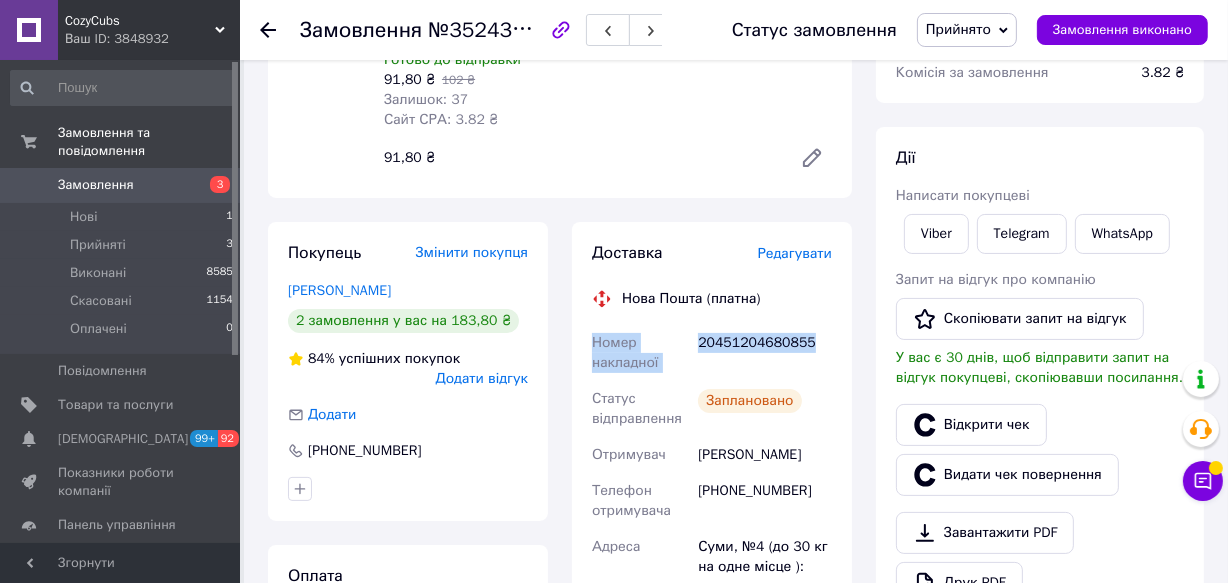 drag, startPoint x: 579, startPoint y: 339, endPoint x: 813, endPoint y: 357, distance: 234.69128 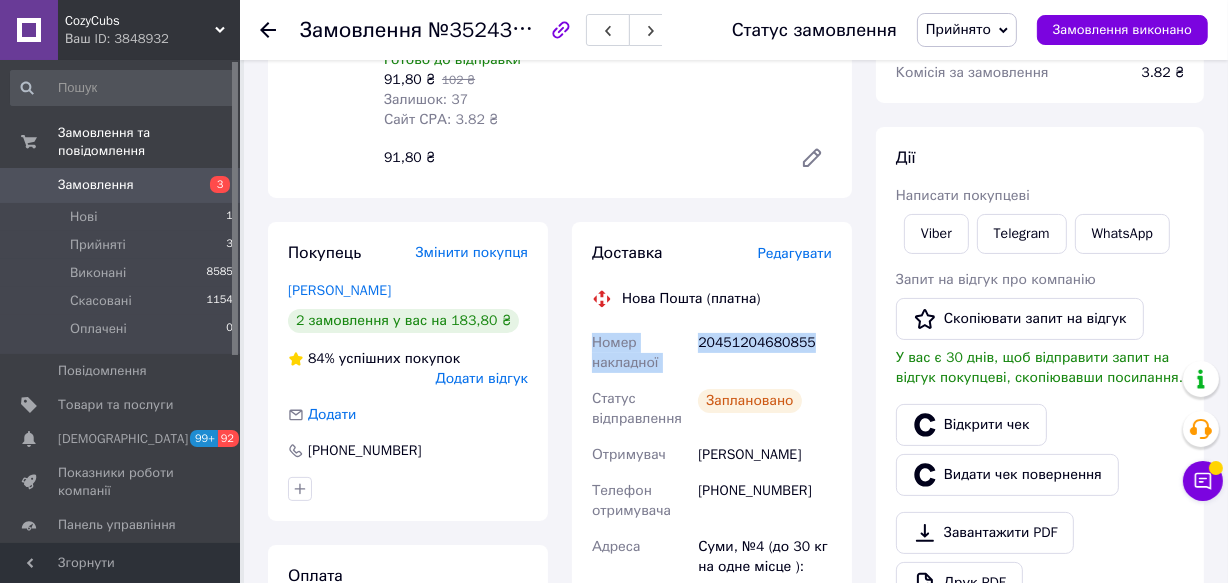 click on "Доставка Редагувати Нова Пошта (платна) Номер накладної 20451204680855 Статус відправлення Заплановано Отримувач [PERSON_NAME] Телефон отримувача [PHONE_NUMBER] Адреса Суми, №4 (до 30 кг на одне місце ): вул. Гетьмана [PERSON_NAME], 10/1 Дата відправки [DATE] Платник Отримувач Оціночна вартість 91.80 ₴ Сума післяплати 91.80 ₴ Комісія за післяплату 21.84 ₴ Платник комісії післяплати Отримувач Вартість доставки 80 ₴ Роздрукувати ЕН Платник Отримувач Відправник Прізвище отримувача [PERSON_NAME] Ім'я отримувача [PERSON_NAME] батькові отримувача Телефон отримувача [PHONE_NUMBER] < >" at bounding box center [712, 667] 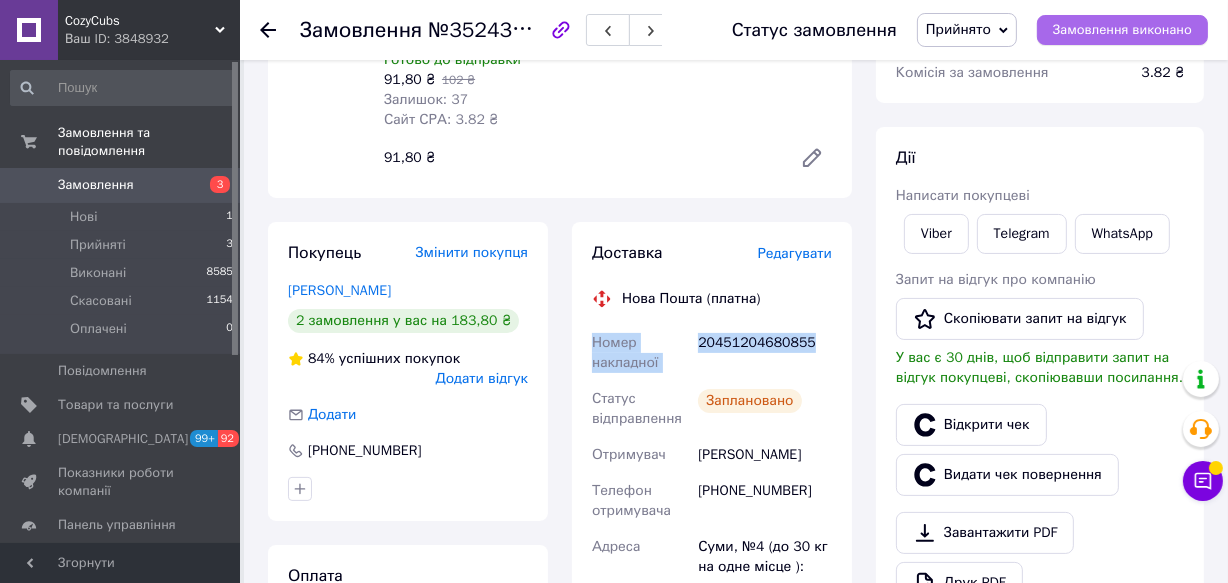 click on "Замовлення виконано" at bounding box center [1122, 30] 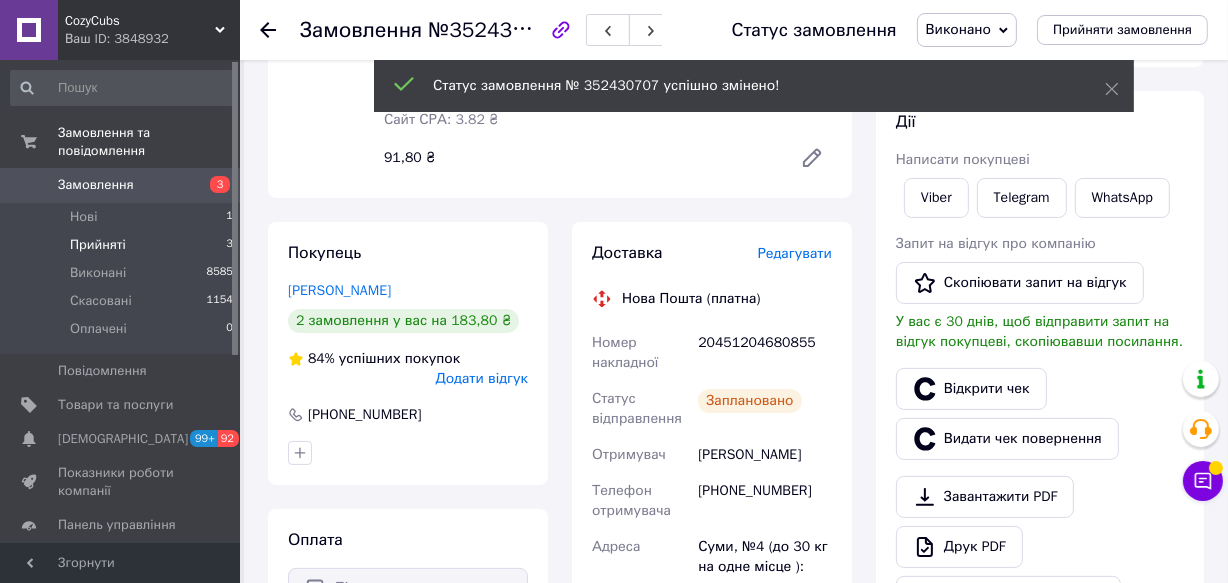 click on "Прийняті" at bounding box center [98, 245] 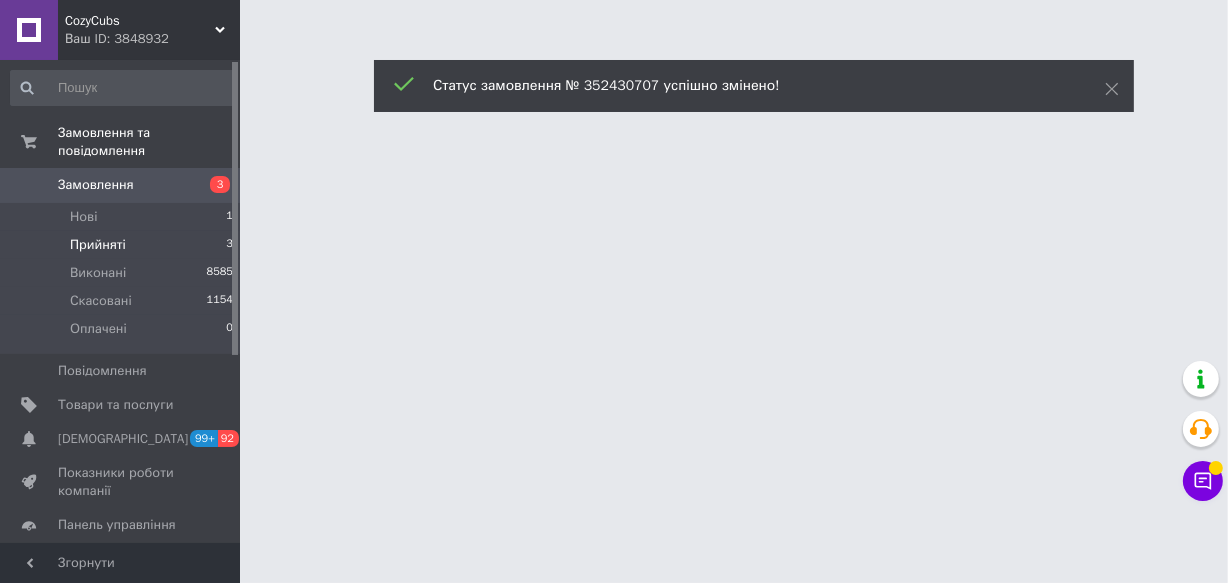 scroll, scrollTop: 0, scrollLeft: 0, axis: both 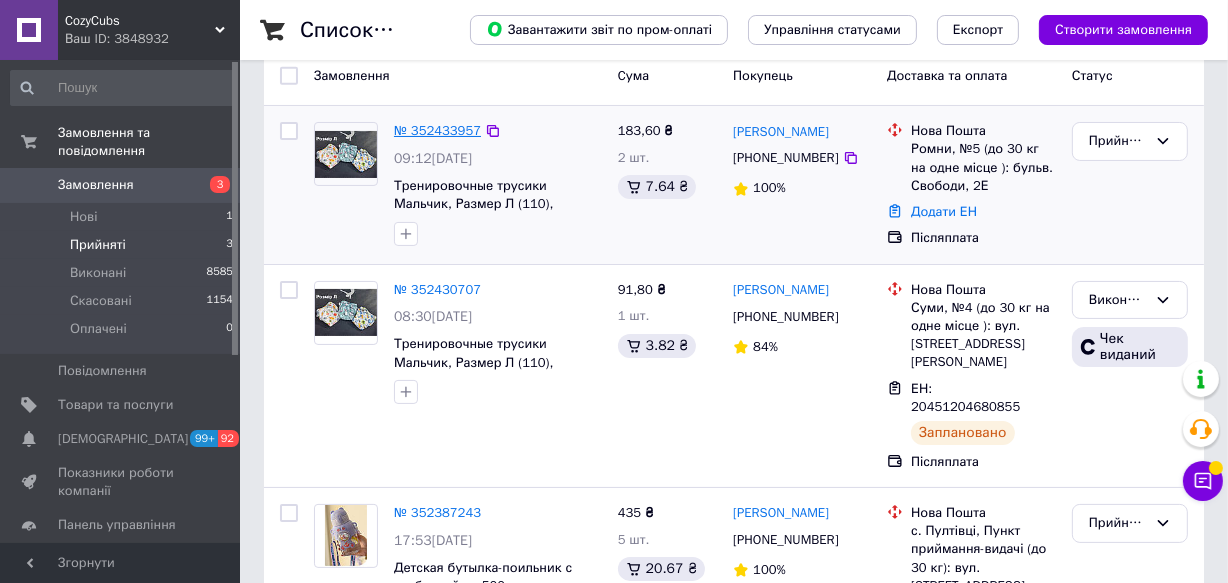 click on "№ 352433957" at bounding box center [437, 130] 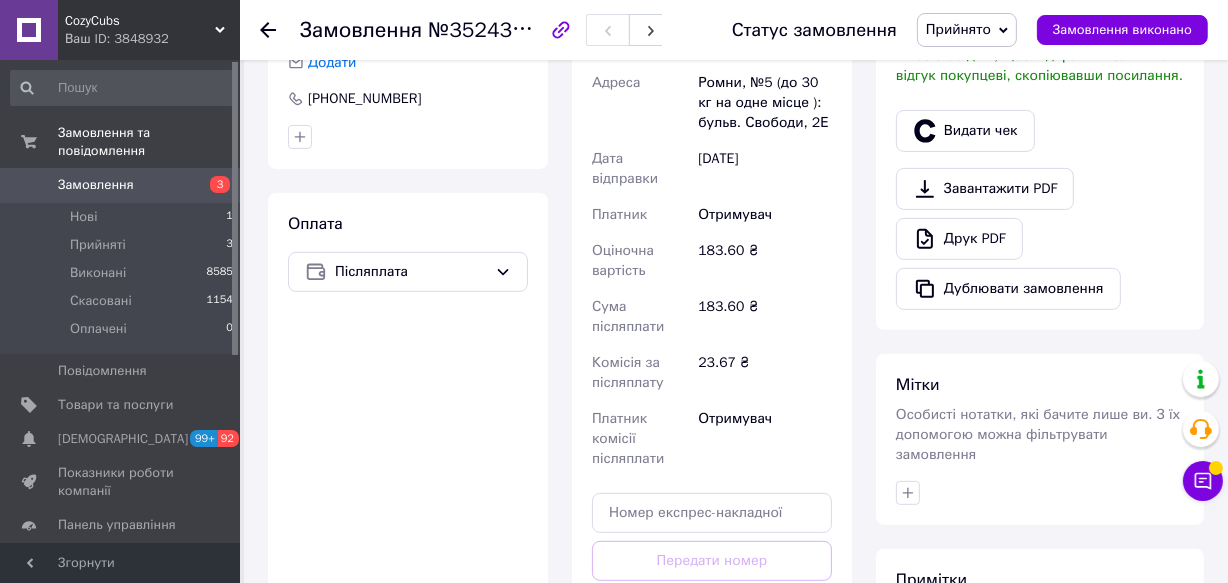 scroll, scrollTop: 727, scrollLeft: 0, axis: vertical 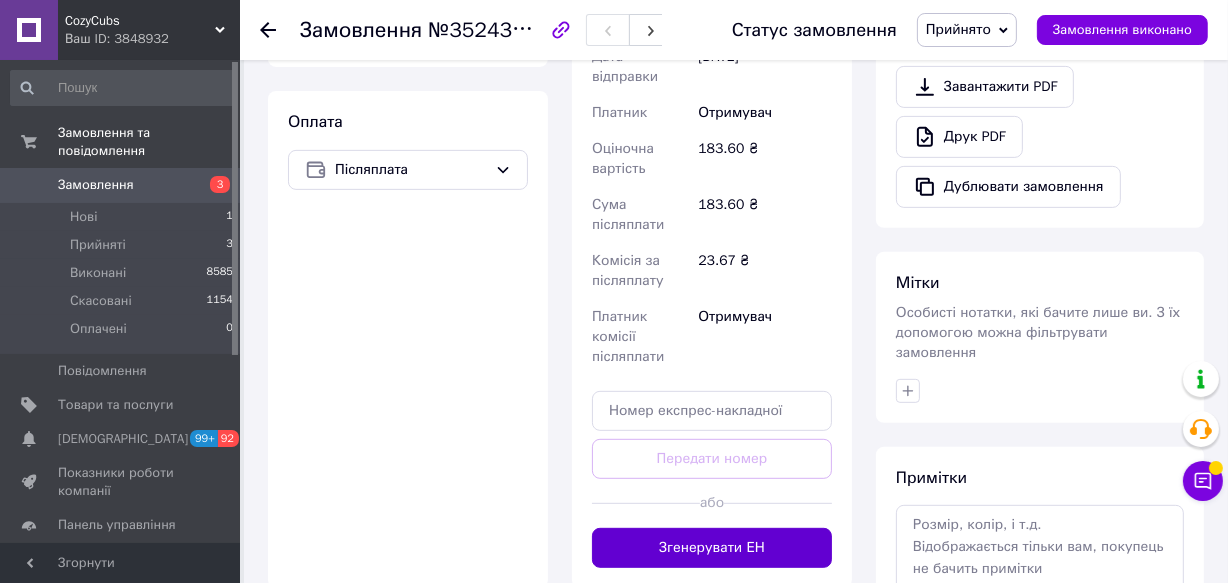 click on "Згенерувати ЕН" at bounding box center [712, 548] 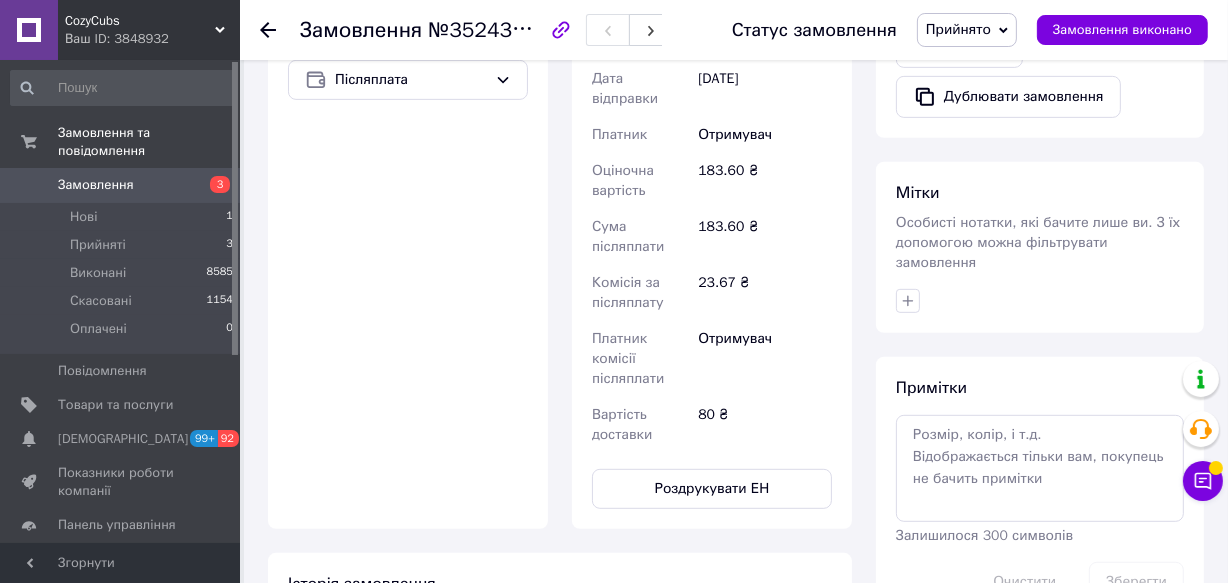 scroll, scrollTop: 1000, scrollLeft: 0, axis: vertical 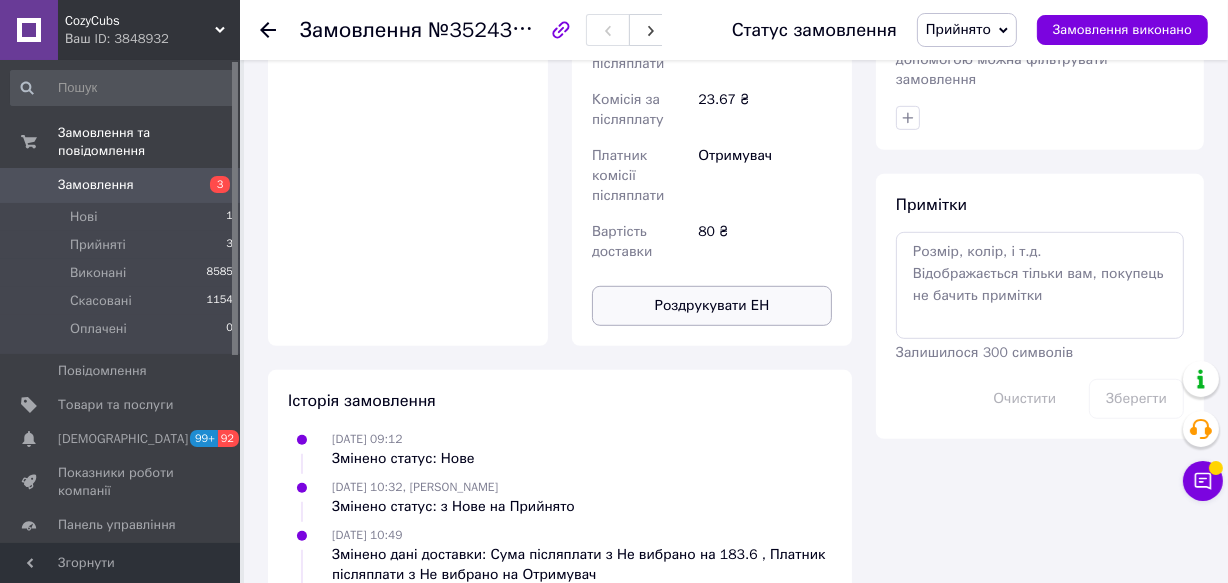 click on "Роздрукувати ЕН" at bounding box center [712, 306] 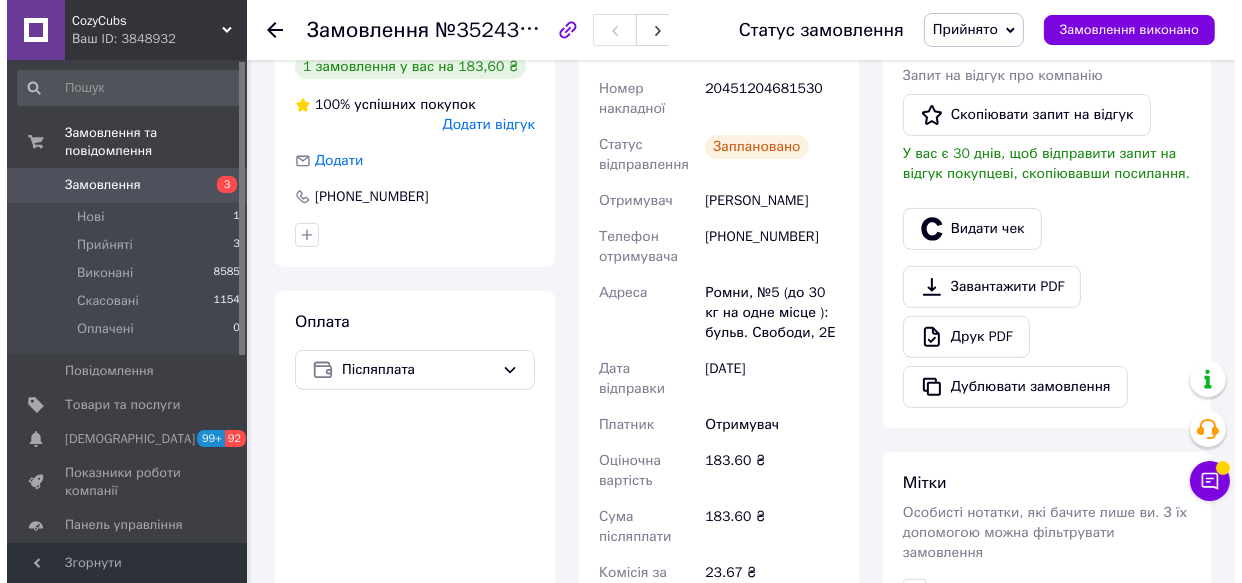 scroll, scrollTop: 454, scrollLeft: 0, axis: vertical 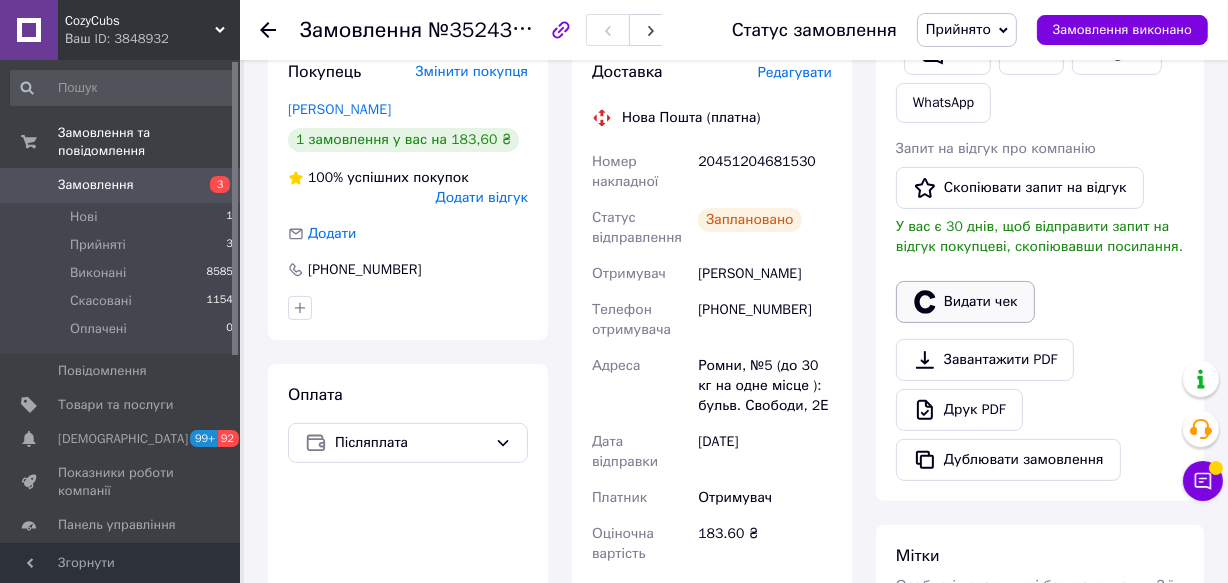 click on "Видати чек" at bounding box center [965, 302] 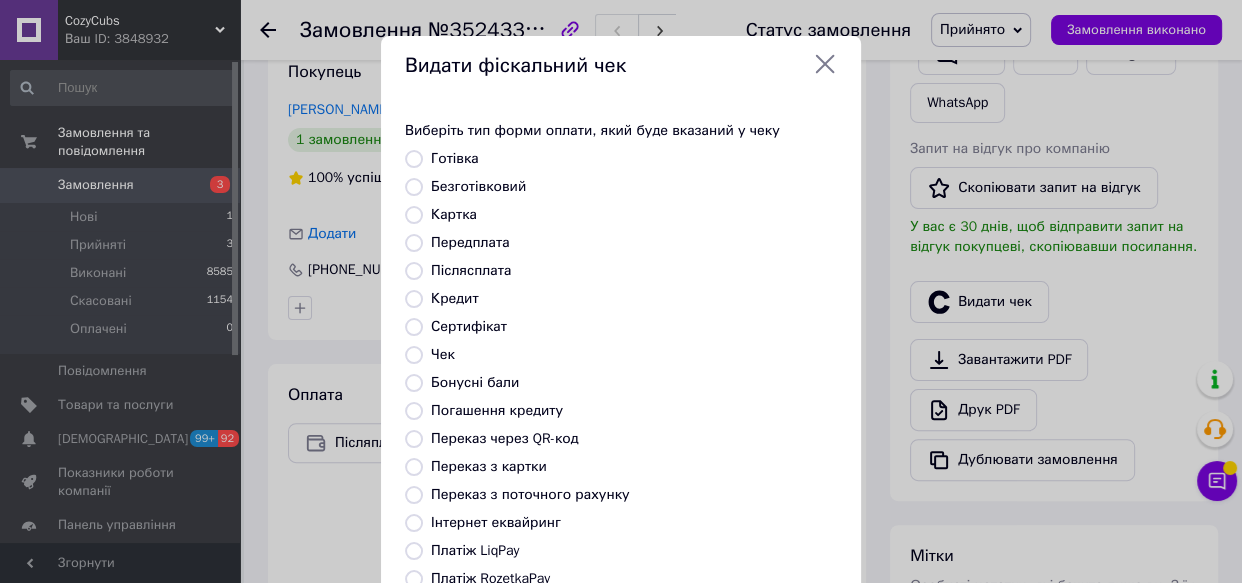 scroll, scrollTop: 181, scrollLeft: 0, axis: vertical 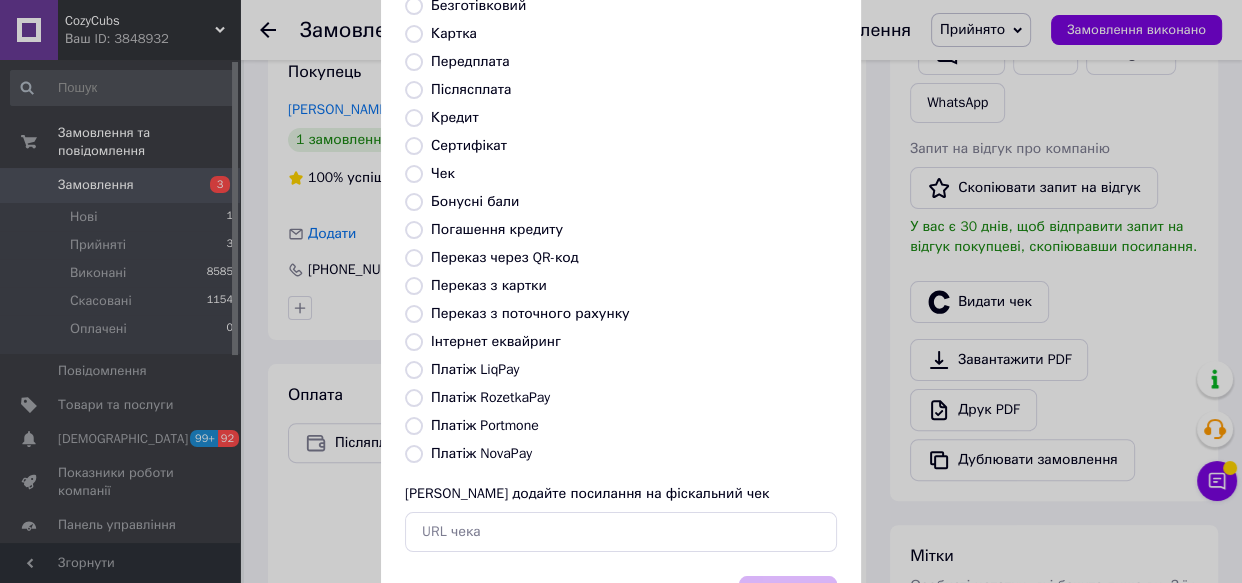 click on "Платіж NovaPay" at bounding box center (481, 453) 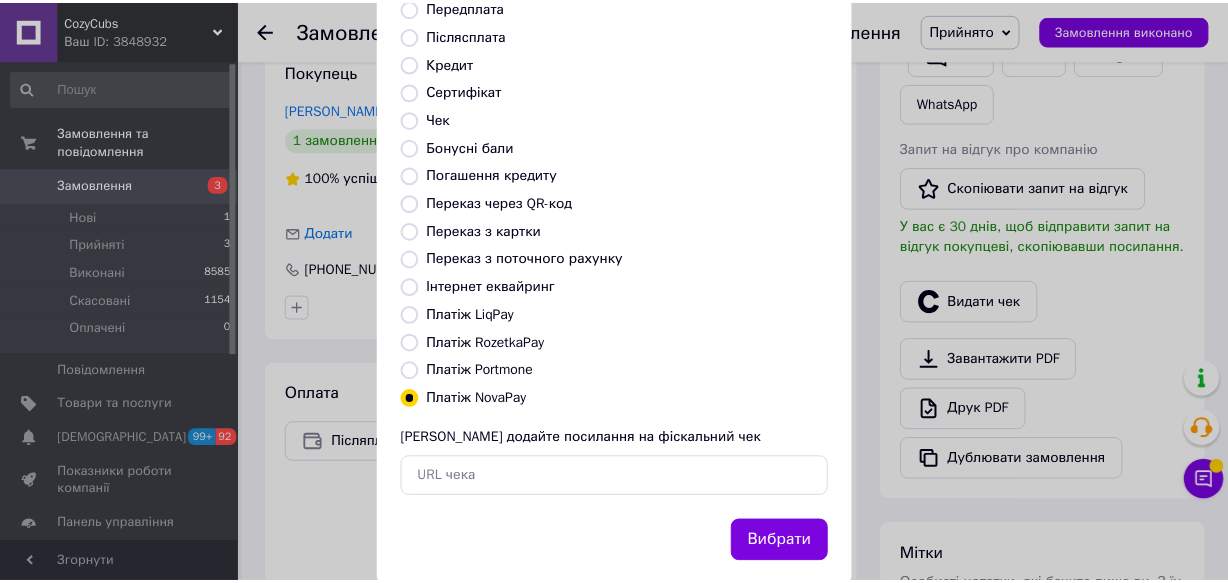scroll, scrollTop: 276, scrollLeft: 0, axis: vertical 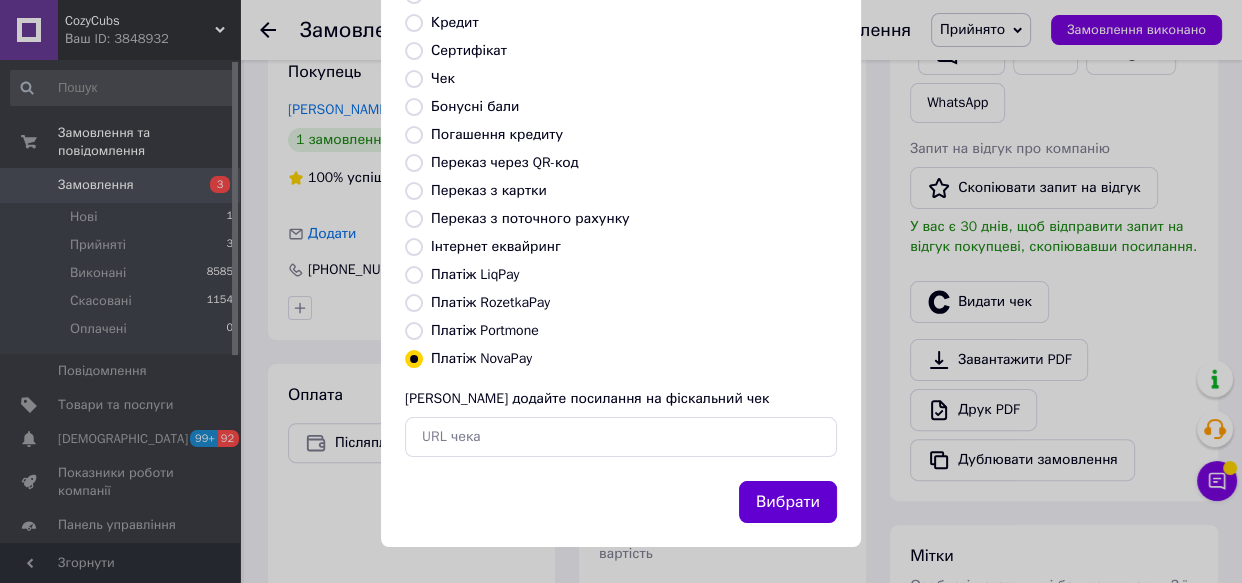click on "Вибрати" at bounding box center (788, 502) 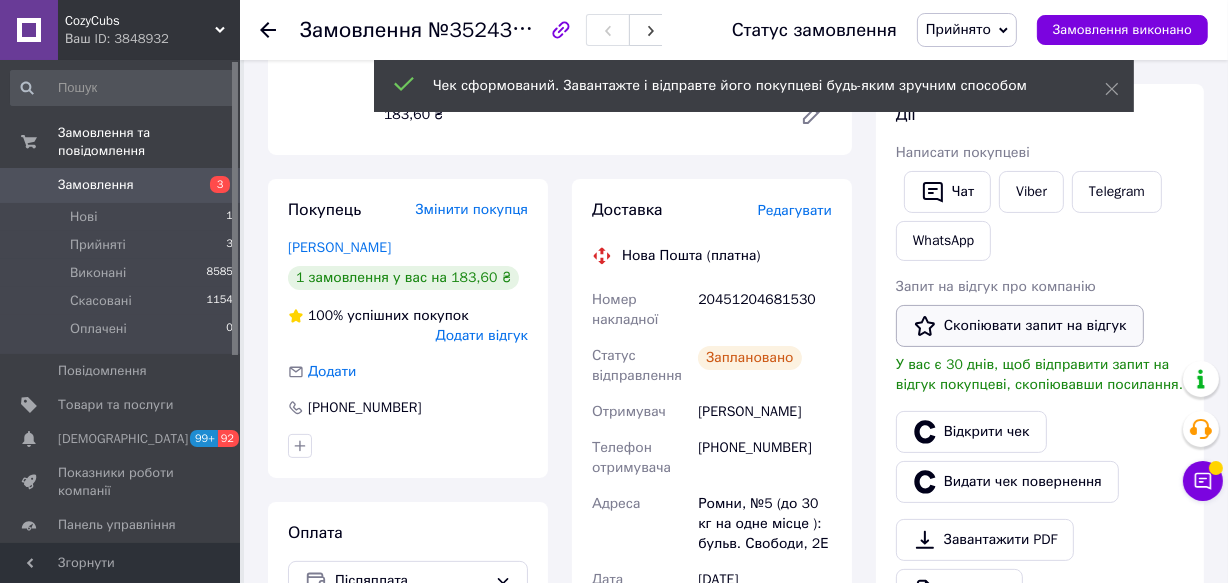 scroll, scrollTop: 181, scrollLeft: 0, axis: vertical 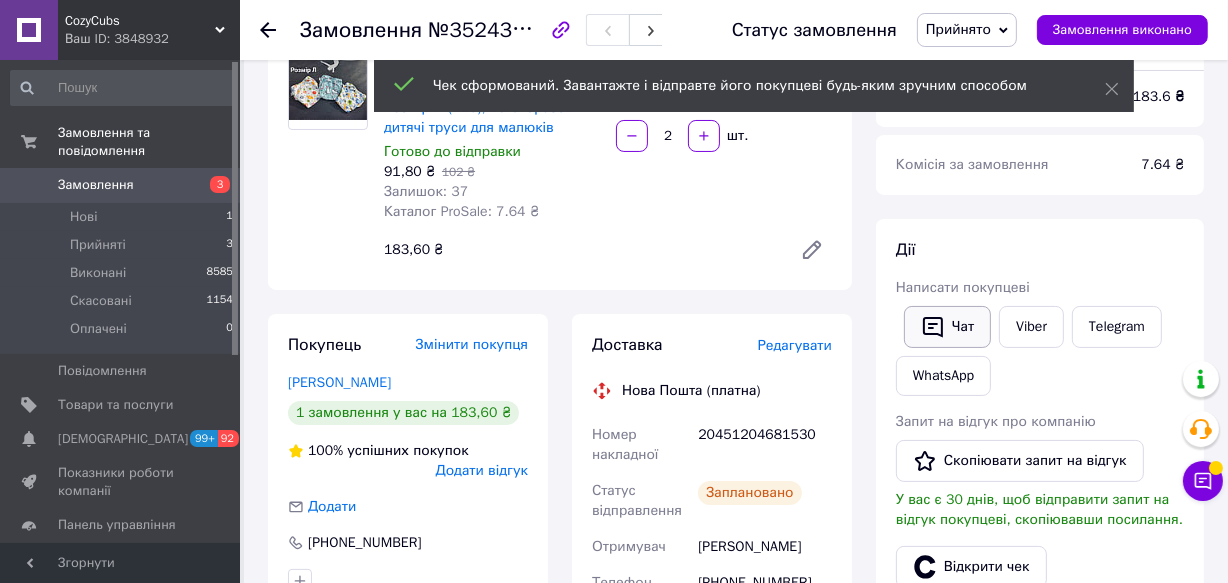 click on "Чат" at bounding box center [947, 327] 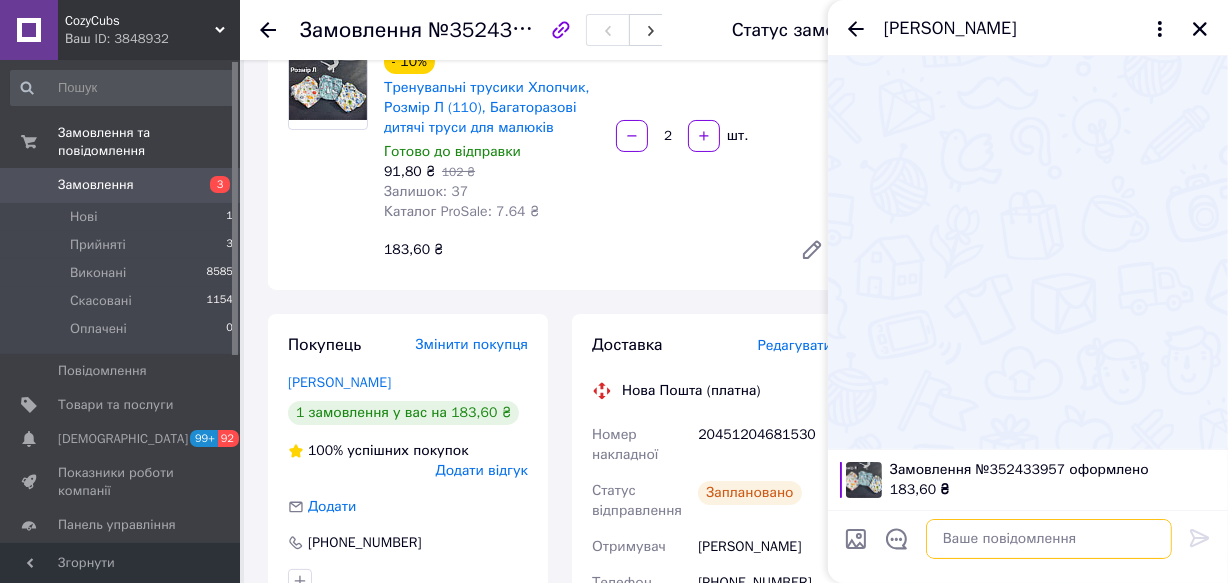 paste on "[URL][DOMAIN_NAME]" 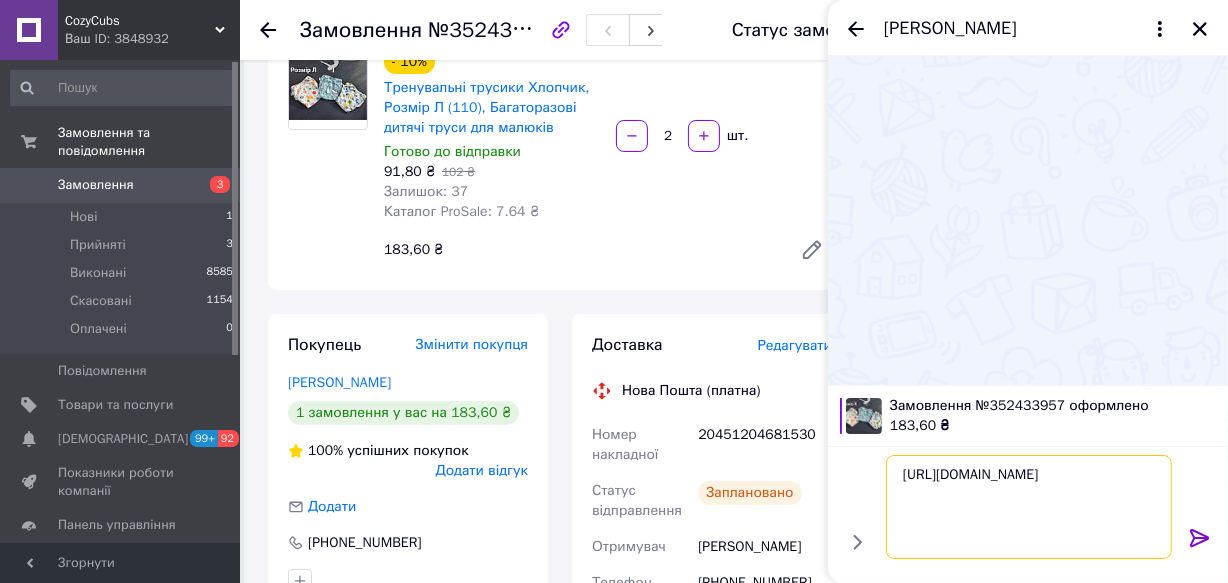 type on "[URL][DOMAIN_NAME]" 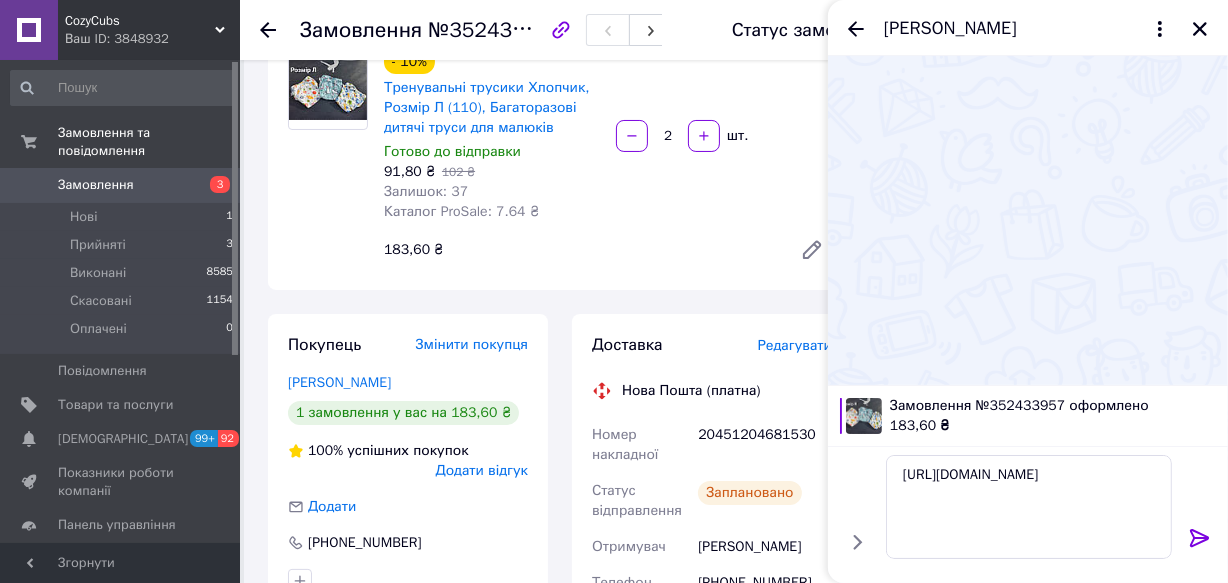 click 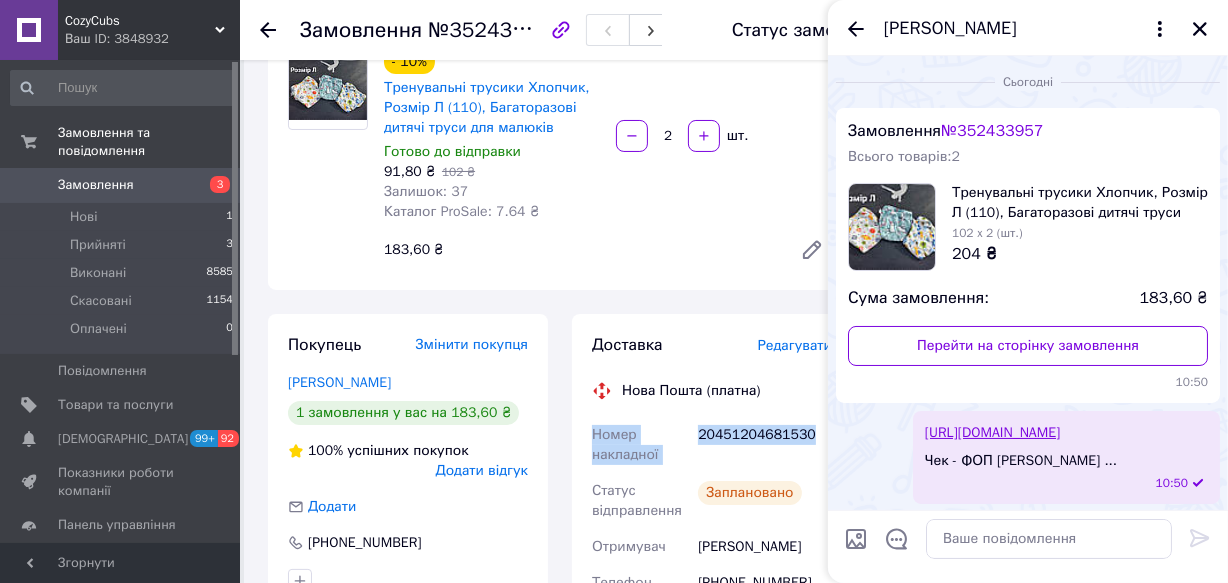 drag, startPoint x: 581, startPoint y: 427, endPoint x: 790, endPoint y: 429, distance: 209.00957 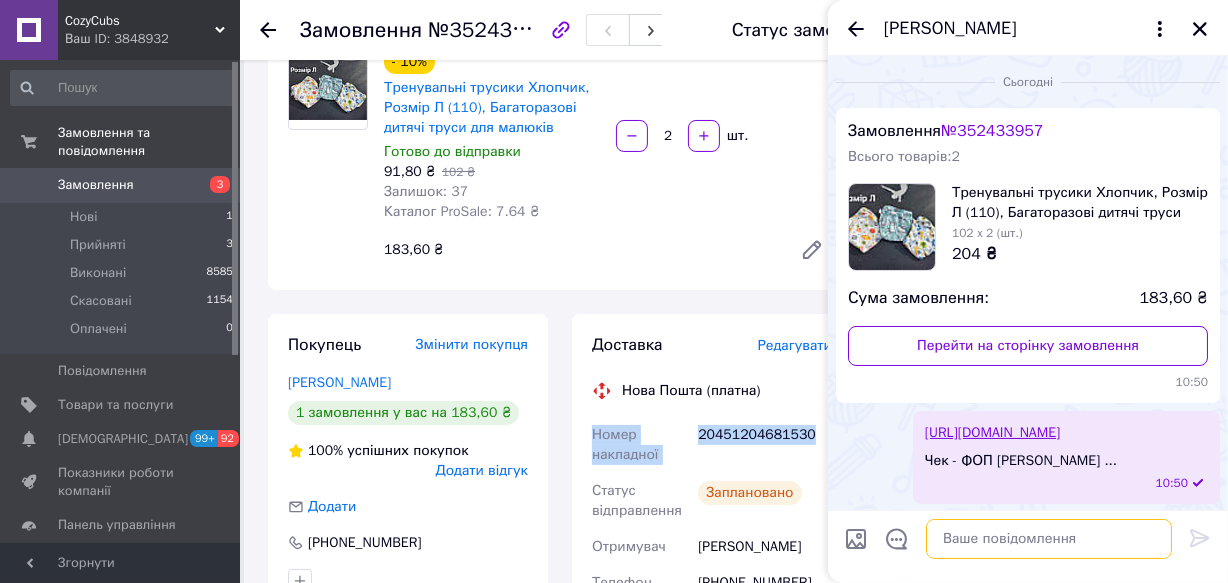 click at bounding box center [1049, 539] 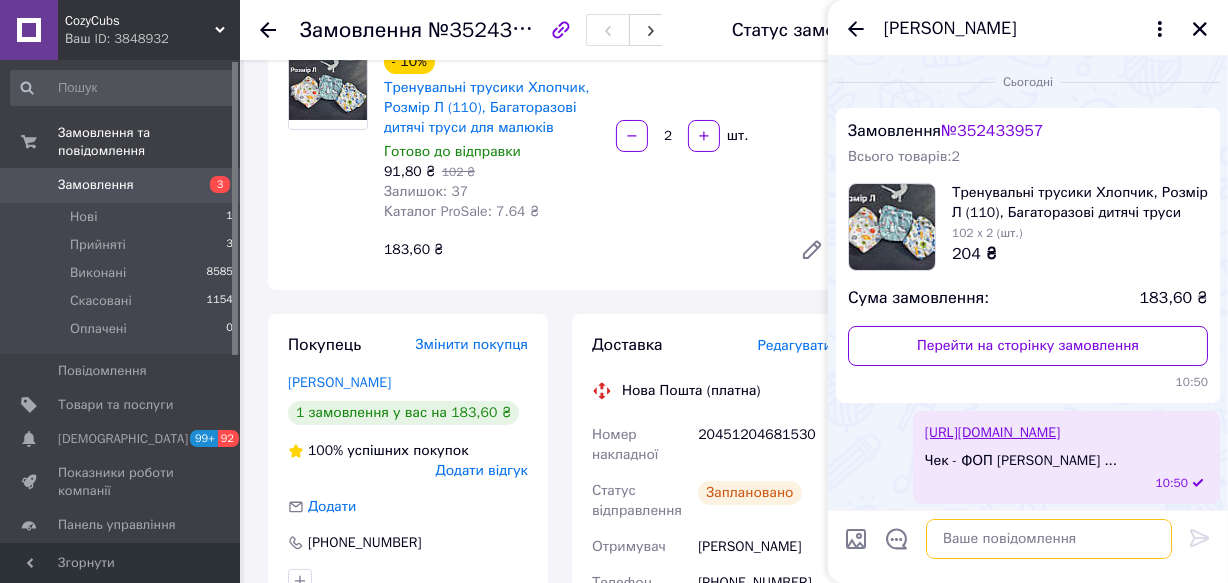 paste on "Номер накладної
20451204681530" 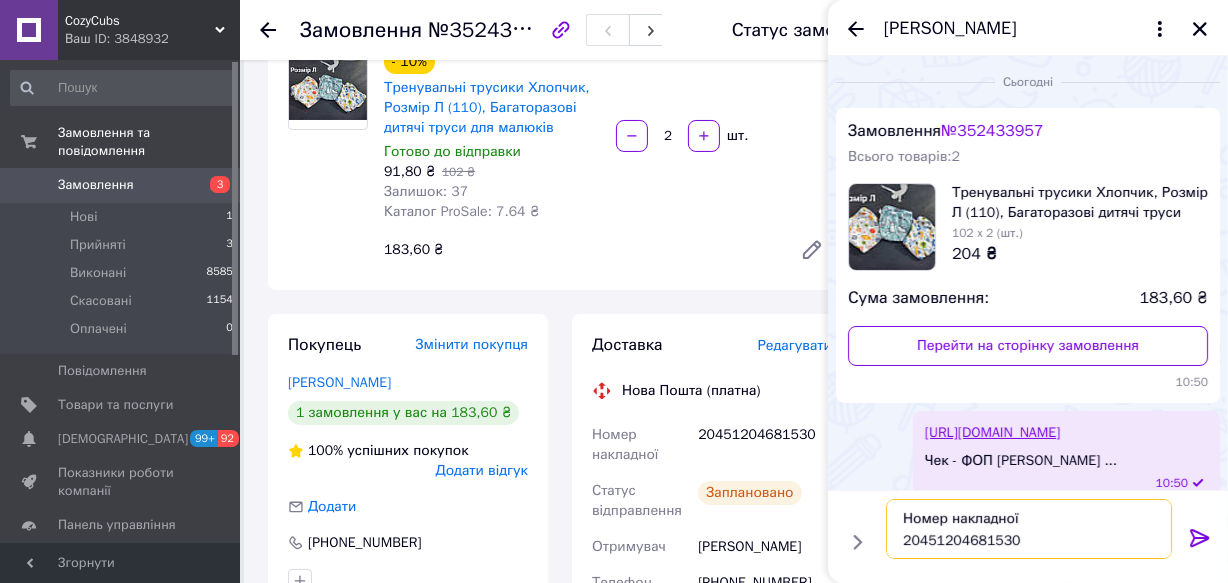 type on "Номер накладної
20451204681530" 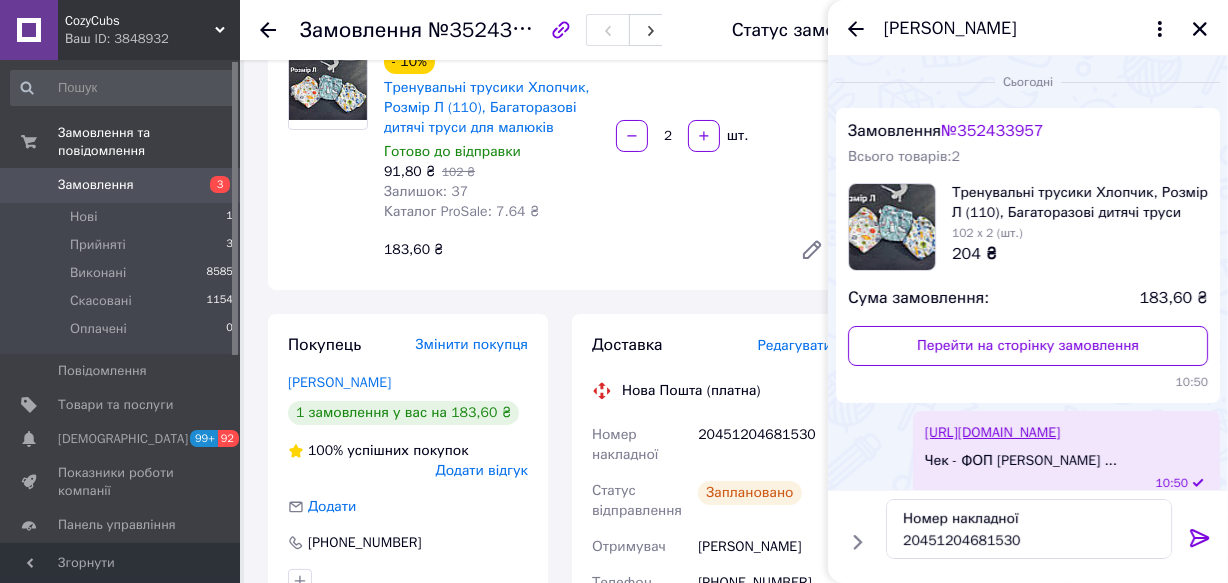 click 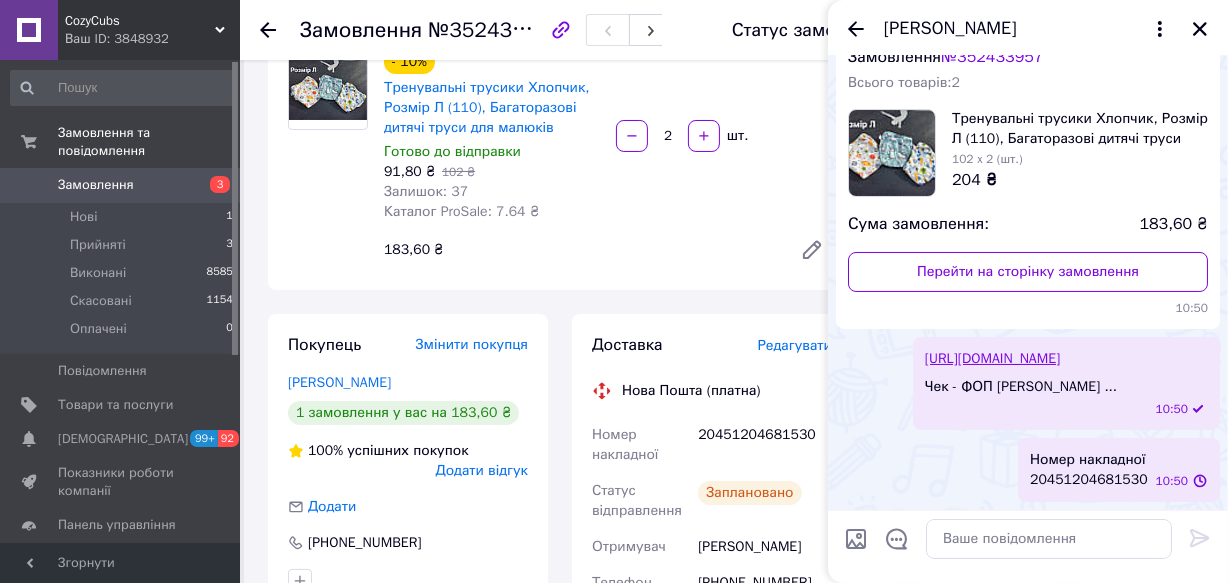 scroll, scrollTop: 113, scrollLeft: 0, axis: vertical 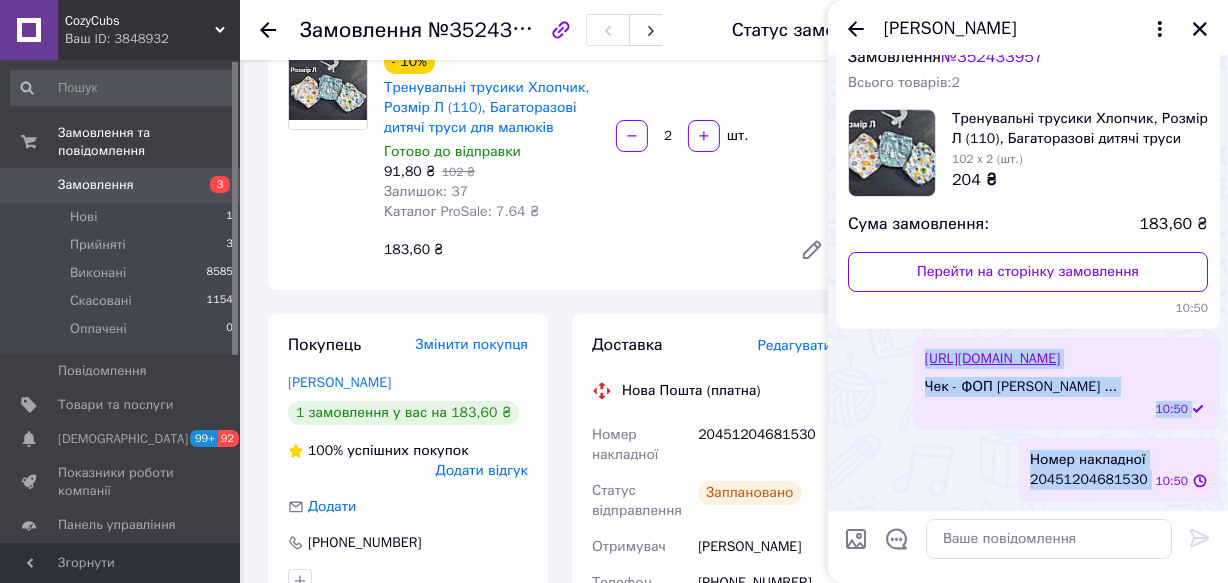 drag, startPoint x: 921, startPoint y: 312, endPoint x: 1156, endPoint y: 491, distance: 295.4082 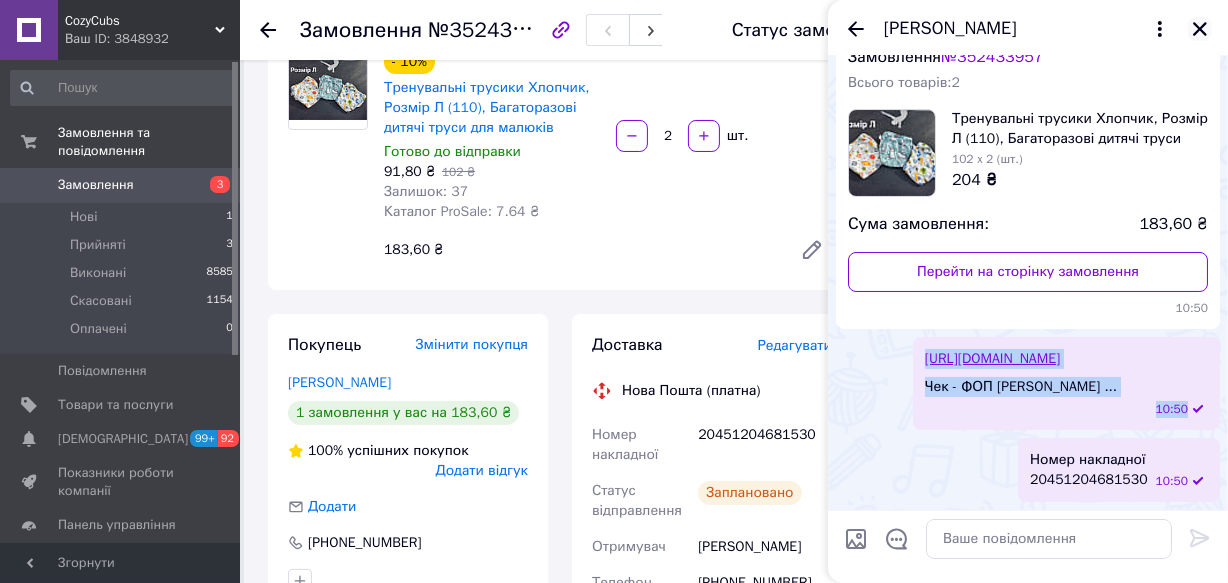 click 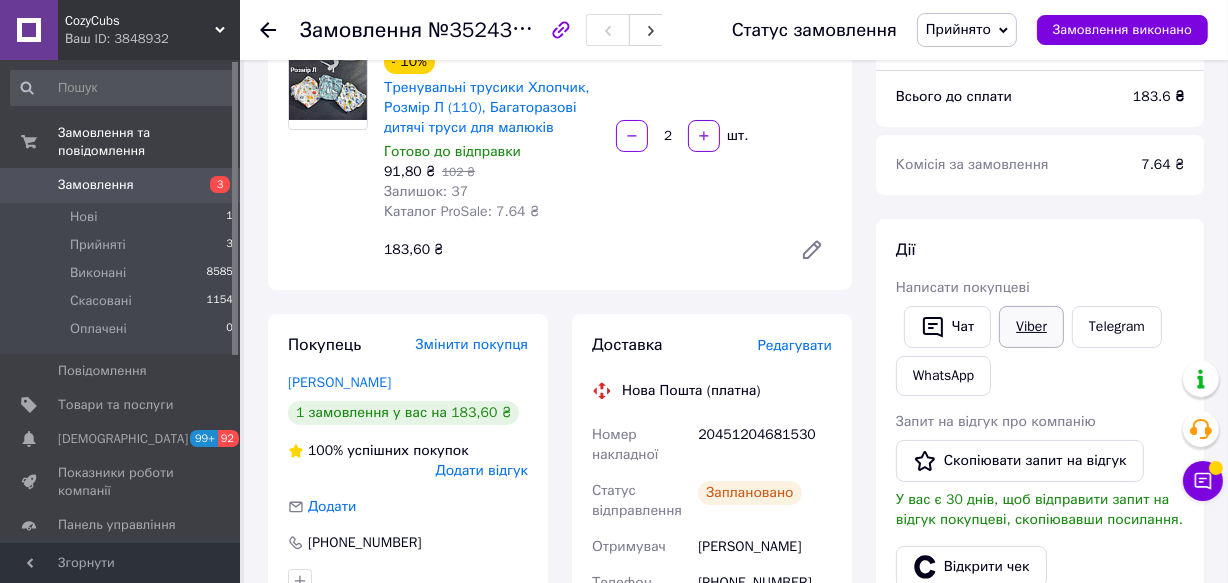 click on "Viber" at bounding box center [1031, 327] 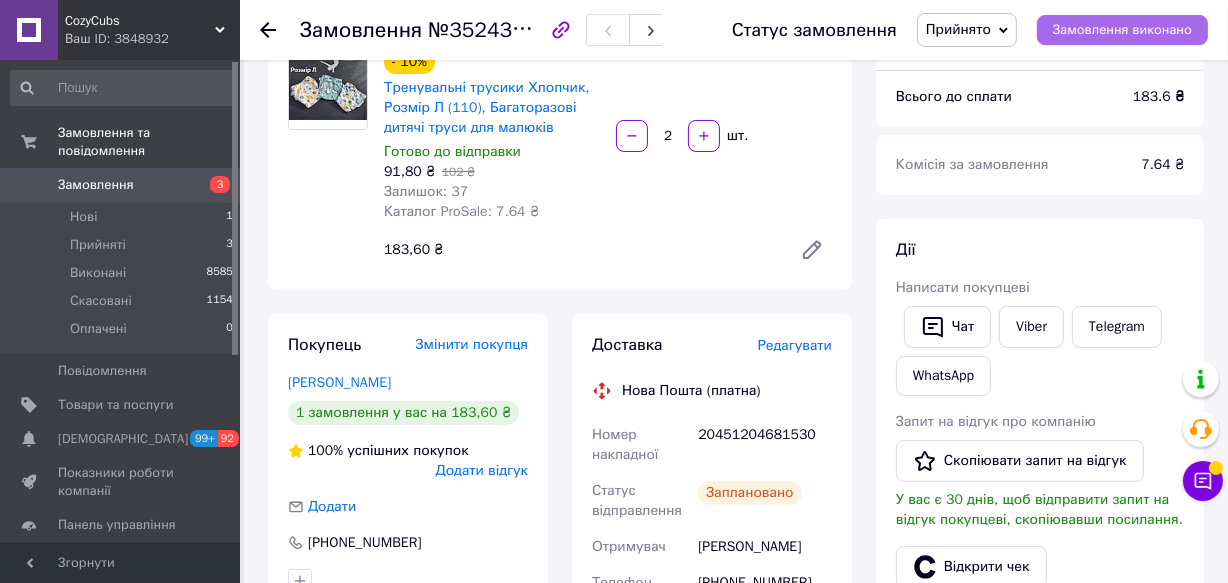 click on "Замовлення виконано" at bounding box center [1122, 30] 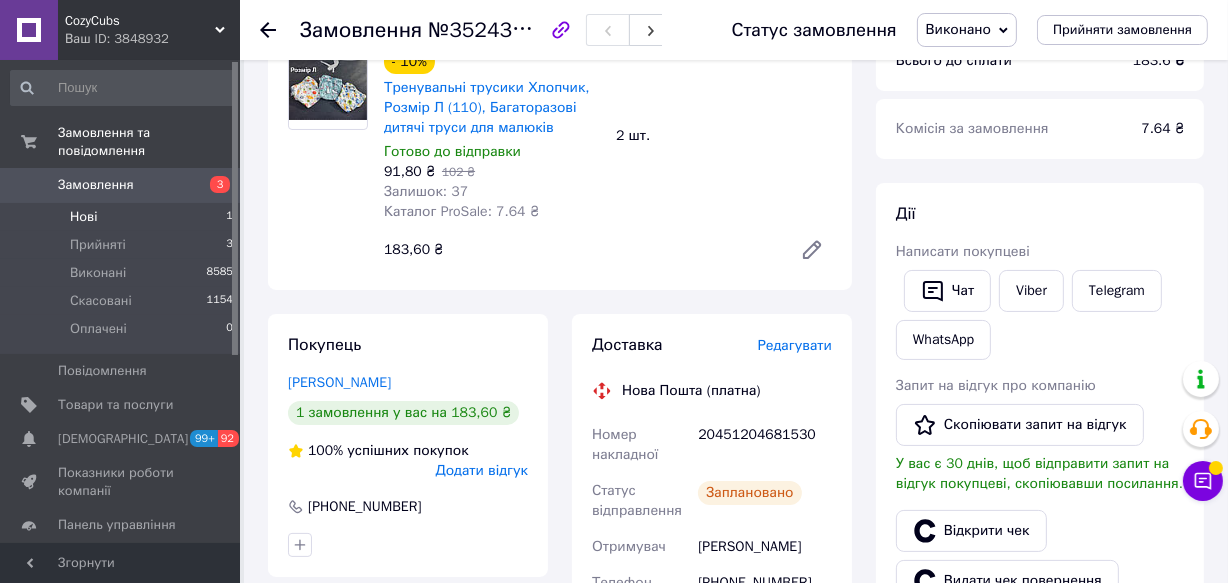 click on "Нові 1" at bounding box center [122, 217] 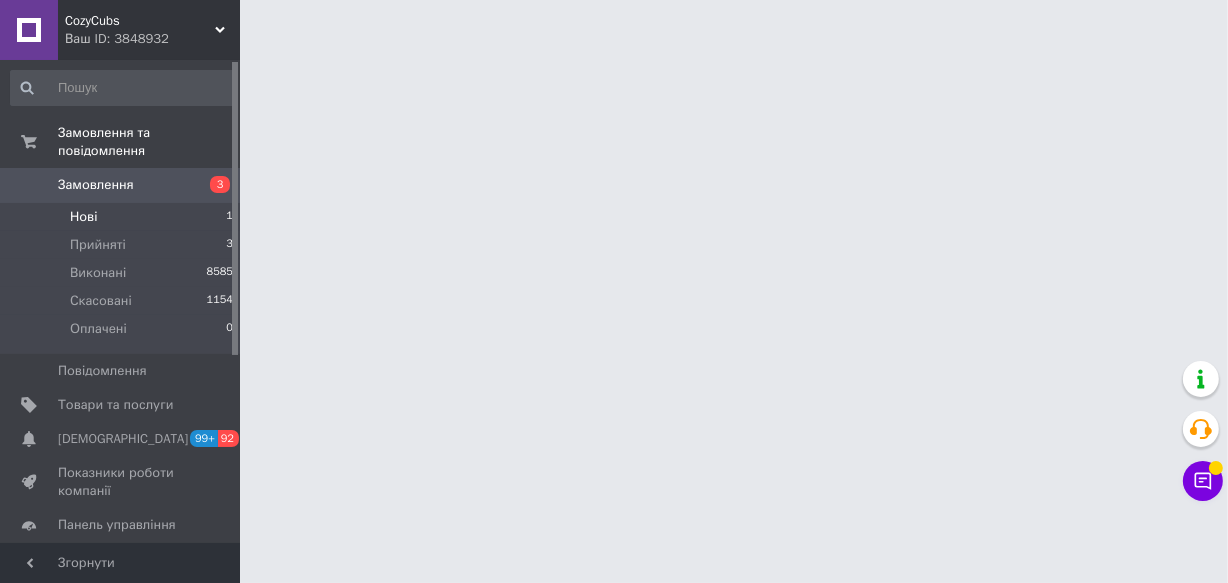 scroll, scrollTop: 0, scrollLeft: 0, axis: both 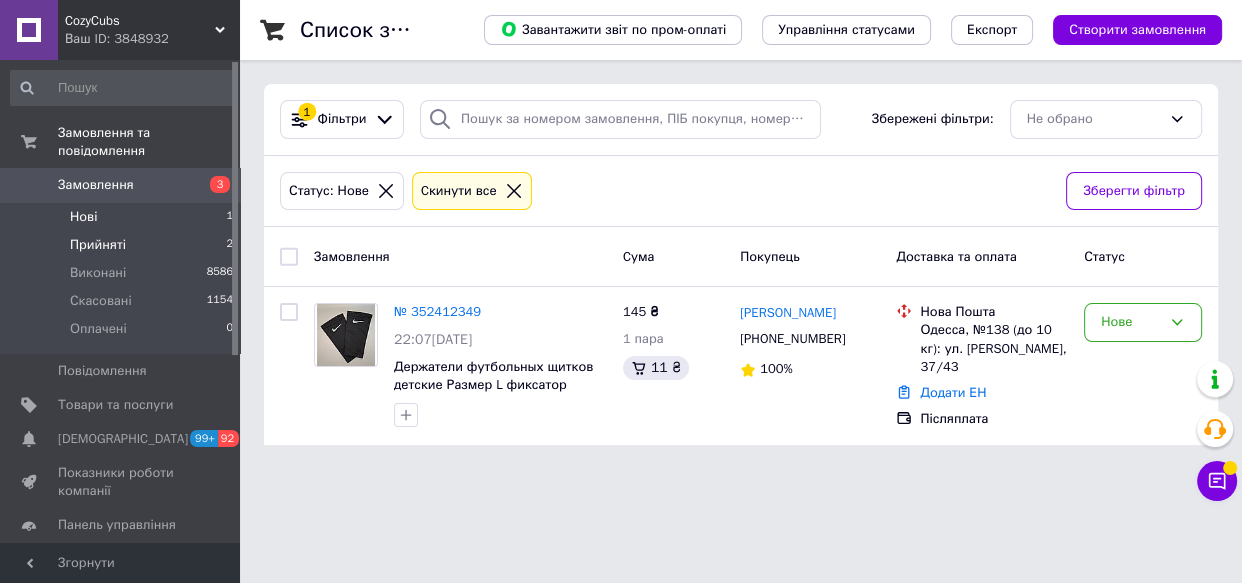 click on "Прийняті 2" at bounding box center [122, 245] 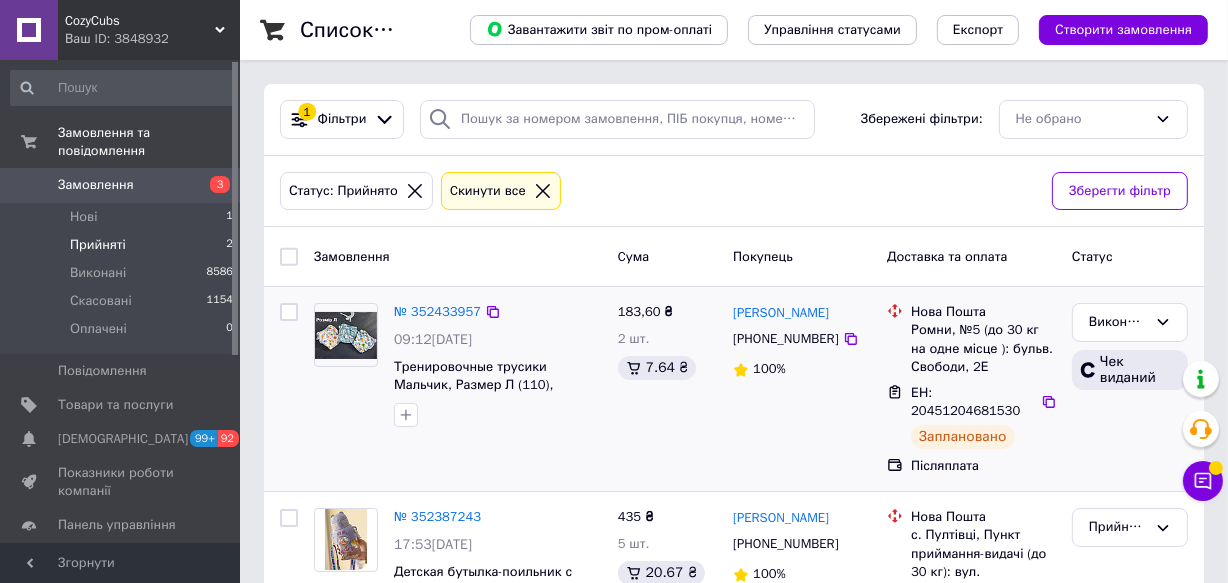 scroll, scrollTop: 101, scrollLeft: 0, axis: vertical 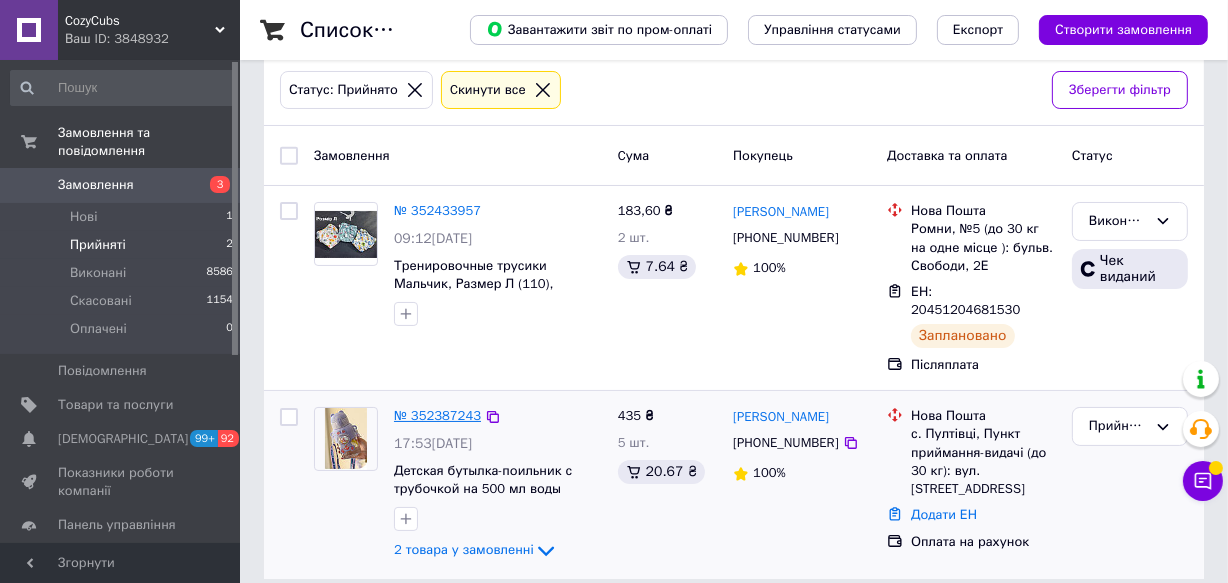 click on "№ 352387243" at bounding box center (437, 415) 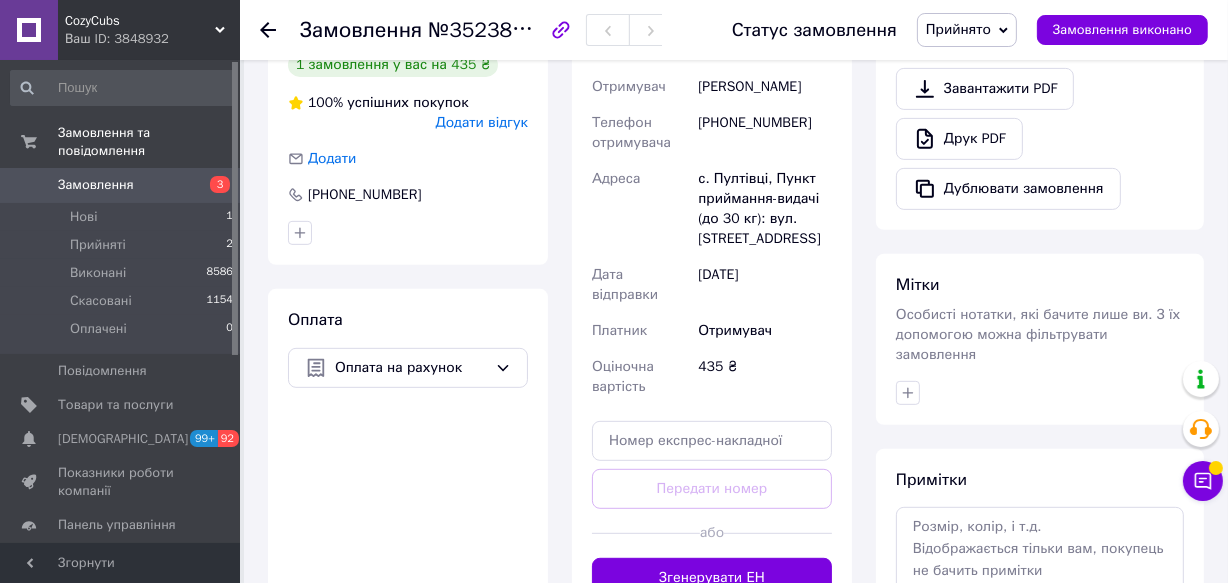 scroll, scrollTop: 829, scrollLeft: 0, axis: vertical 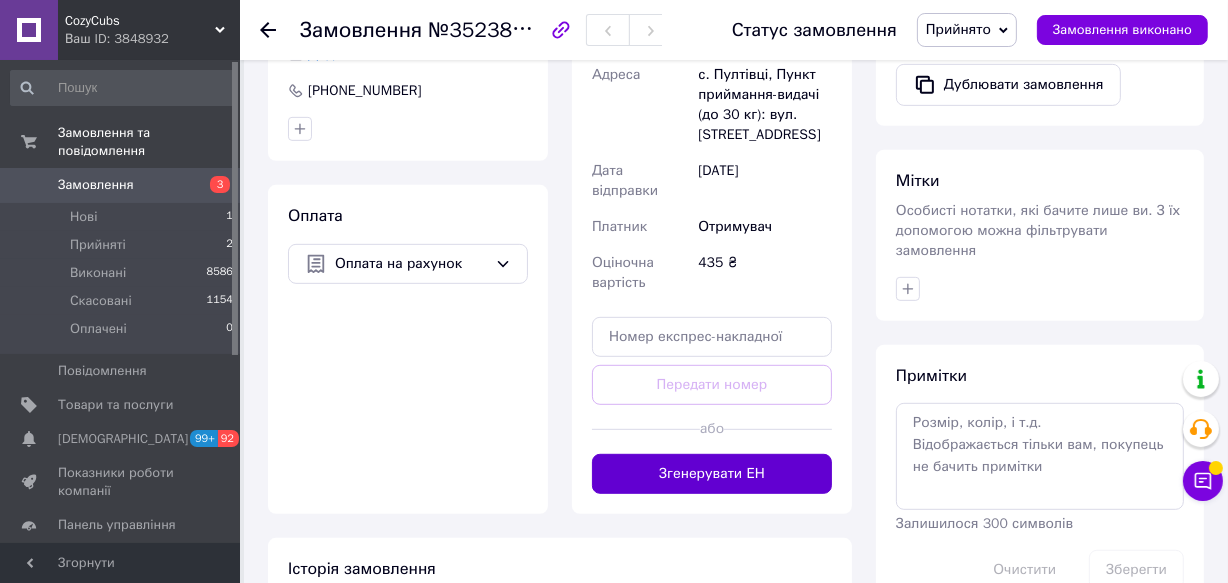 click on "Згенерувати ЕН" at bounding box center [712, 474] 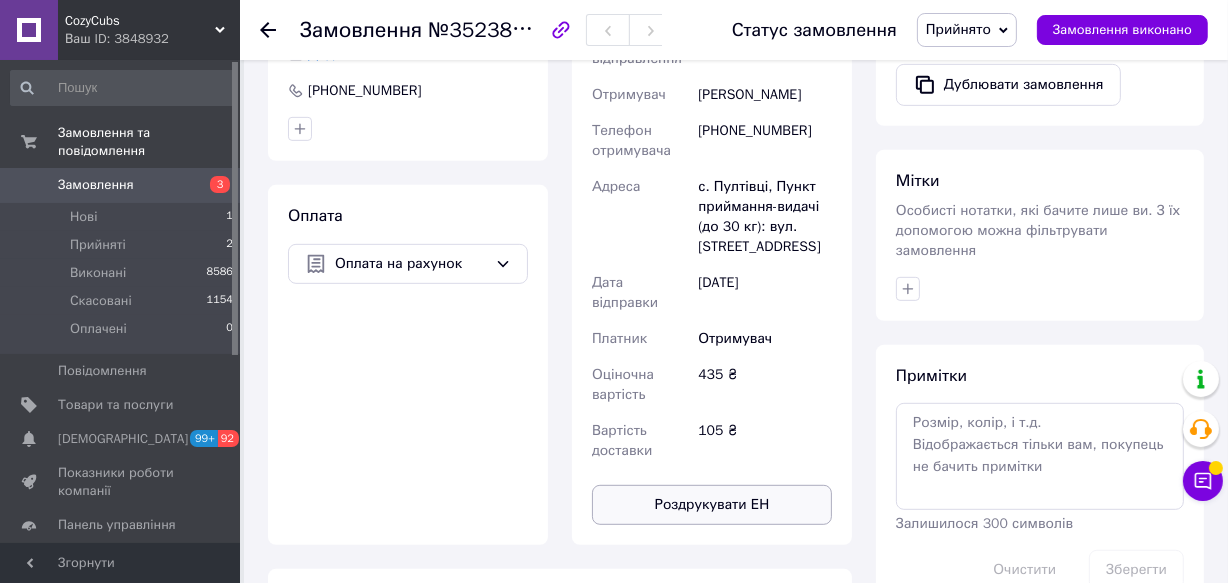 click on "Роздрукувати ЕН" at bounding box center (712, 505) 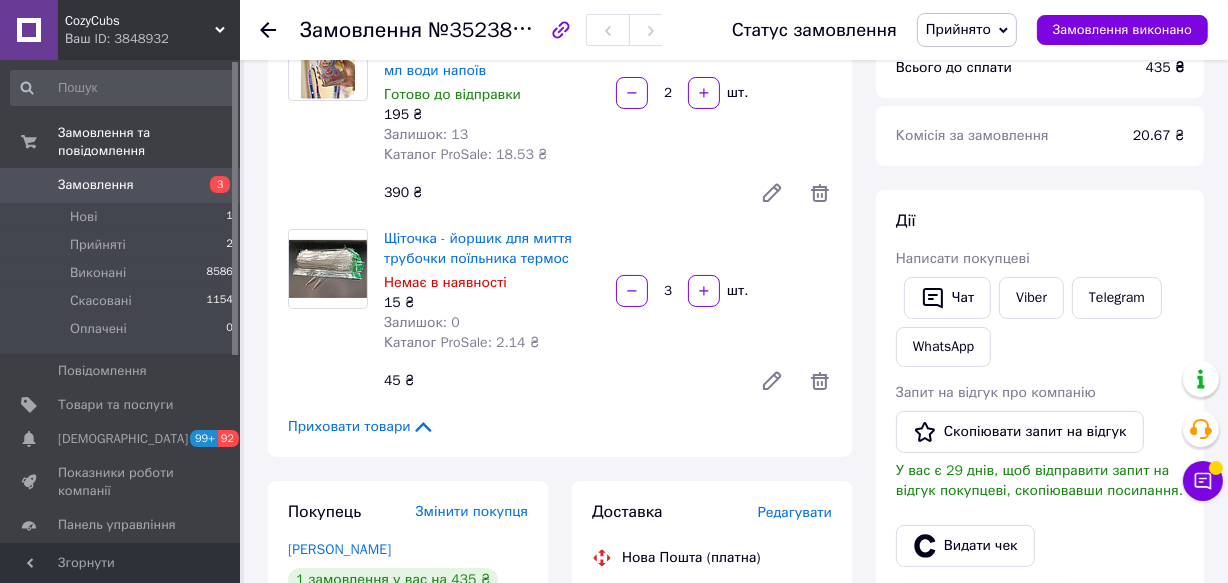 scroll, scrollTop: 101, scrollLeft: 0, axis: vertical 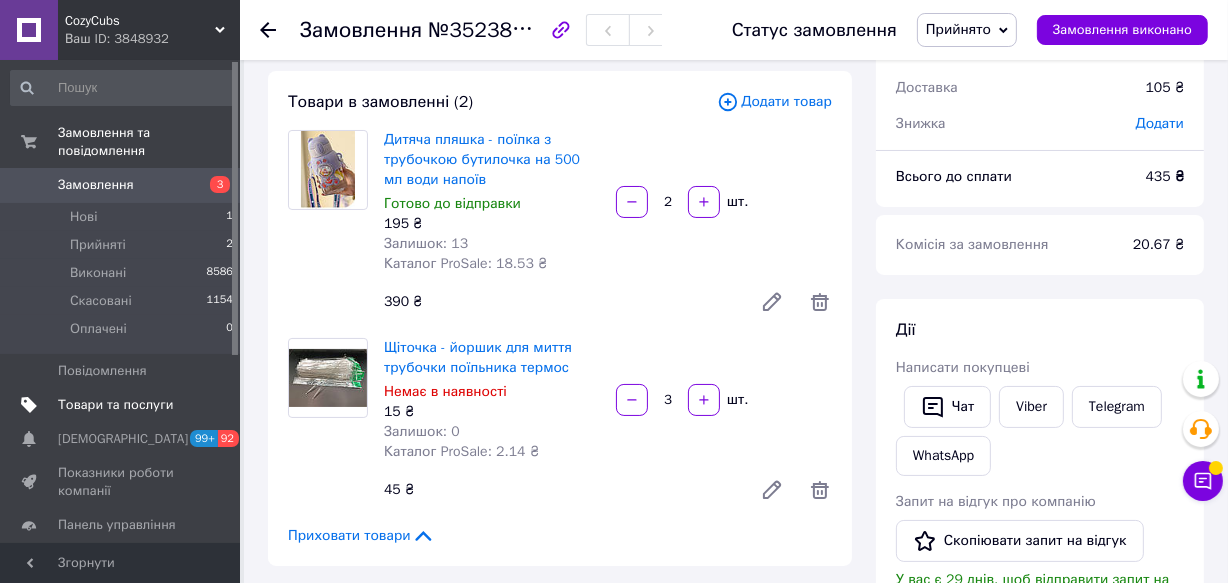 click on "Товари та послуги" at bounding box center (115, 405) 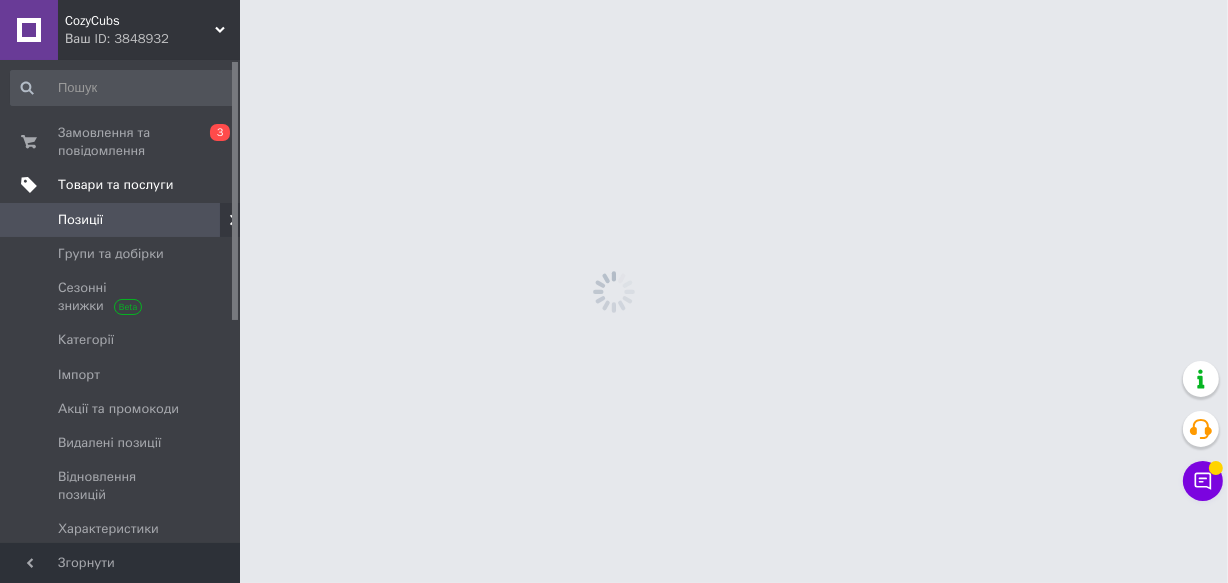 scroll, scrollTop: 0, scrollLeft: 0, axis: both 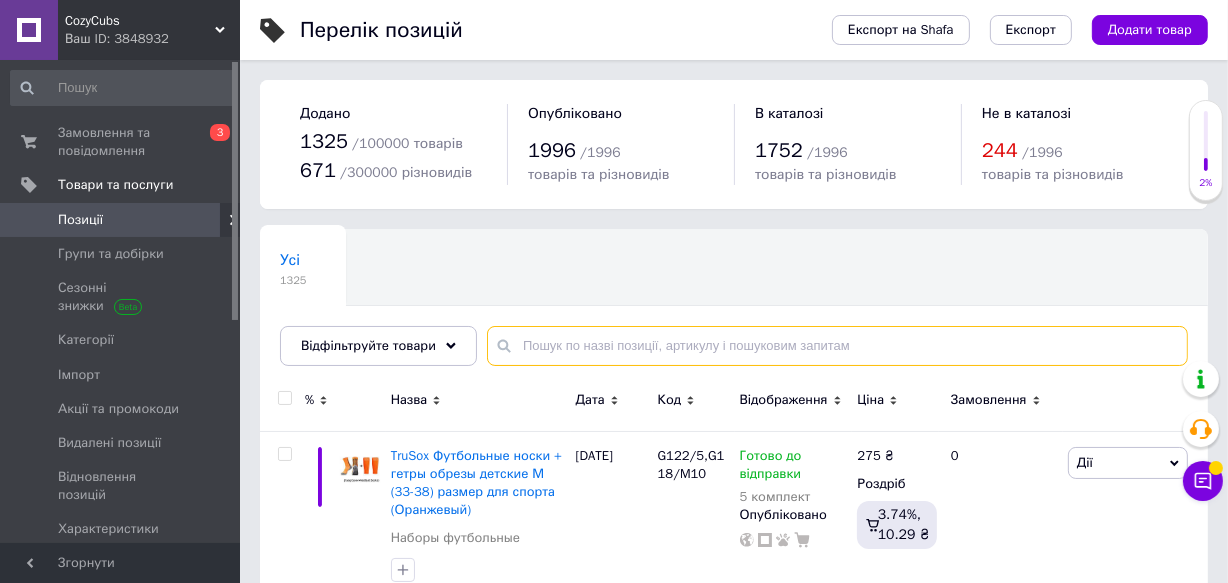 click at bounding box center (837, 346) 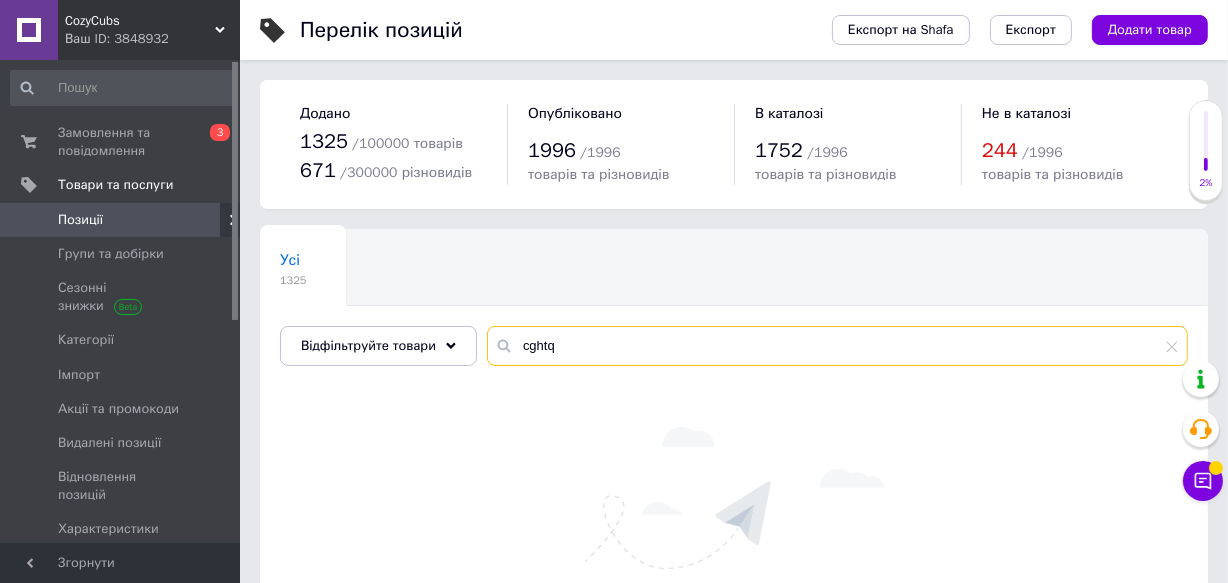 click on "cghtq" at bounding box center [837, 346] 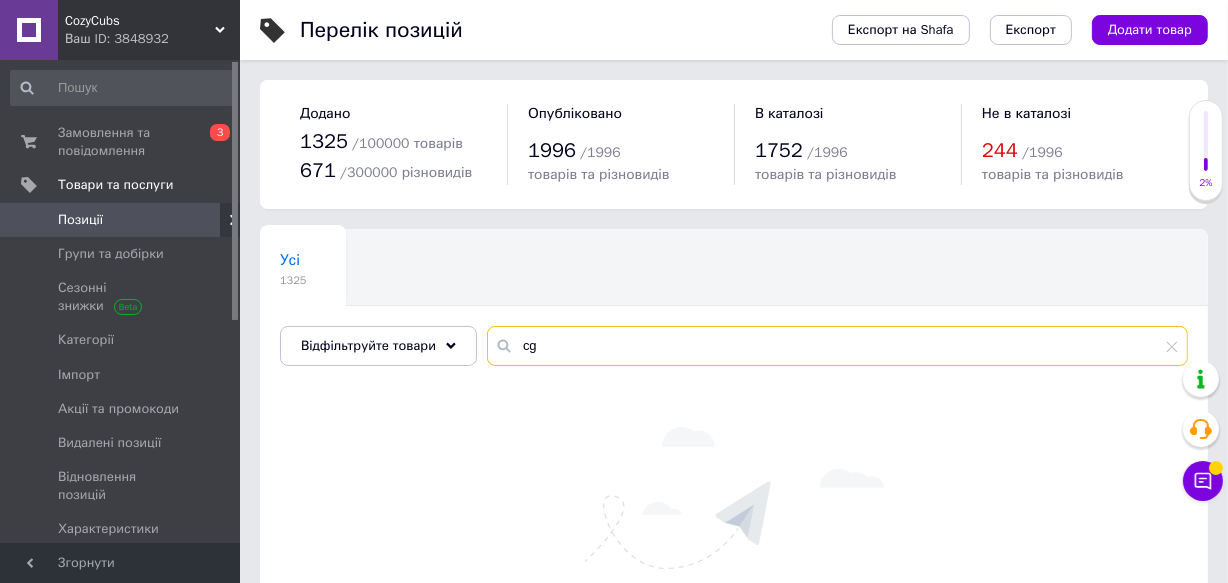 type on "c" 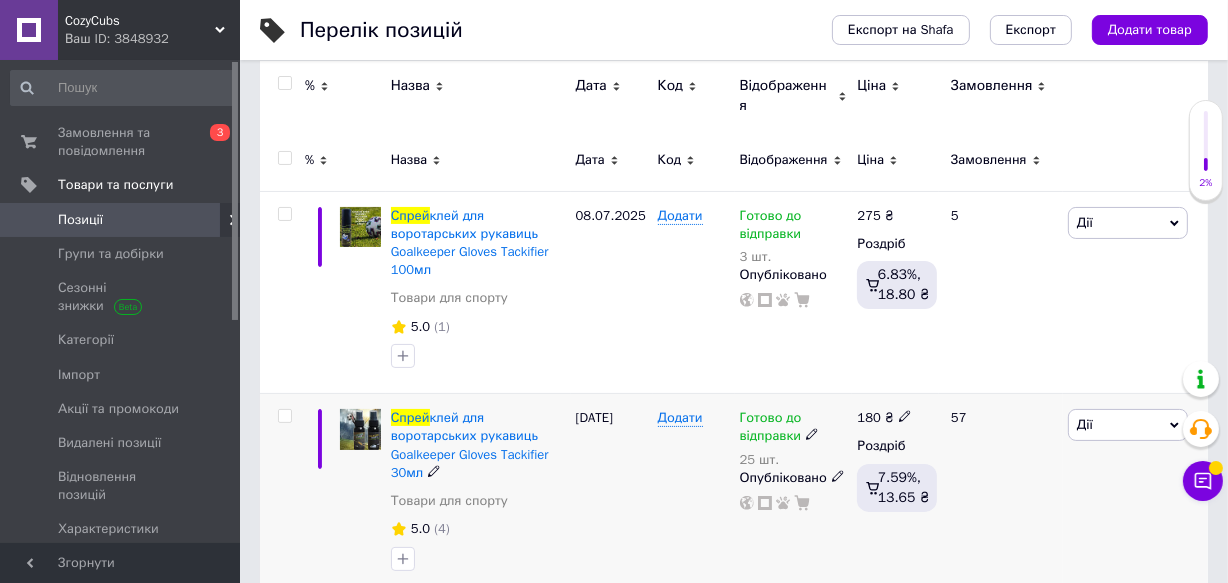 scroll, scrollTop: 272, scrollLeft: 0, axis: vertical 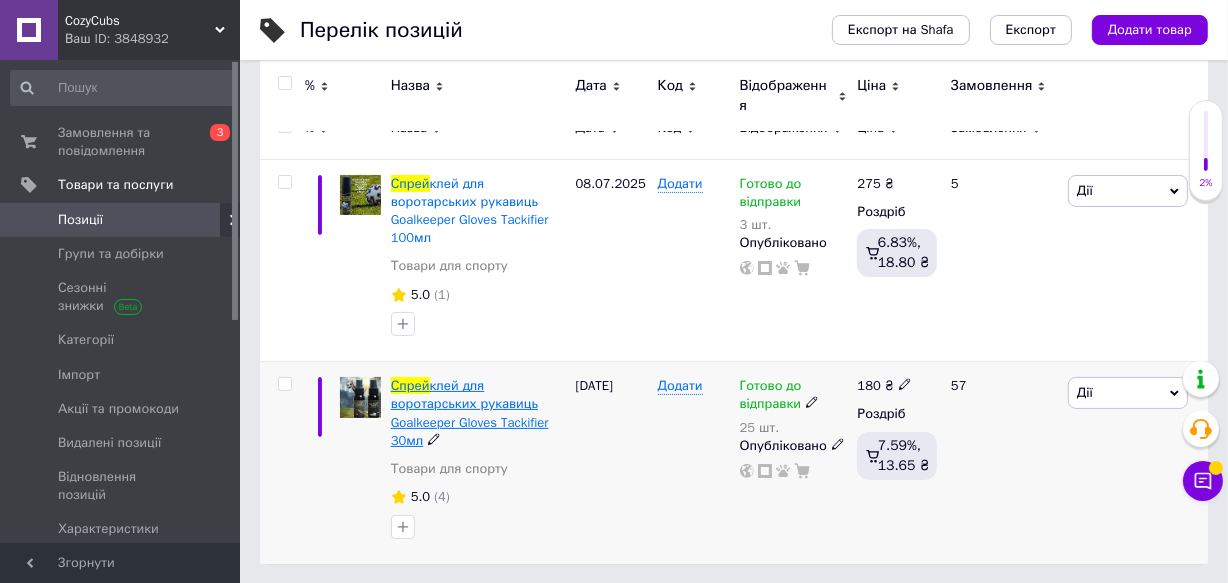 type on "спрей" 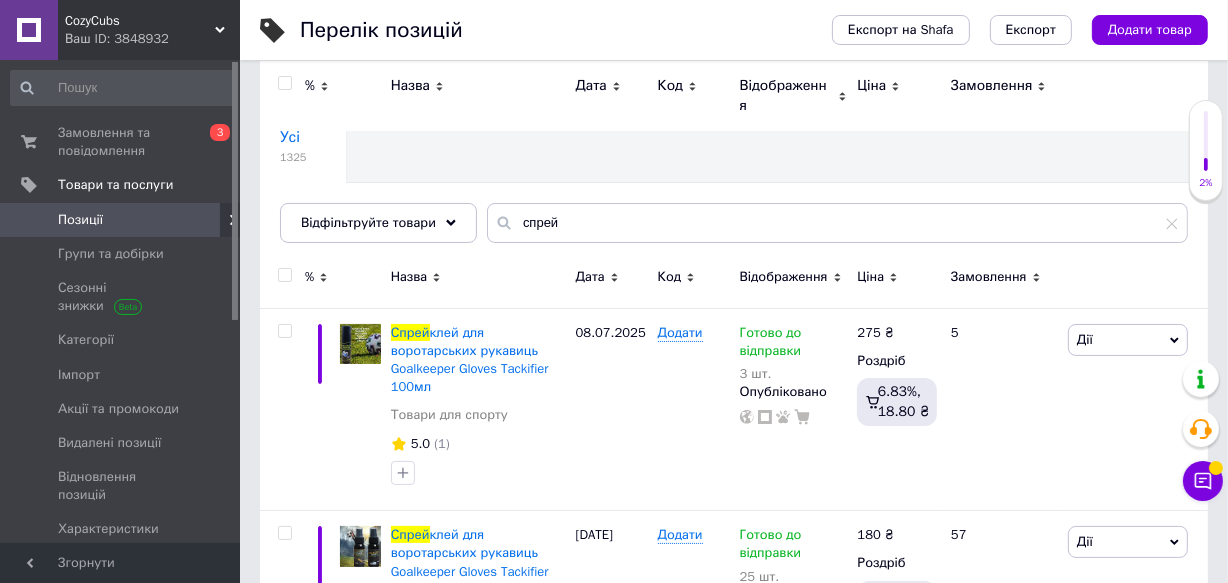 scroll, scrollTop: 0, scrollLeft: 0, axis: both 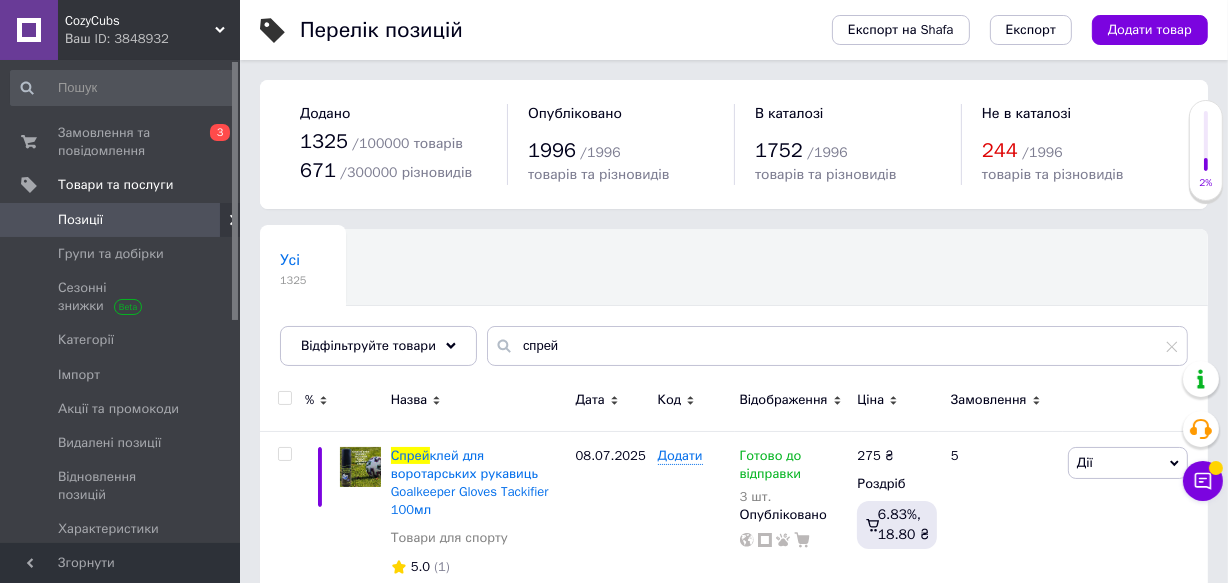 click on "Замовлення та повідомлення" at bounding box center (121, 142) 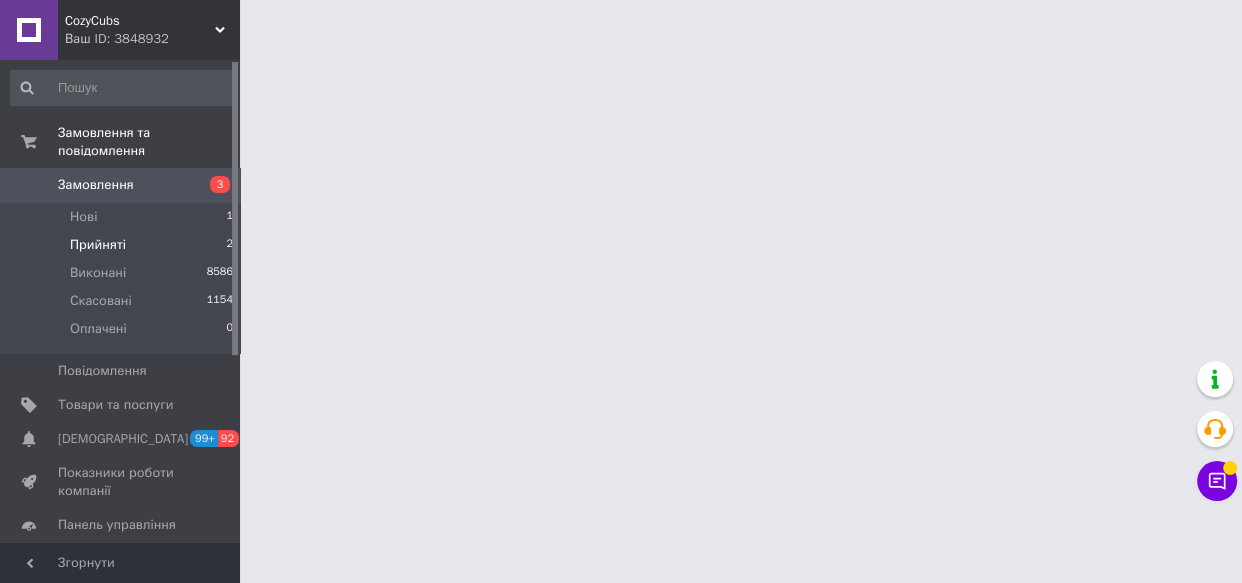 click on "Прийняті" at bounding box center [98, 245] 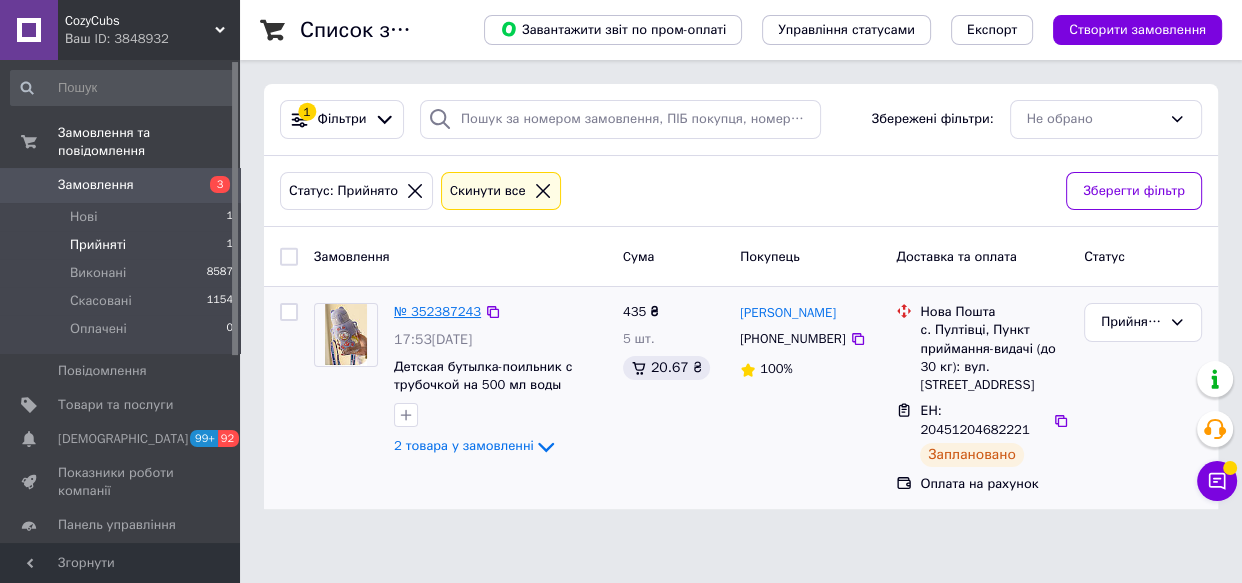 click on "№ 352387243" at bounding box center (437, 311) 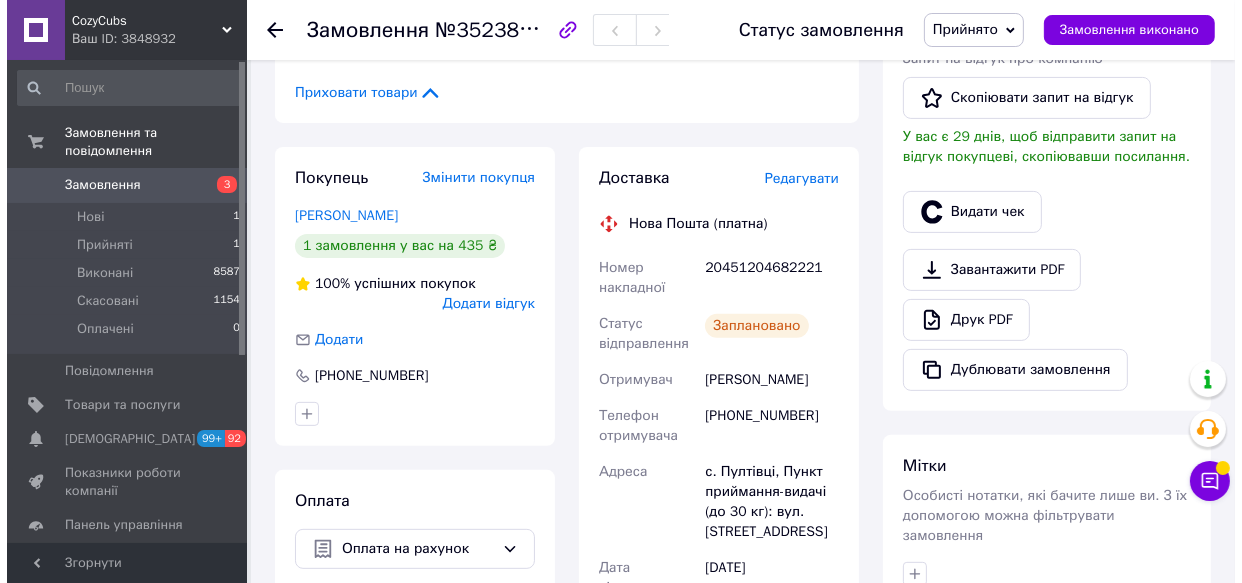 scroll, scrollTop: 545, scrollLeft: 0, axis: vertical 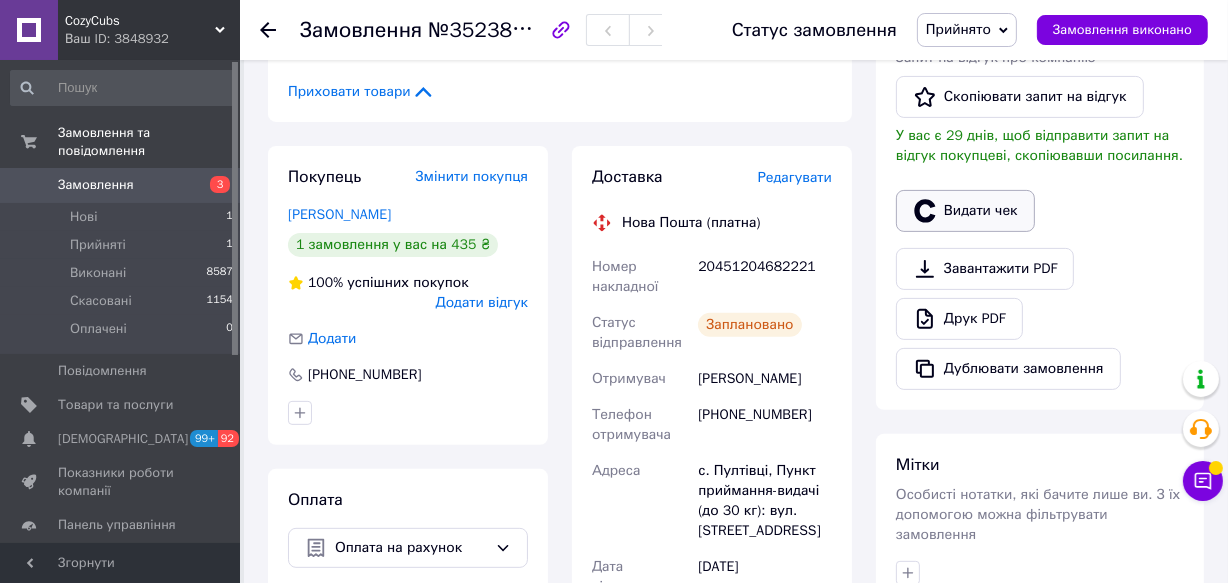 click on "Видати чек" at bounding box center (965, 211) 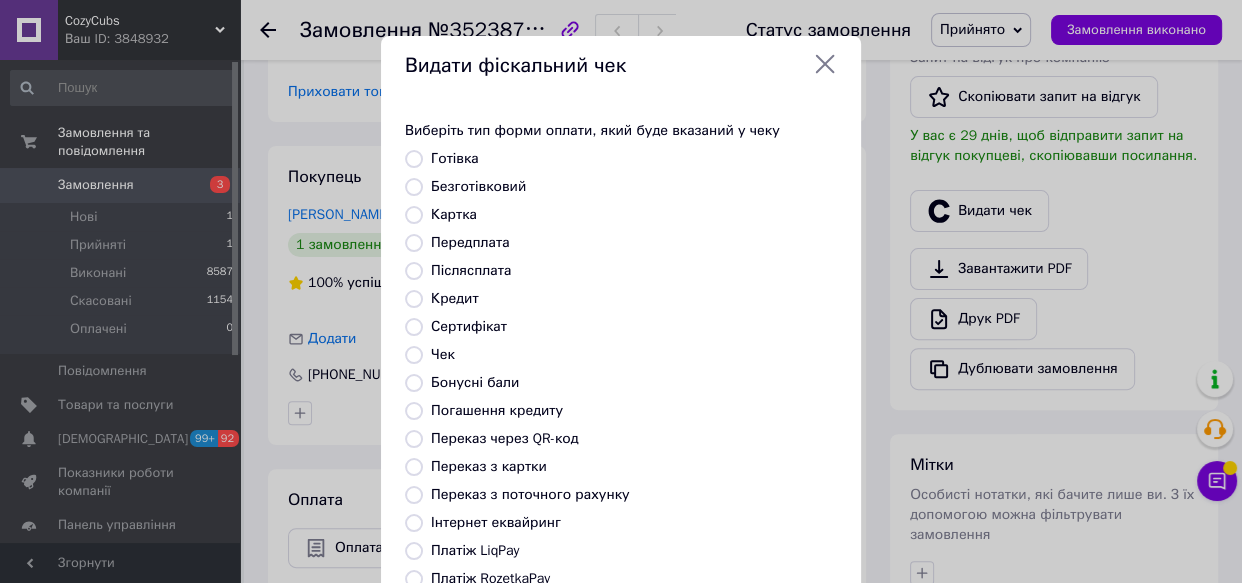 scroll, scrollTop: 181, scrollLeft: 0, axis: vertical 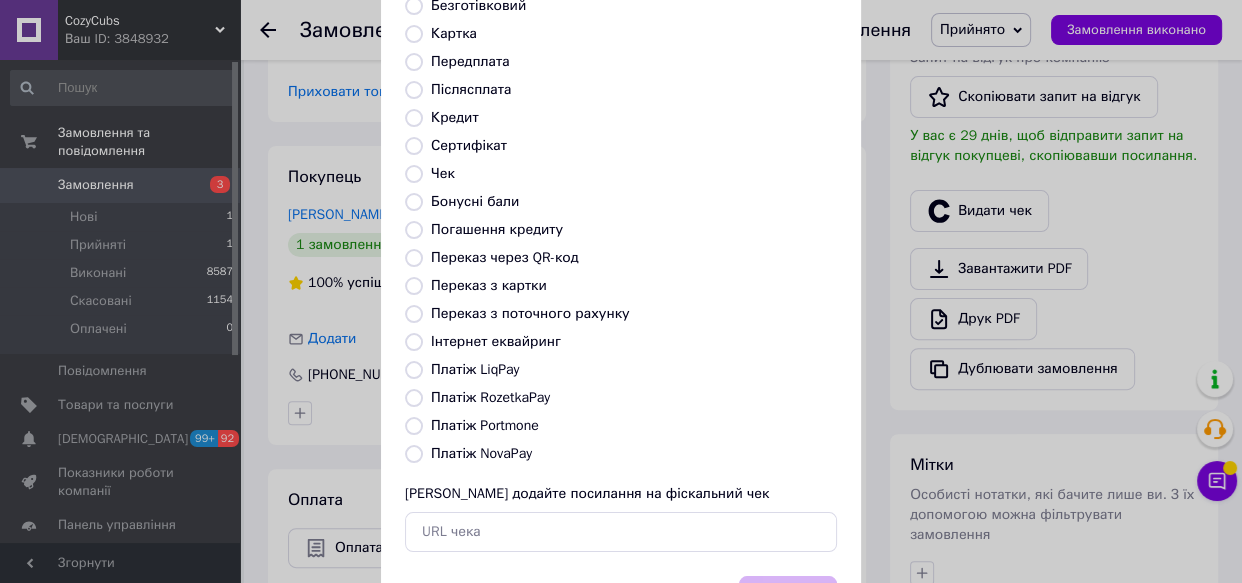 click on "Переказ з картки" at bounding box center [489, 285] 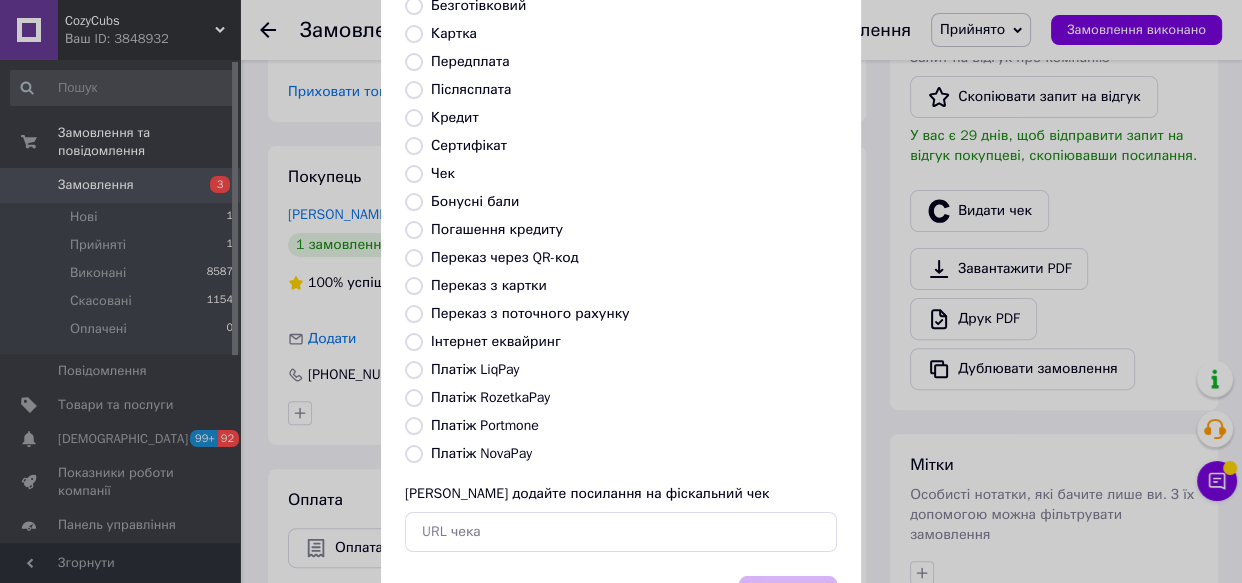 click on "Переказ з картки" at bounding box center (414, 286) 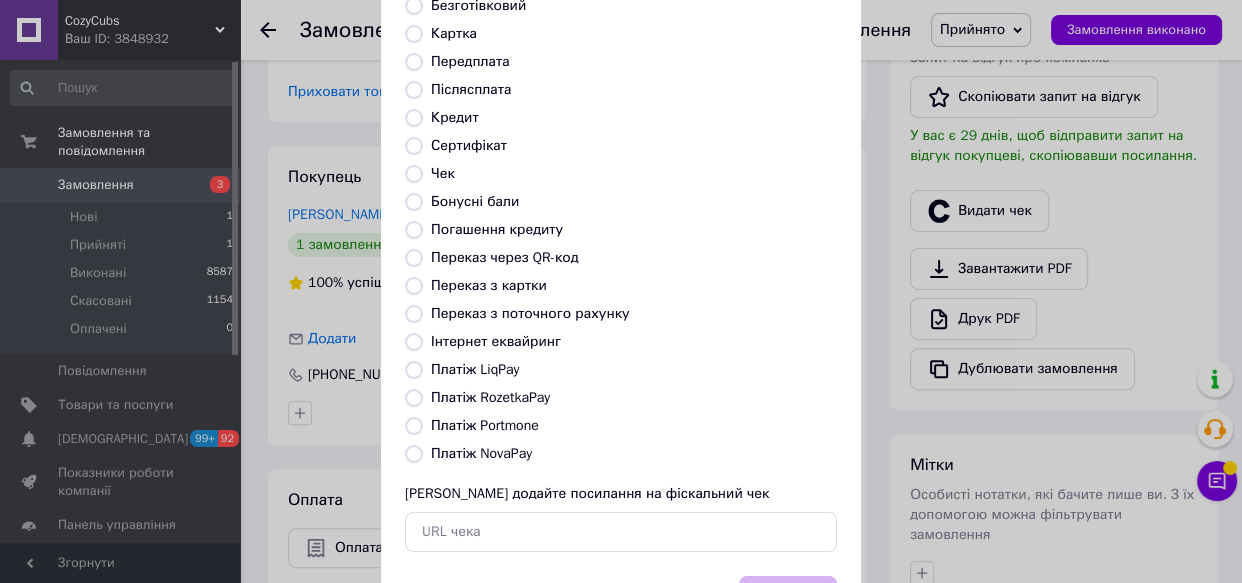radio on "true" 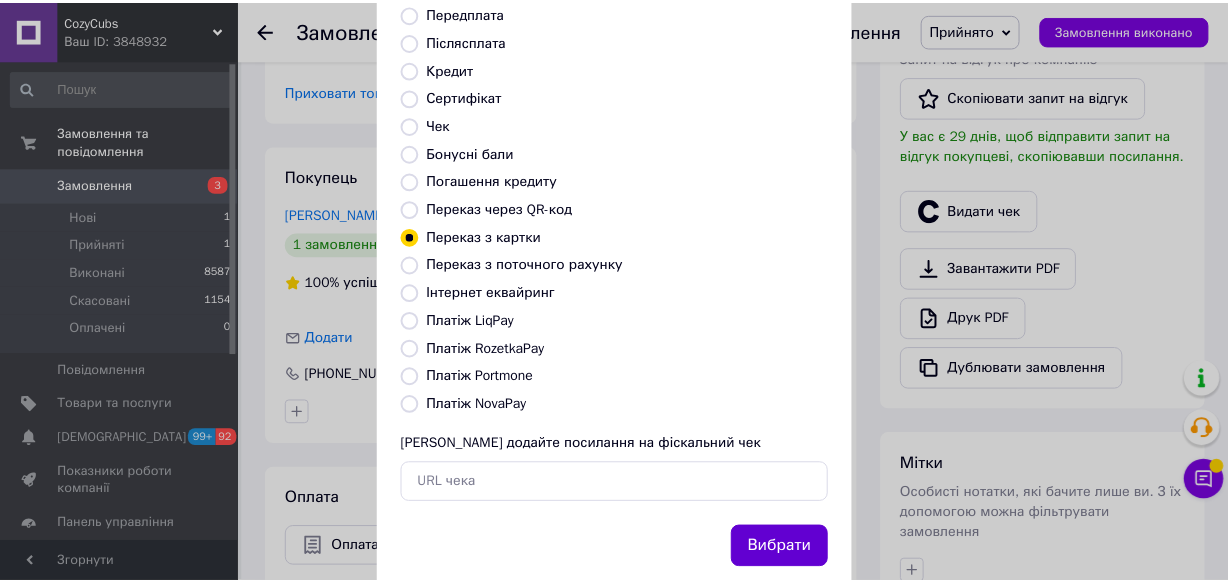 scroll, scrollTop: 276, scrollLeft: 0, axis: vertical 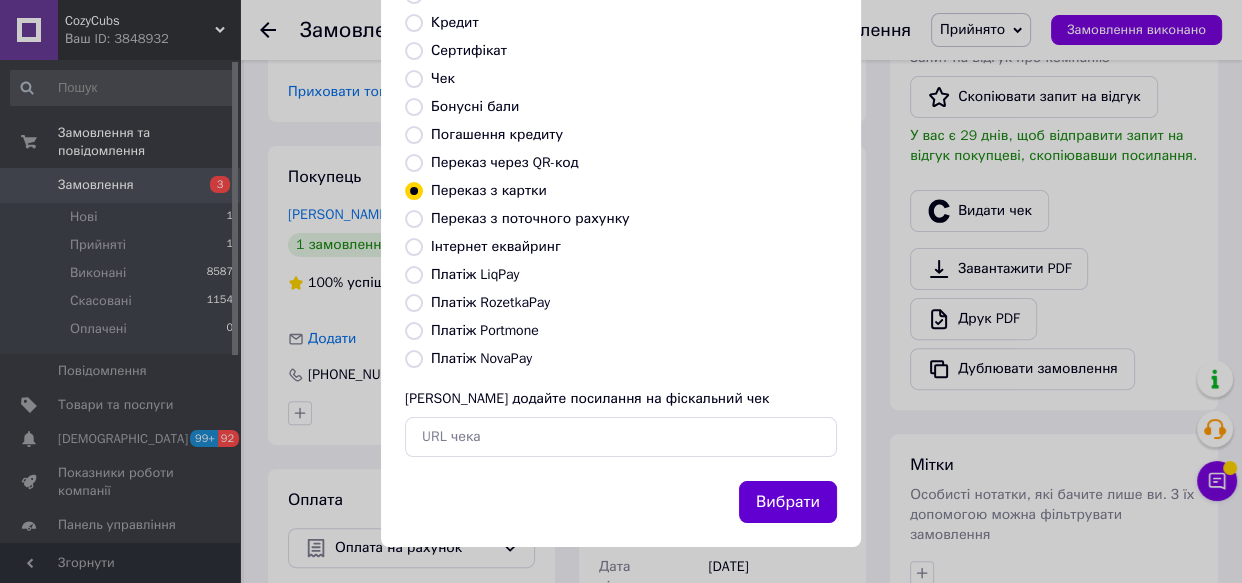 click on "Вибрати" at bounding box center [788, 502] 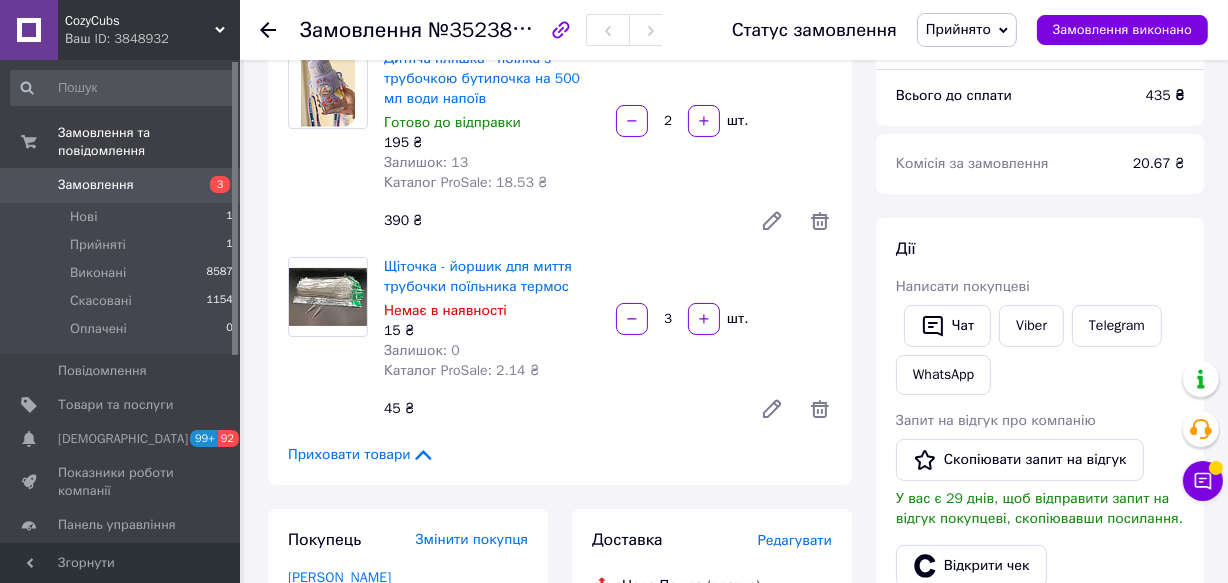 scroll, scrollTop: 181, scrollLeft: 0, axis: vertical 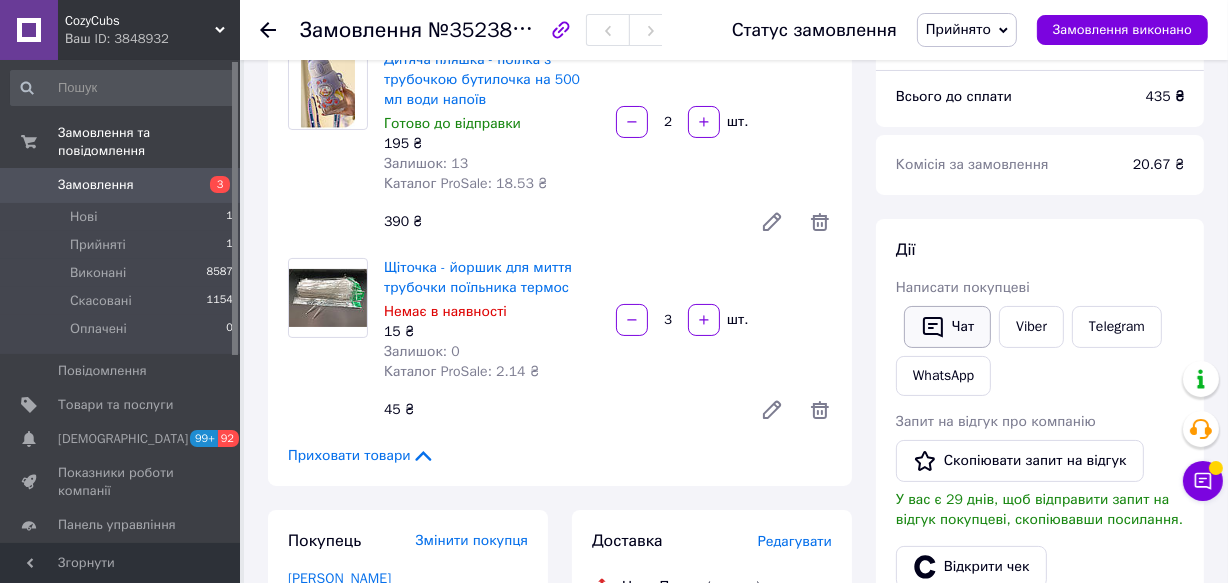 click on "Чат" at bounding box center (947, 327) 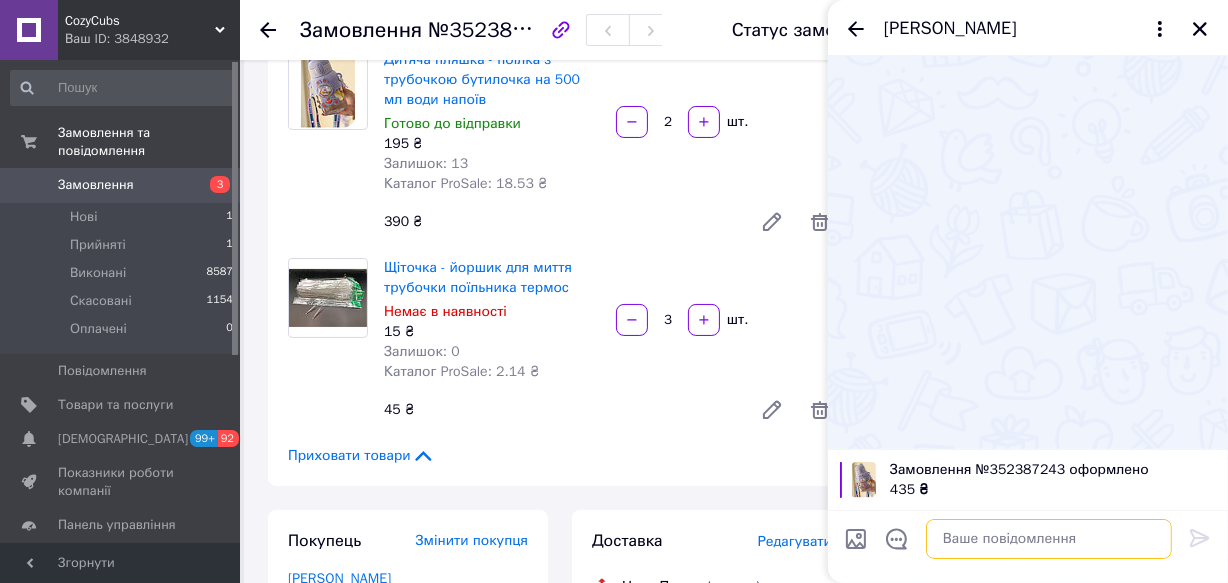 paste on "[URL][DOMAIN_NAME]" 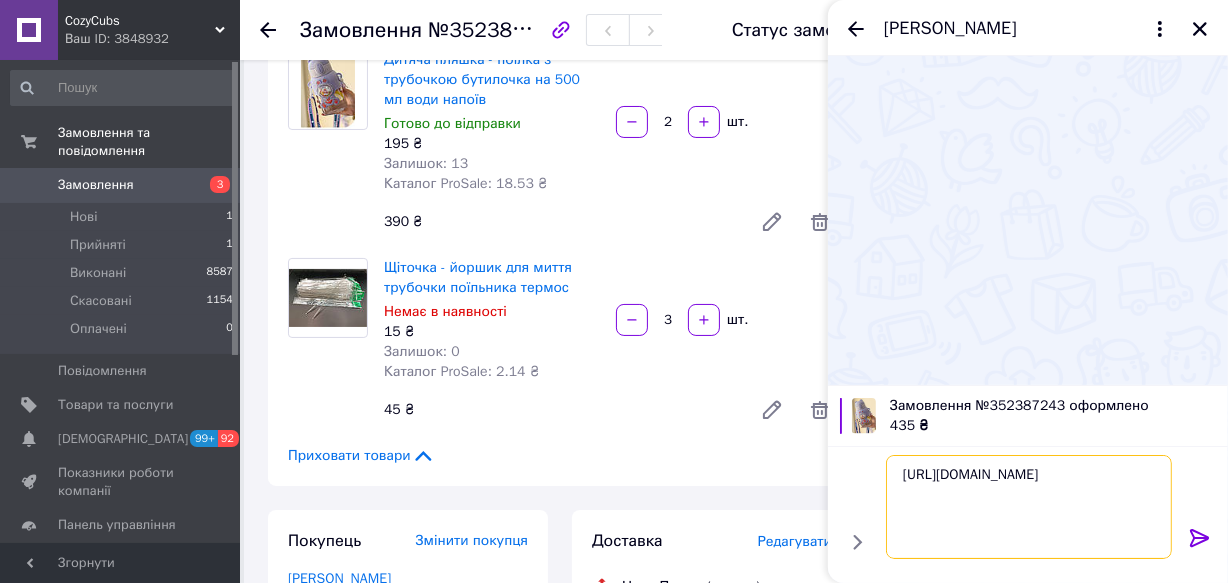 type on "[URL][DOMAIN_NAME]" 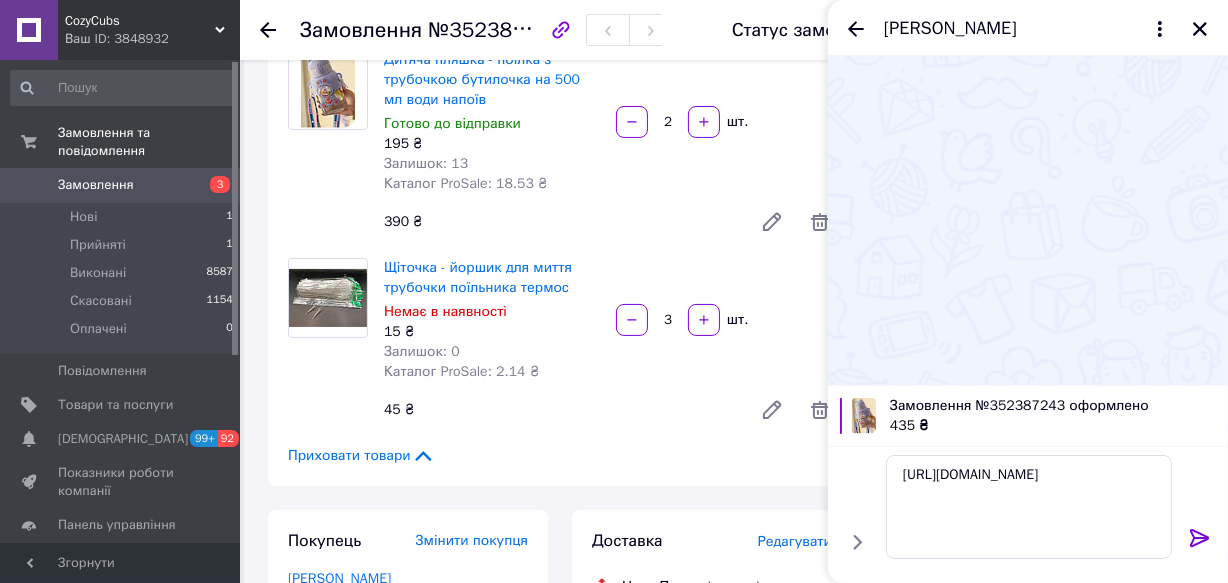 click 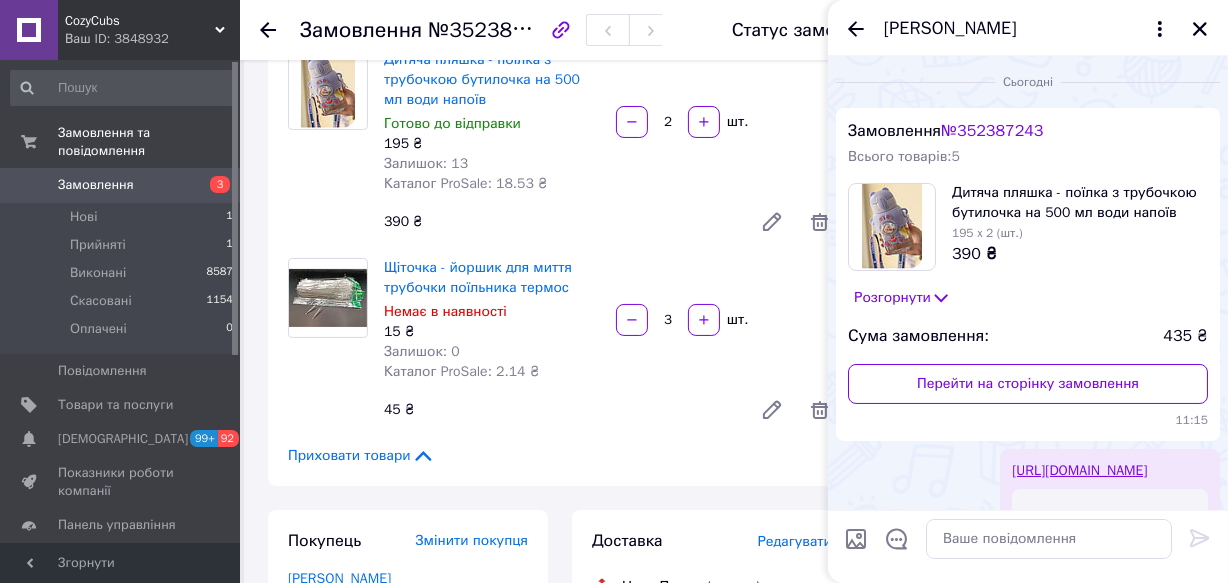 scroll, scrollTop: 363, scrollLeft: 0, axis: vertical 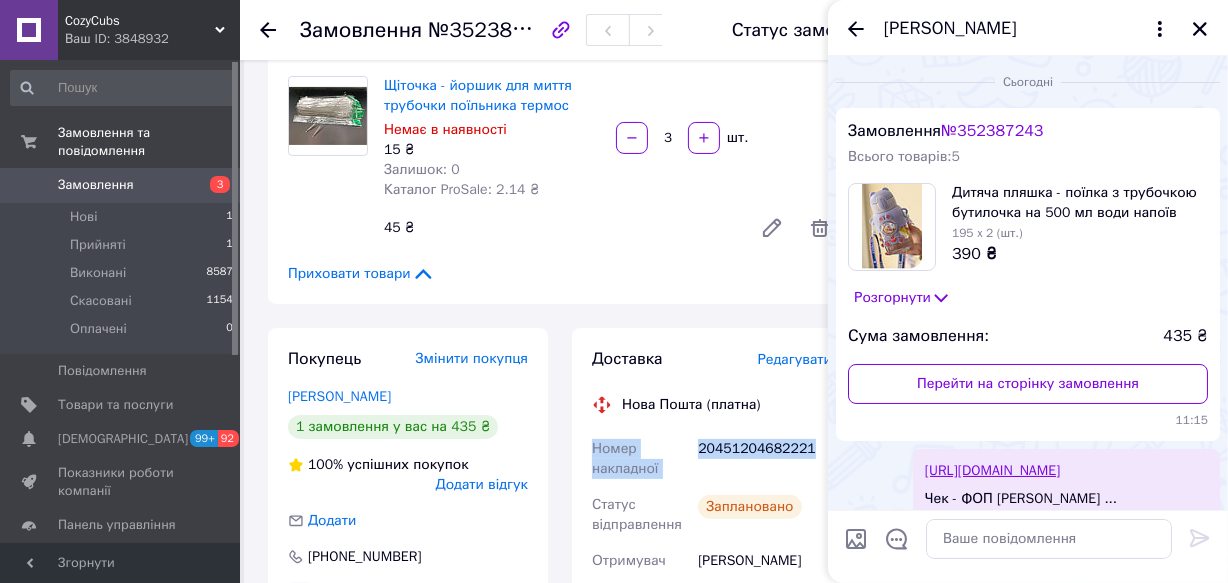 drag, startPoint x: 590, startPoint y: 449, endPoint x: 816, endPoint y: 463, distance: 226.43321 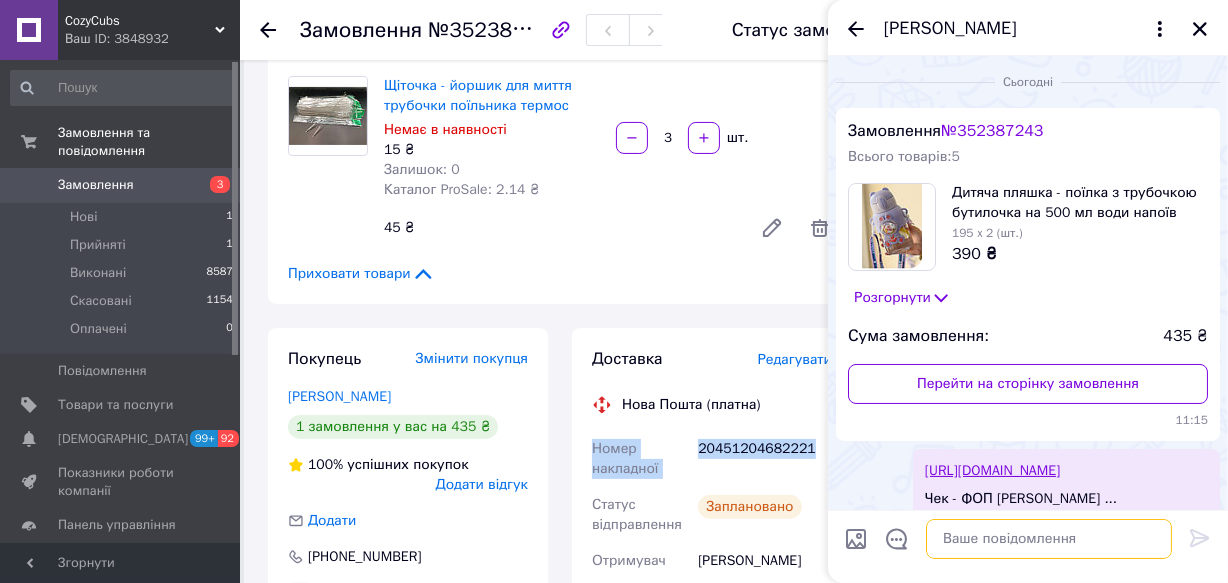 click at bounding box center [1049, 539] 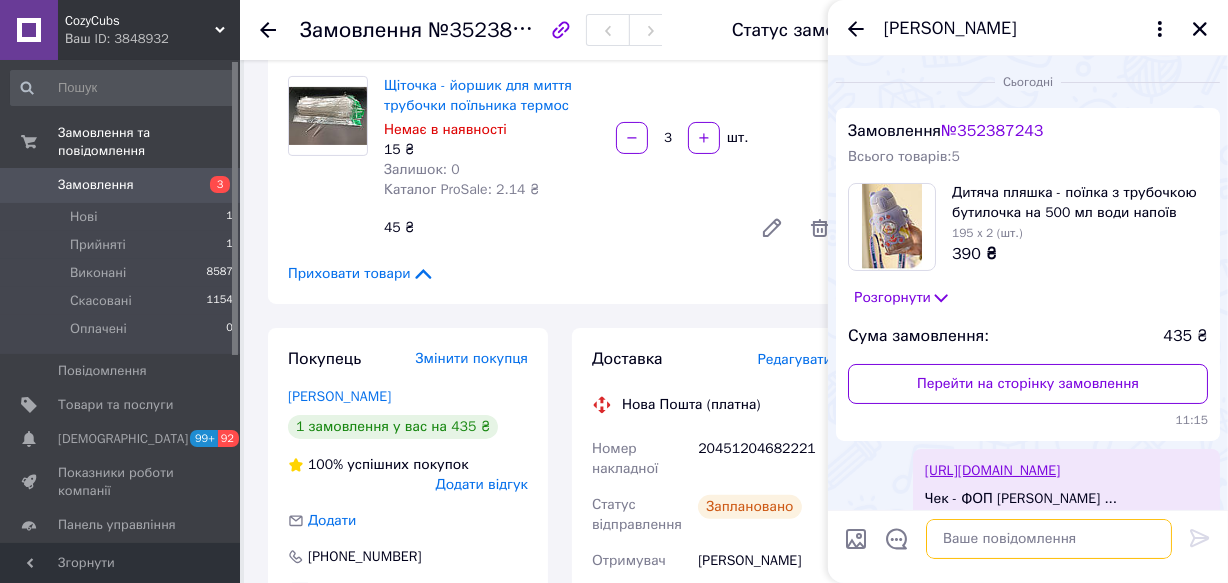 paste on "Номер накладної
20451204682221" 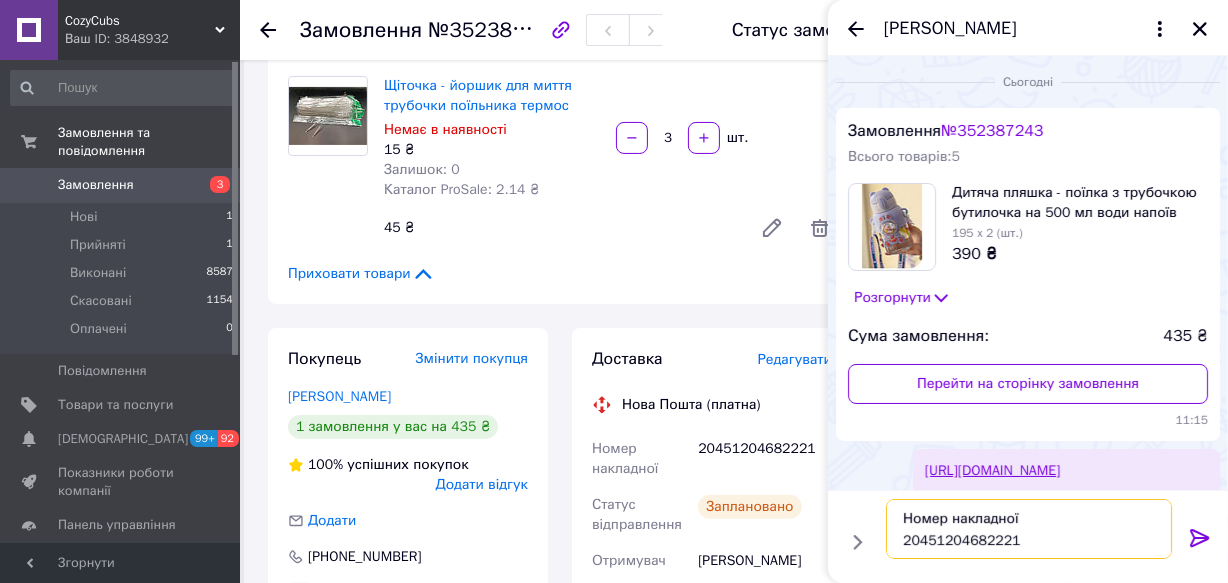 type on "Номер накладної
20451204682221" 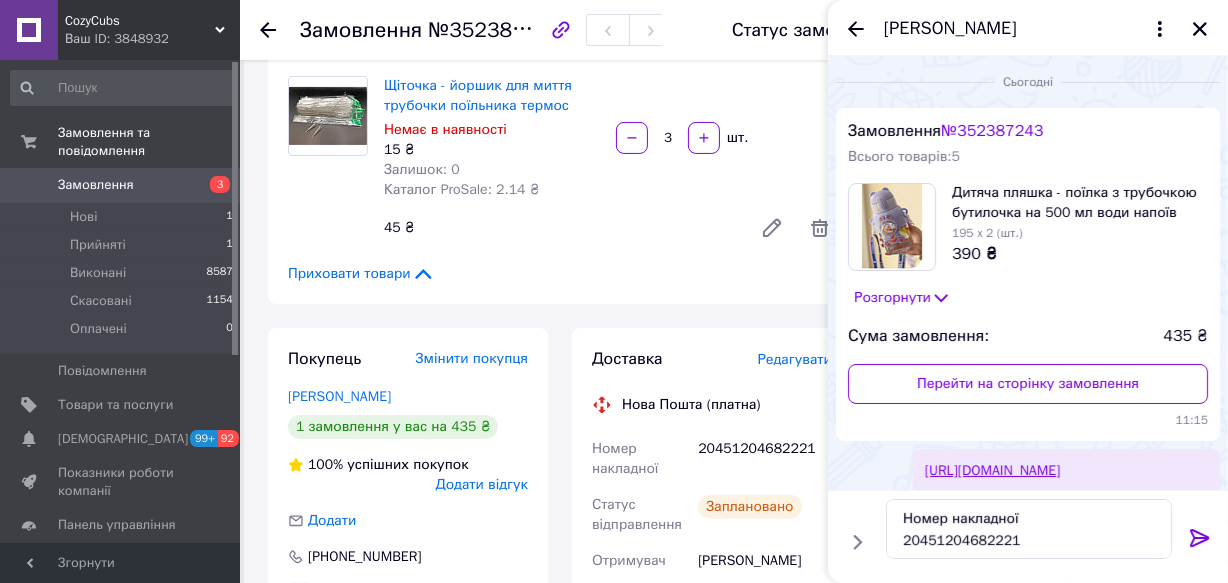 click 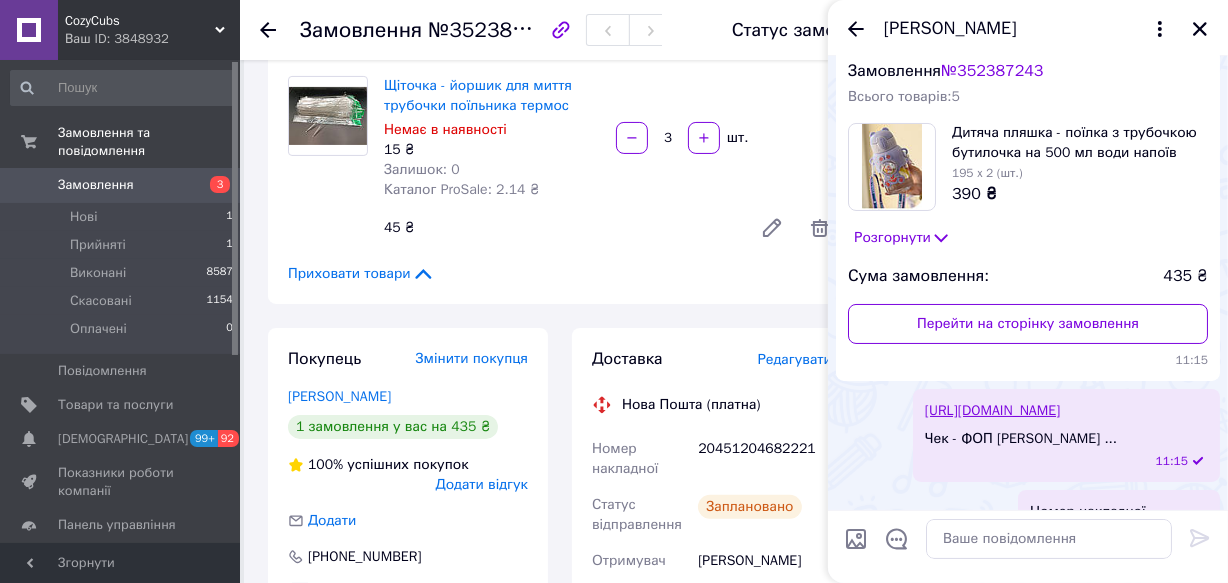 scroll, scrollTop: 151, scrollLeft: 0, axis: vertical 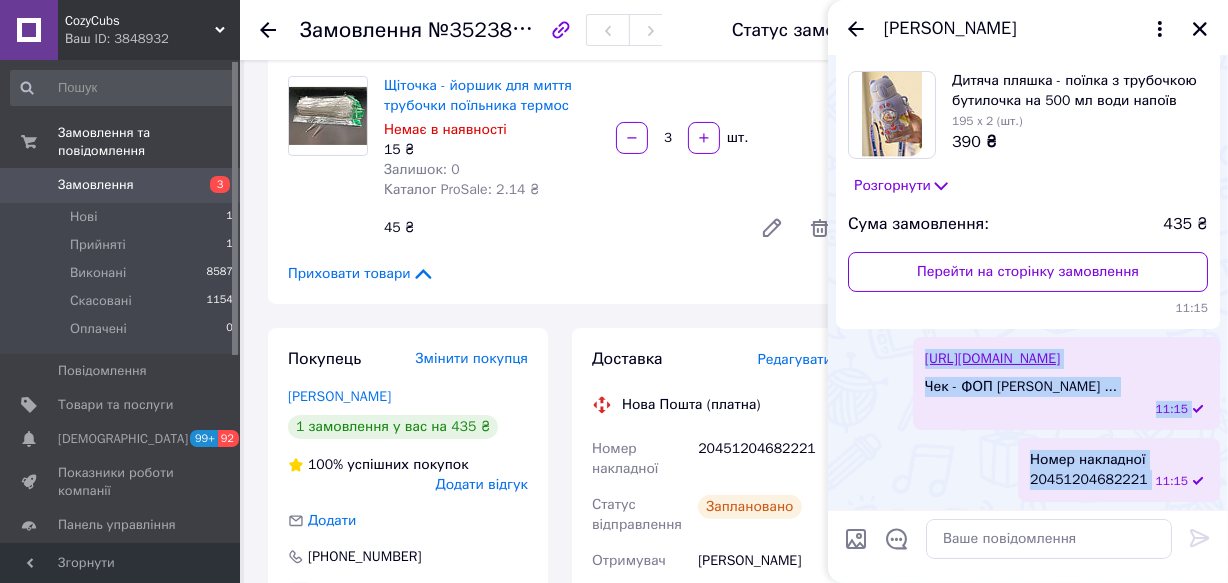 drag, startPoint x: 921, startPoint y: 310, endPoint x: 1156, endPoint y: 480, distance: 290.0431 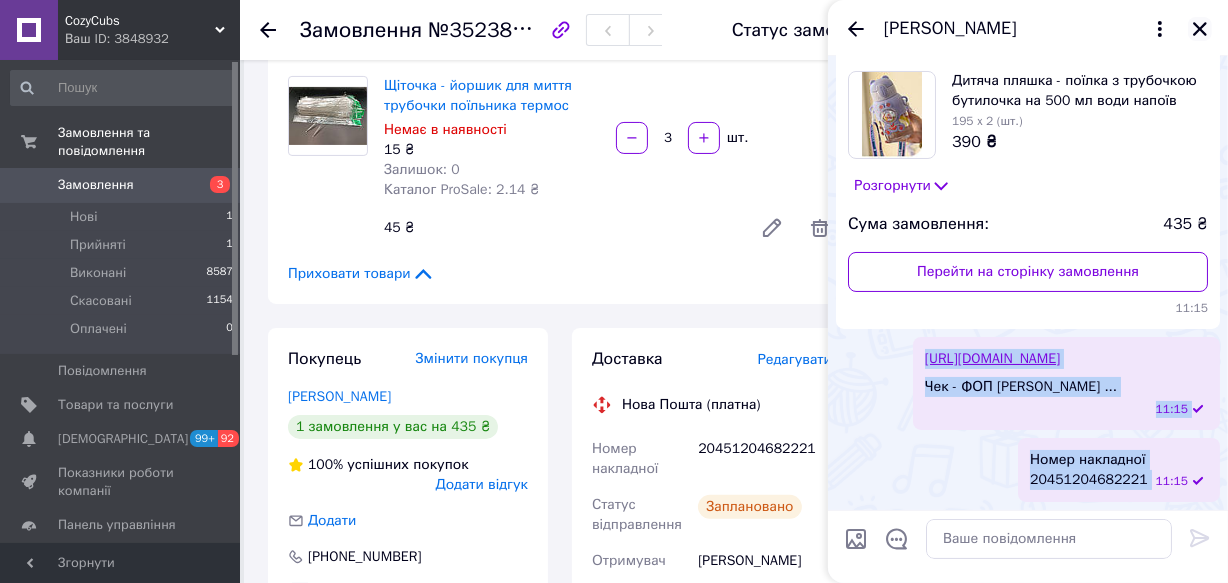click 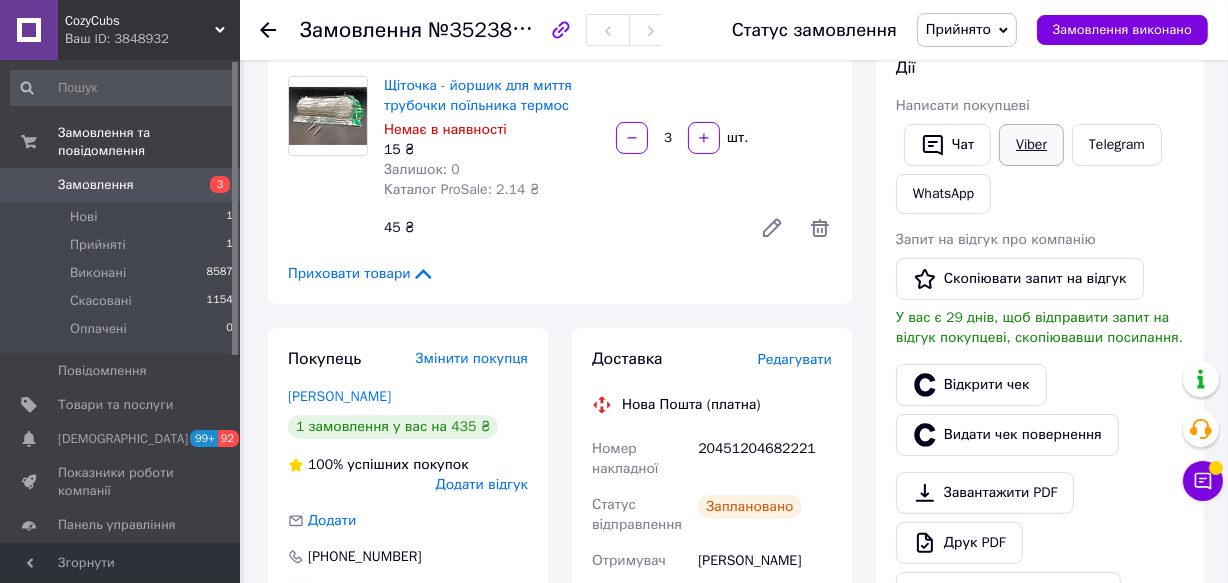 click on "Viber" at bounding box center (1031, 145) 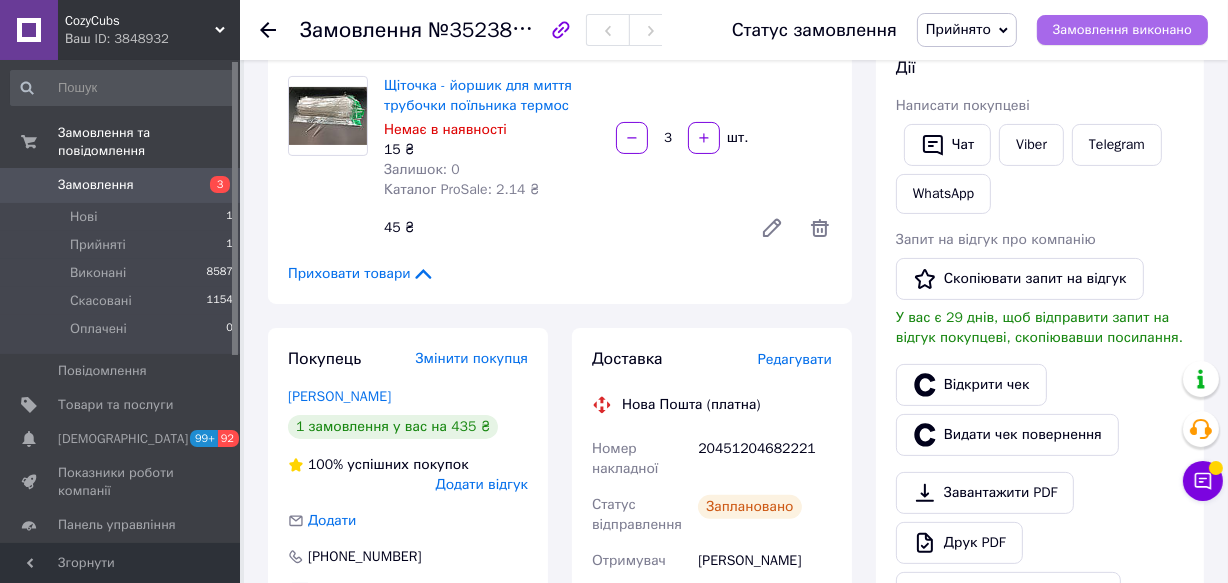 click on "Замовлення виконано" at bounding box center [1122, 30] 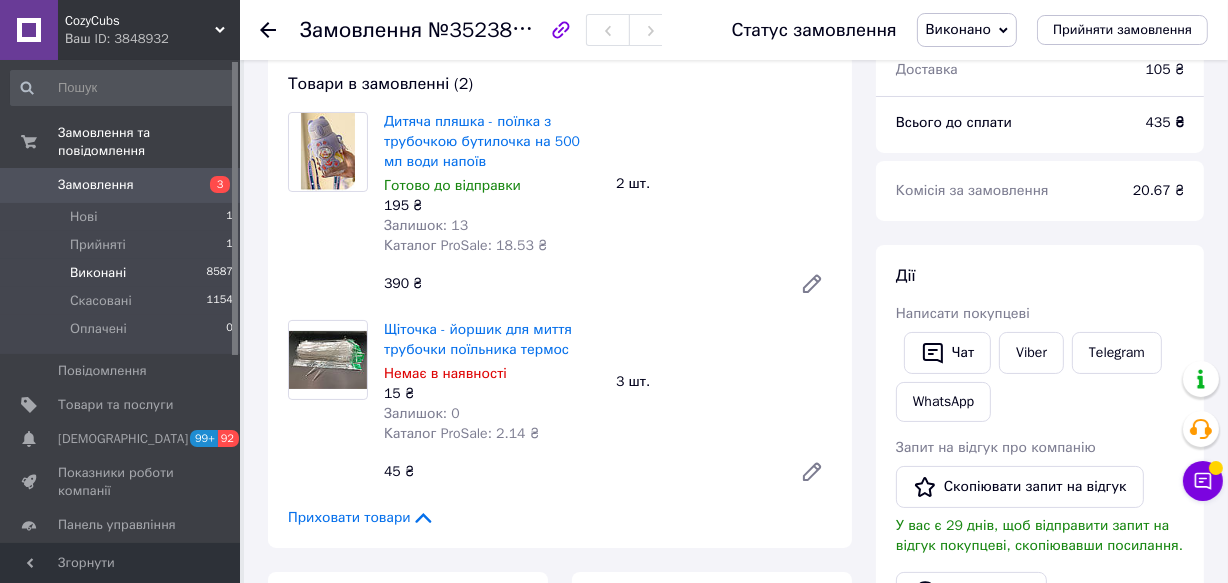 scroll, scrollTop: 90, scrollLeft: 0, axis: vertical 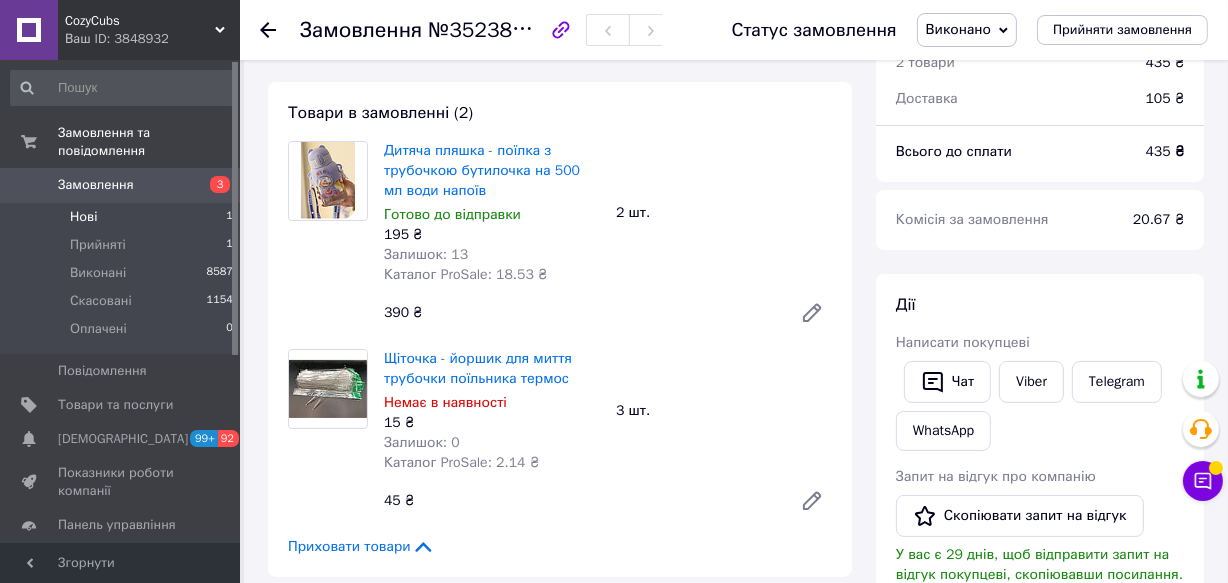 click on "Нові 1" at bounding box center (122, 217) 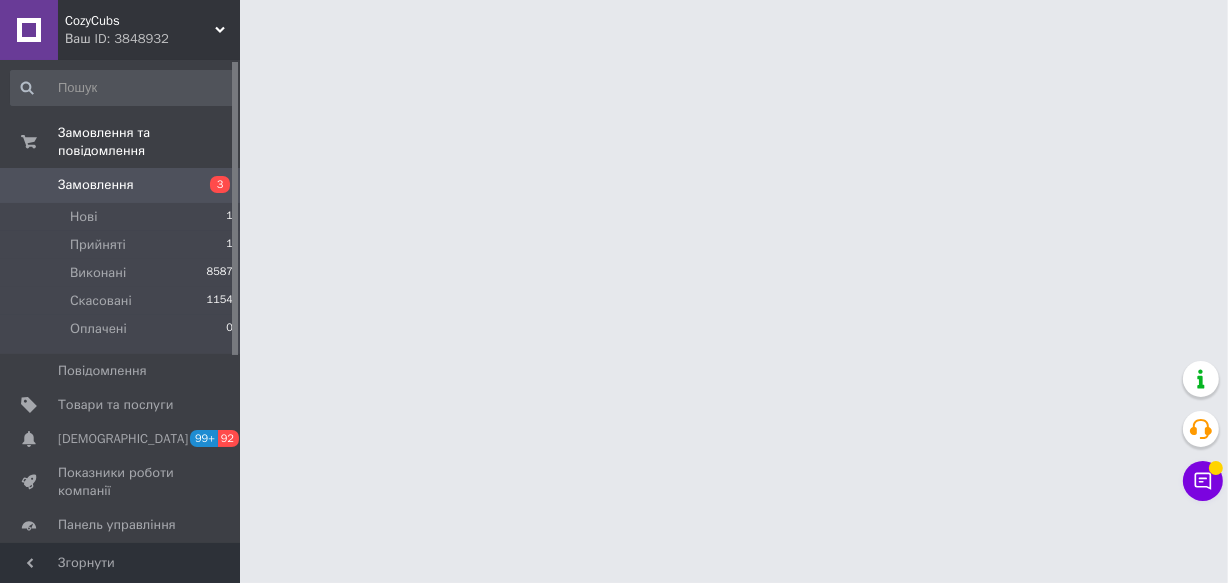 scroll, scrollTop: 0, scrollLeft: 0, axis: both 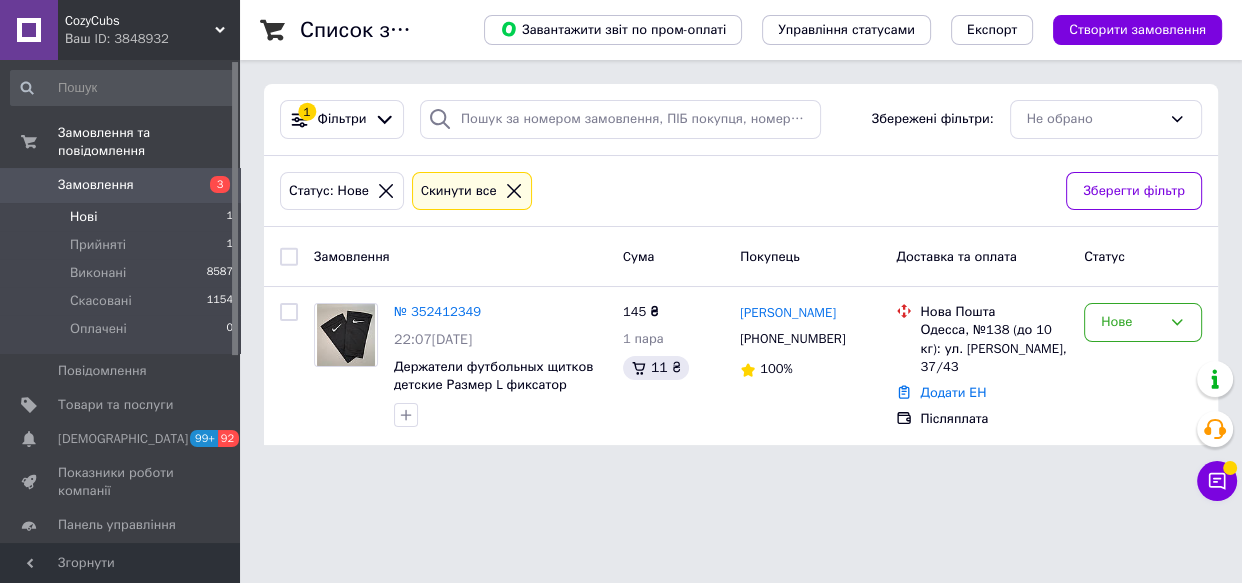 click on "Замовлення" at bounding box center [96, 185] 